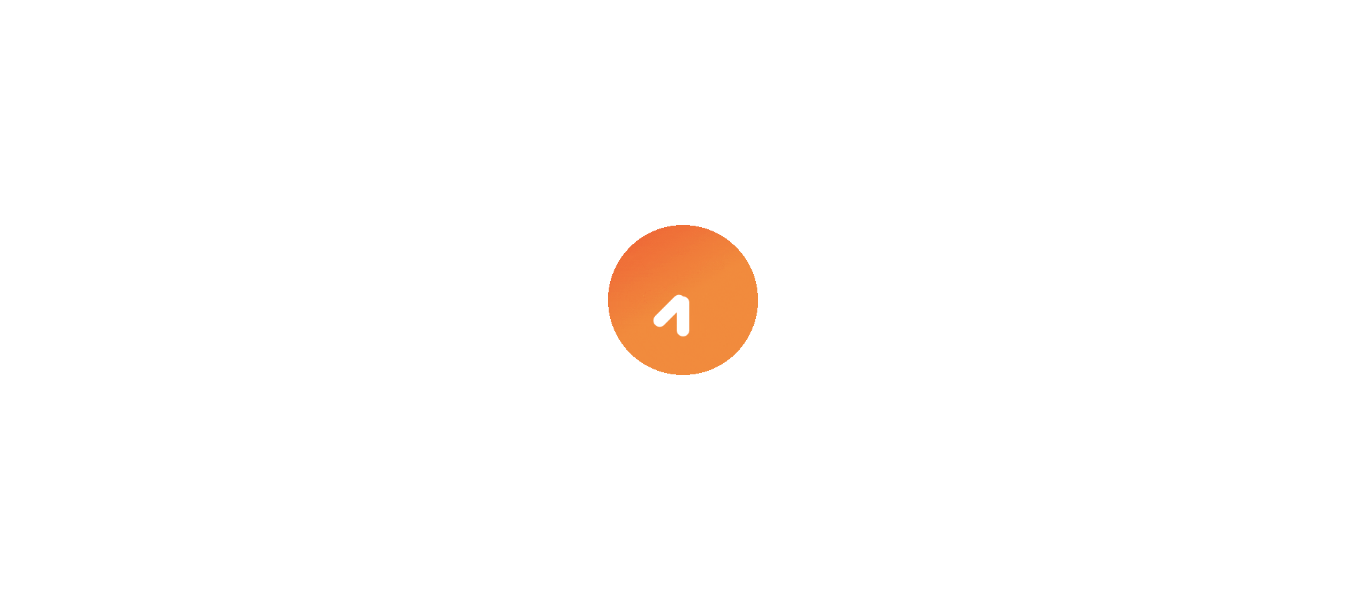 scroll, scrollTop: 0, scrollLeft: 0, axis: both 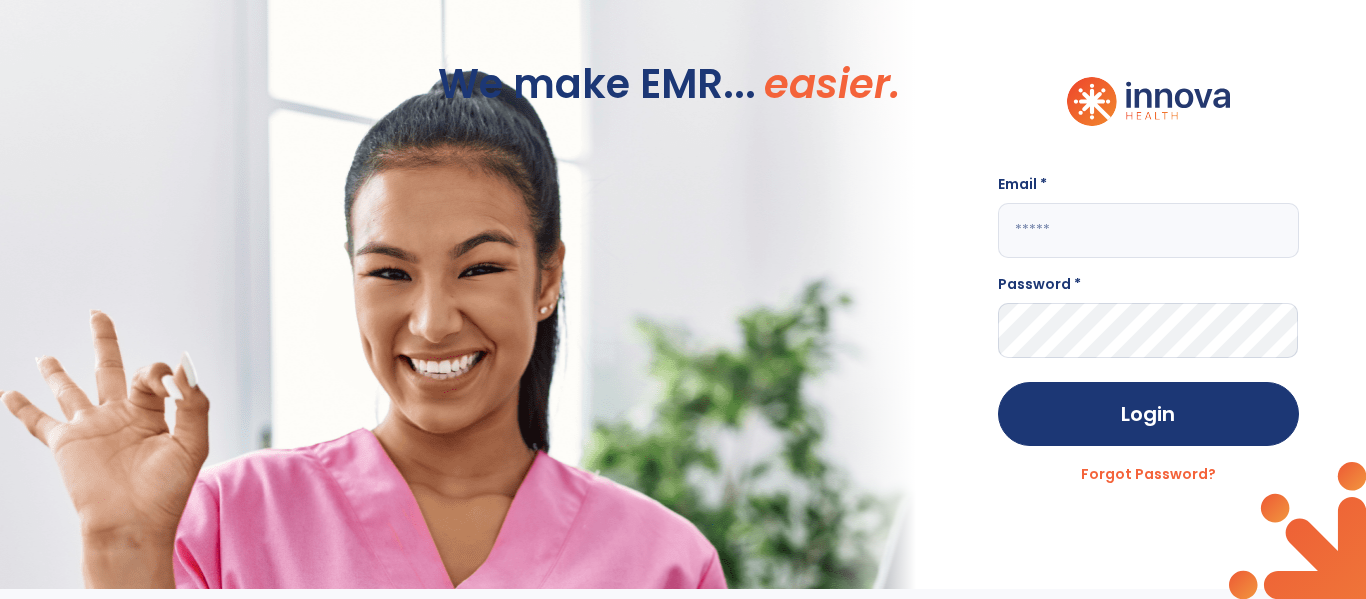 click 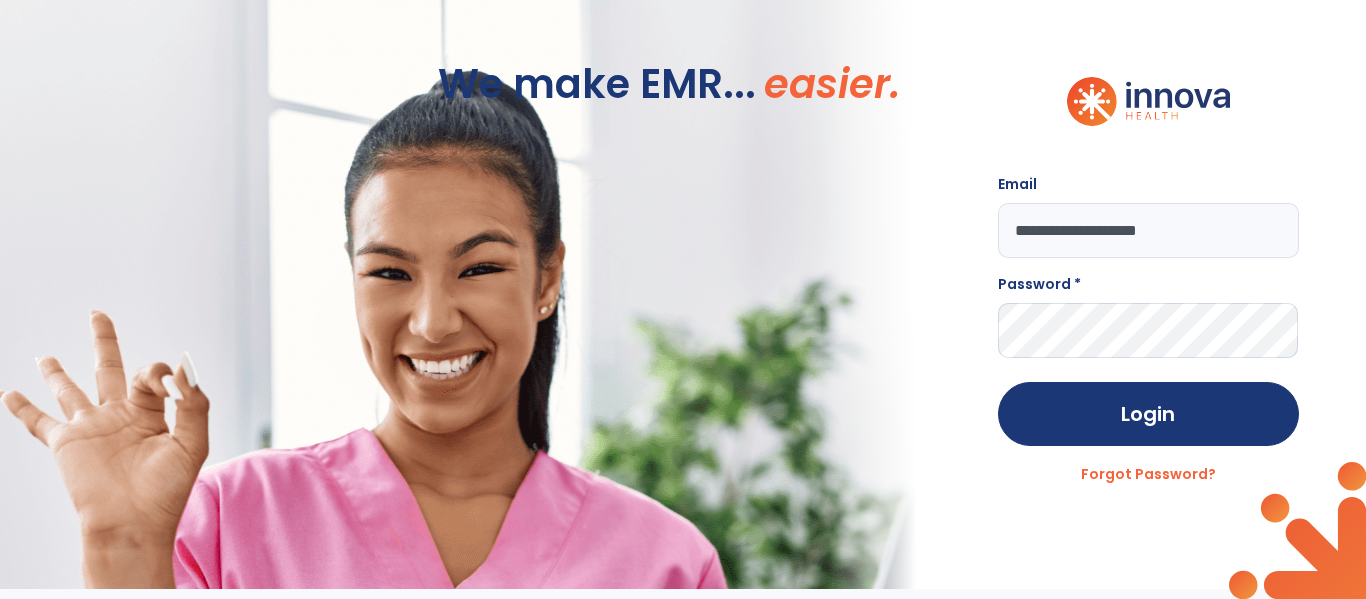 type on "**********" 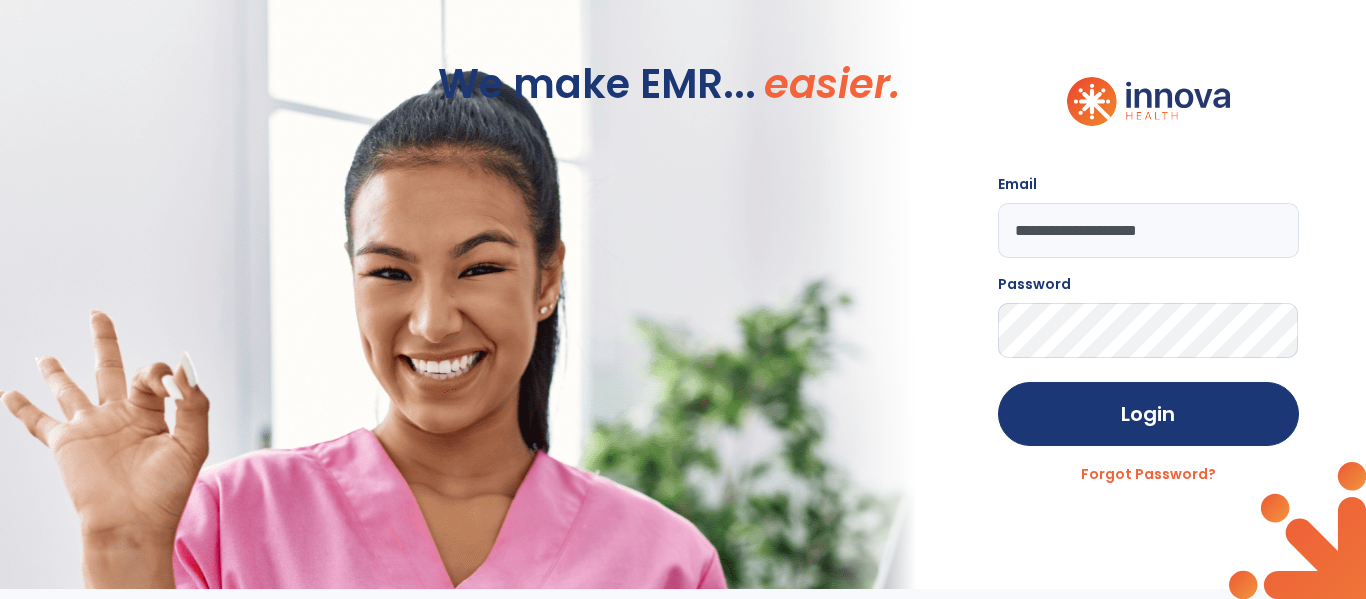 click on "Login" 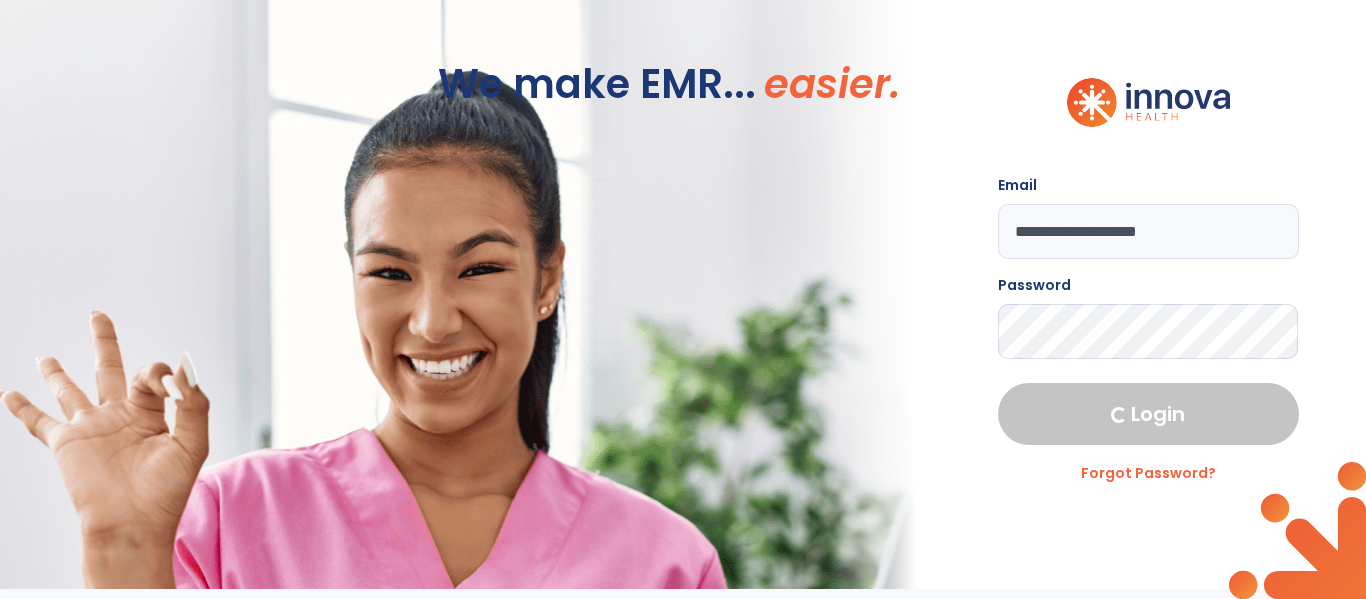 select on "****" 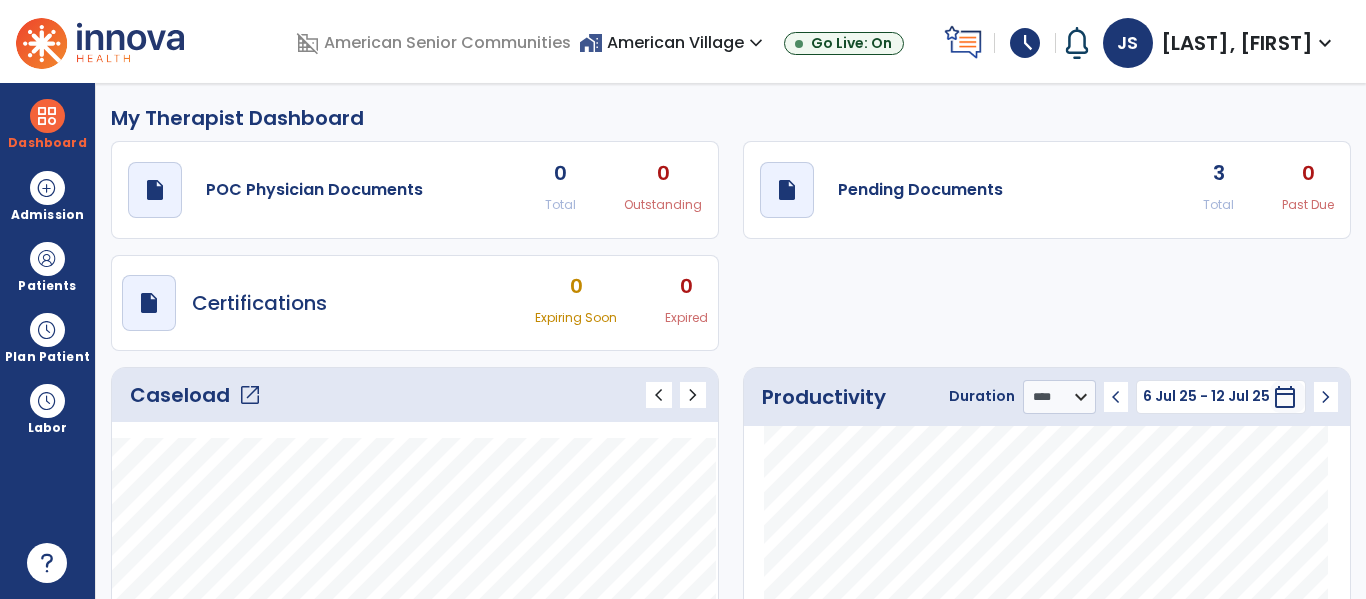 scroll, scrollTop: 548, scrollLeft: 0, axis: vertical 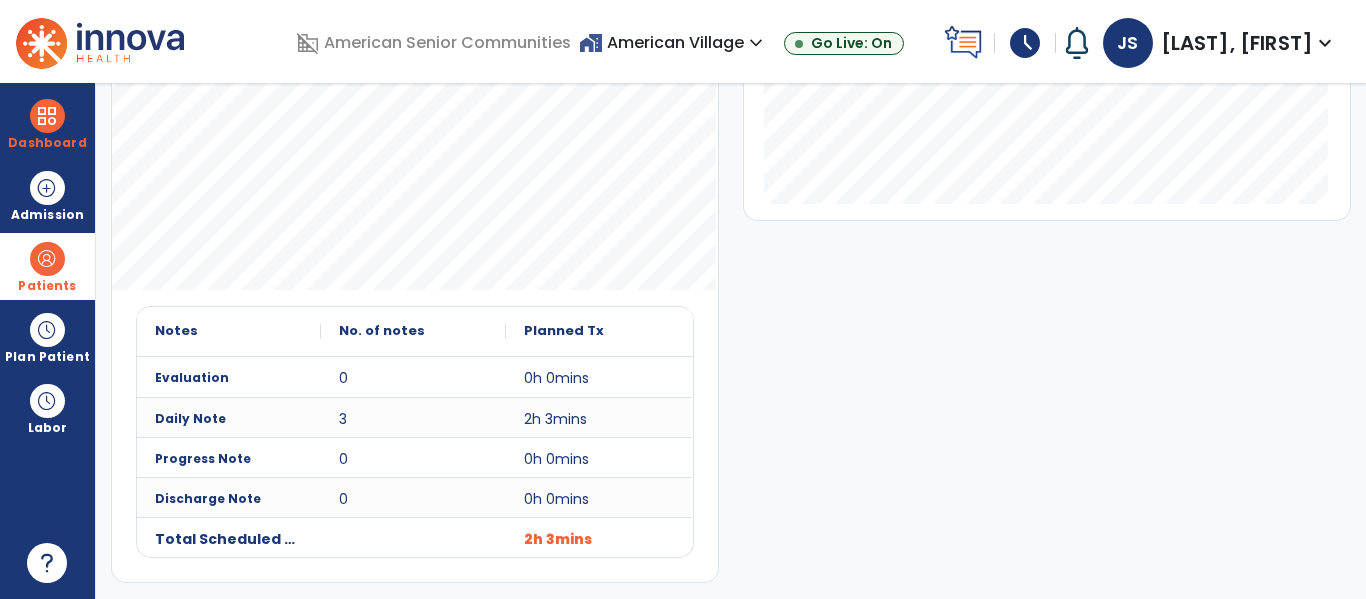click at bounding box center (47, 259) 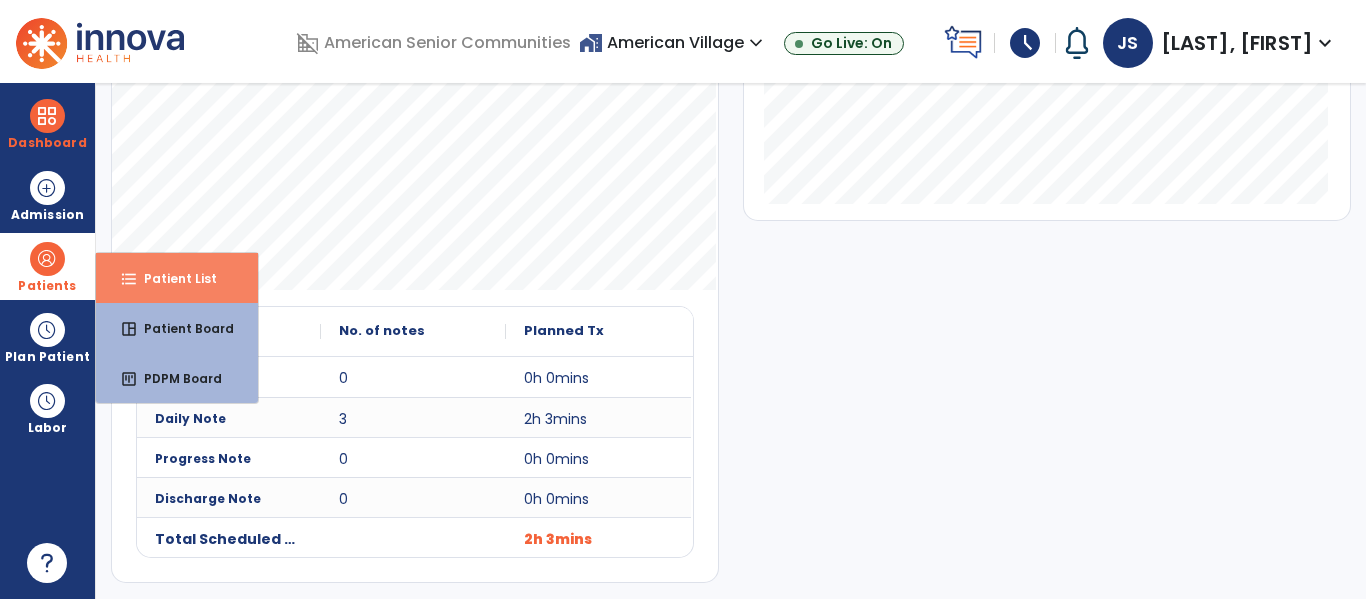 click on "format_list_bulleted  Patient List" at bounding box center (177, 278) 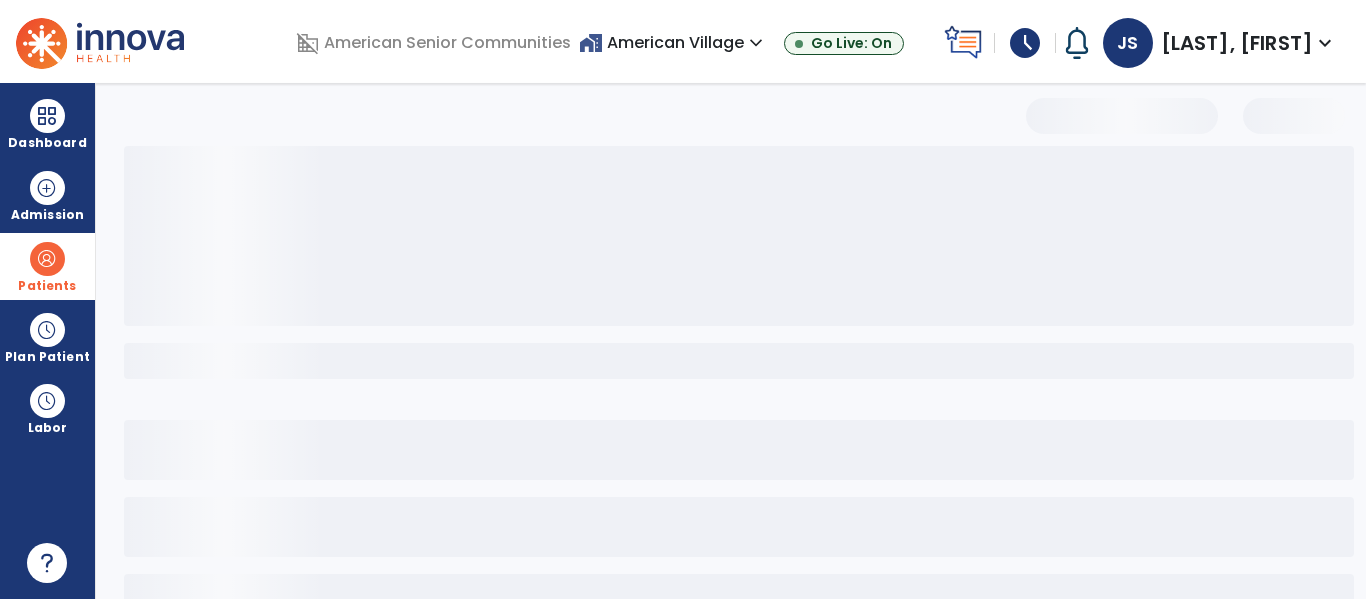scroll, scrollTop: 0, scrollLeft: 0, axis: both 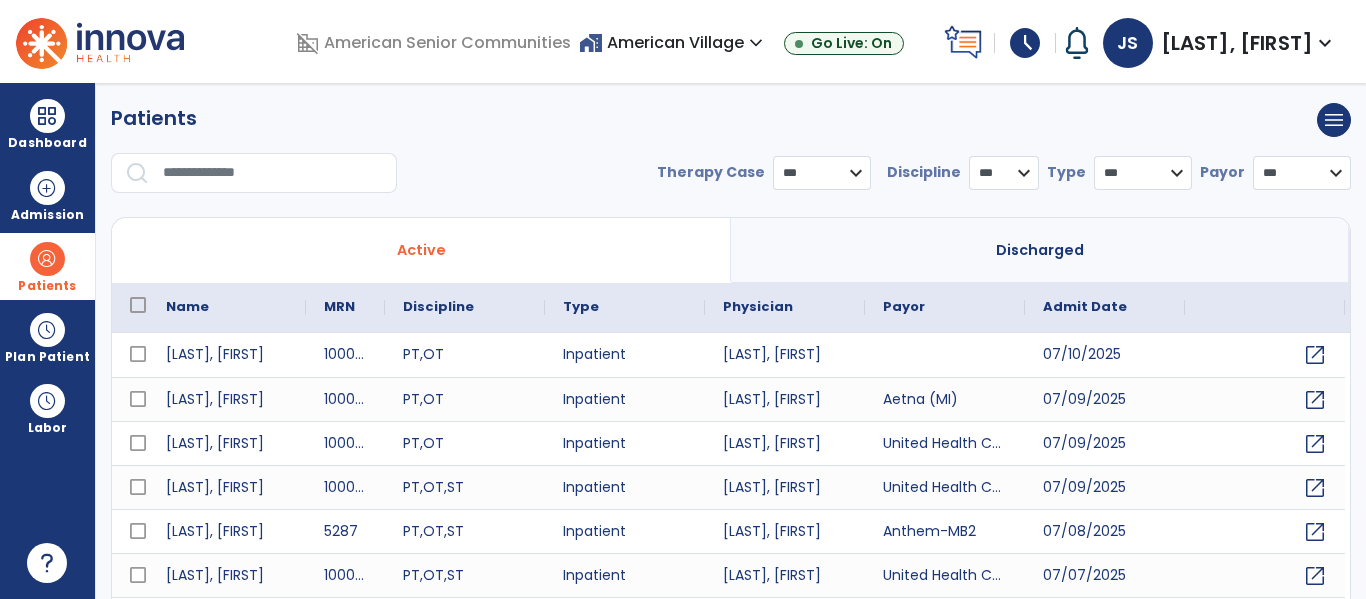 click at bounding box center (273, 173) 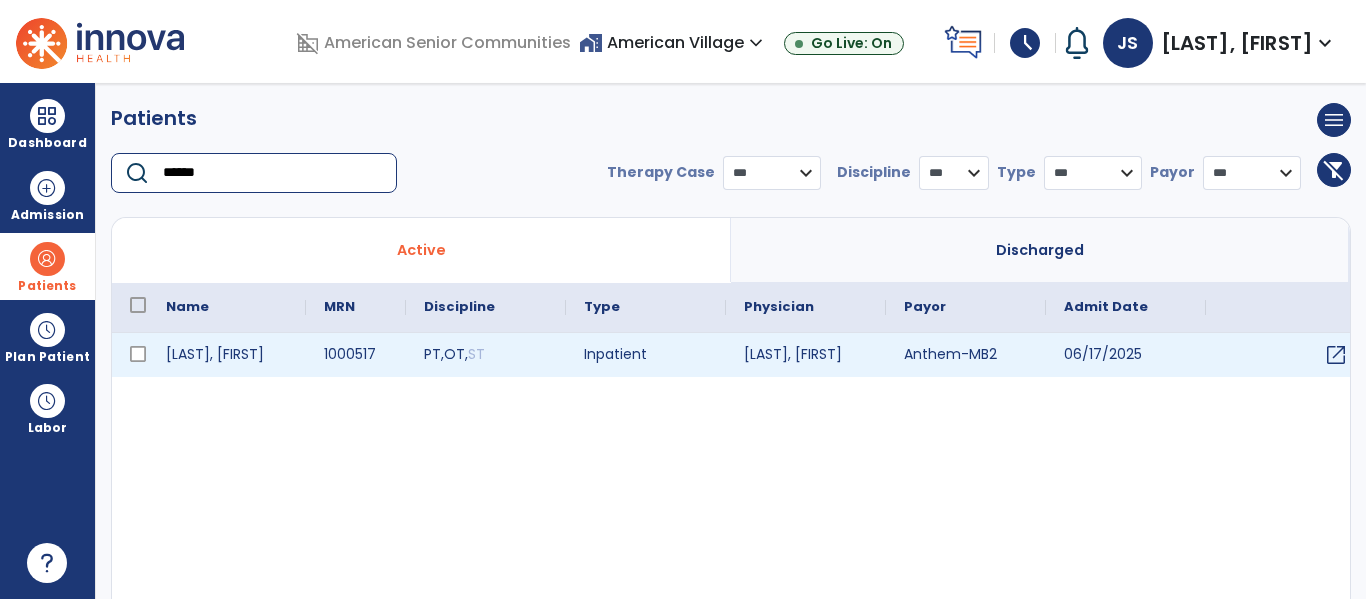 type on "******" 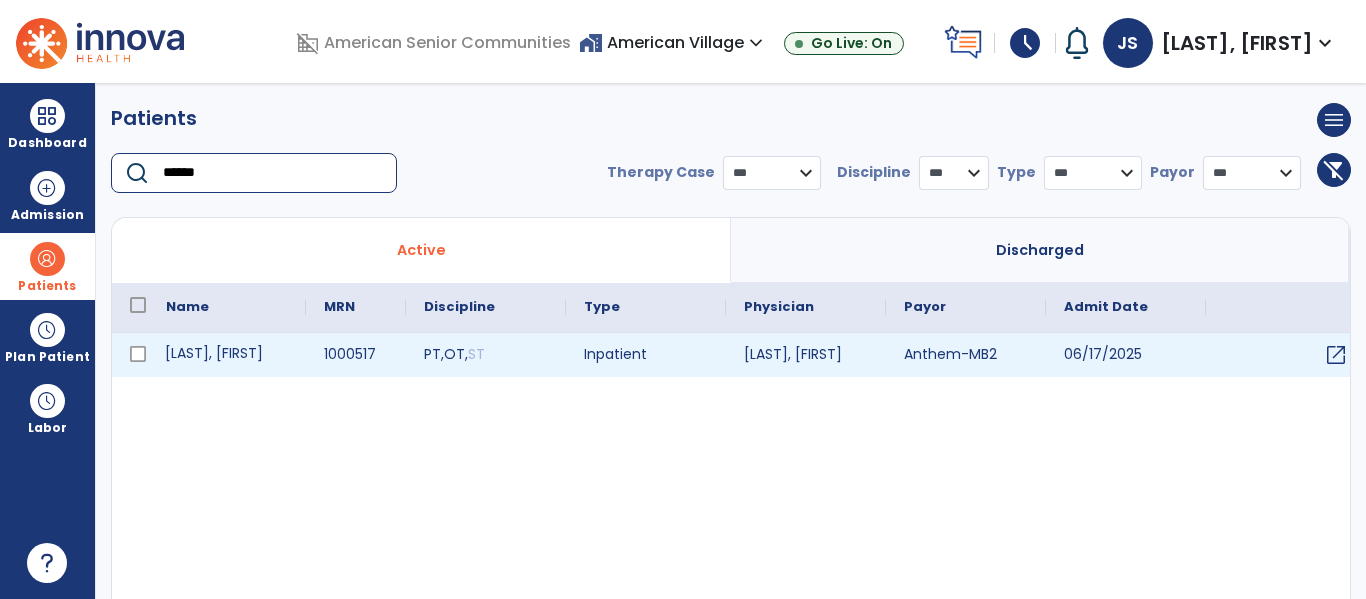 click on "[LAST], [FIRST]" at bounding box center [227, 355] 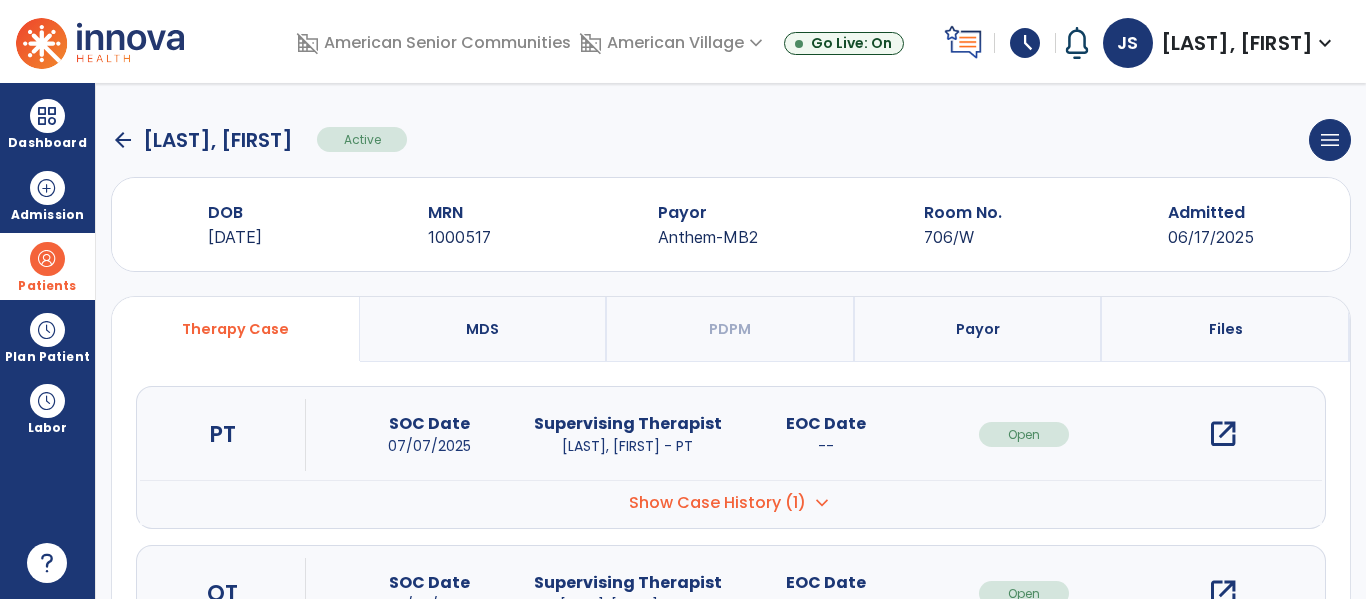 click on "open_in_new" at bounding box center [1223, 593] 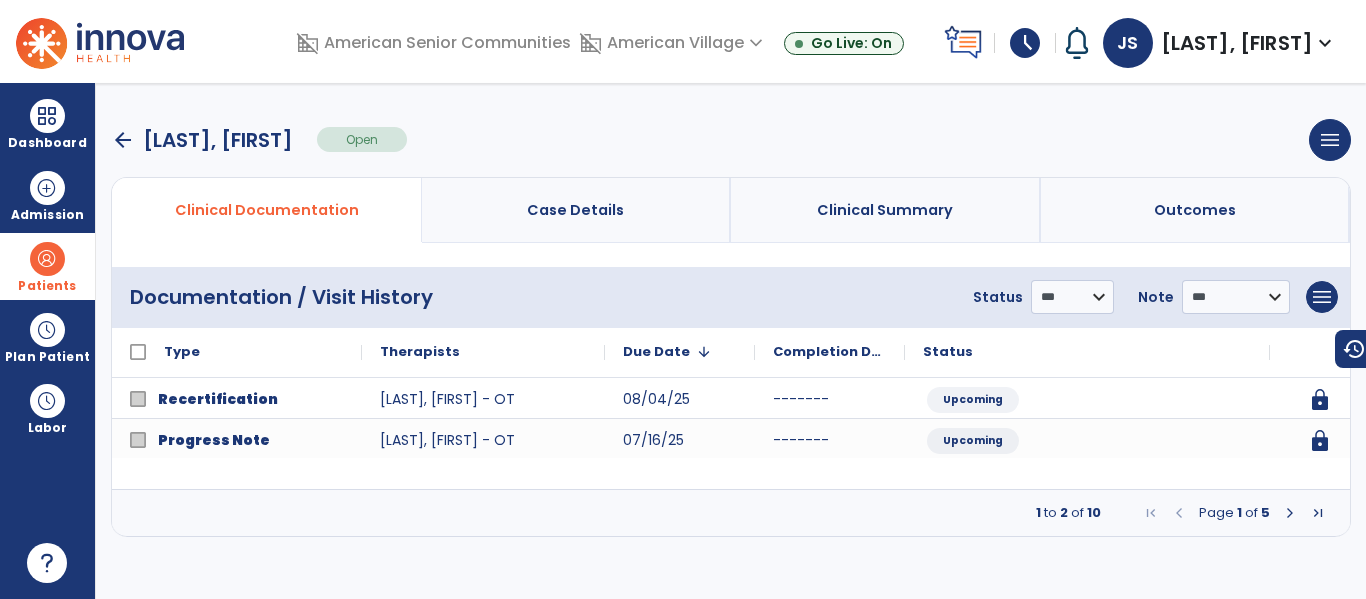 click at bounding box center [1318, 513] 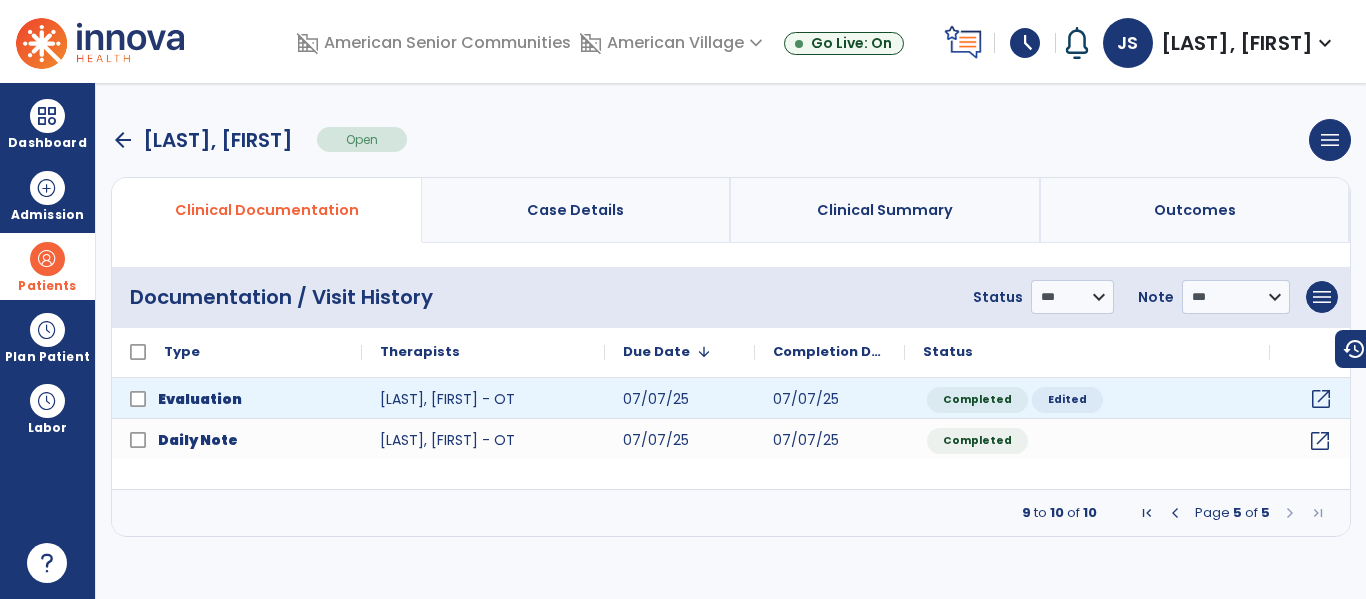 click on "open_in_new" 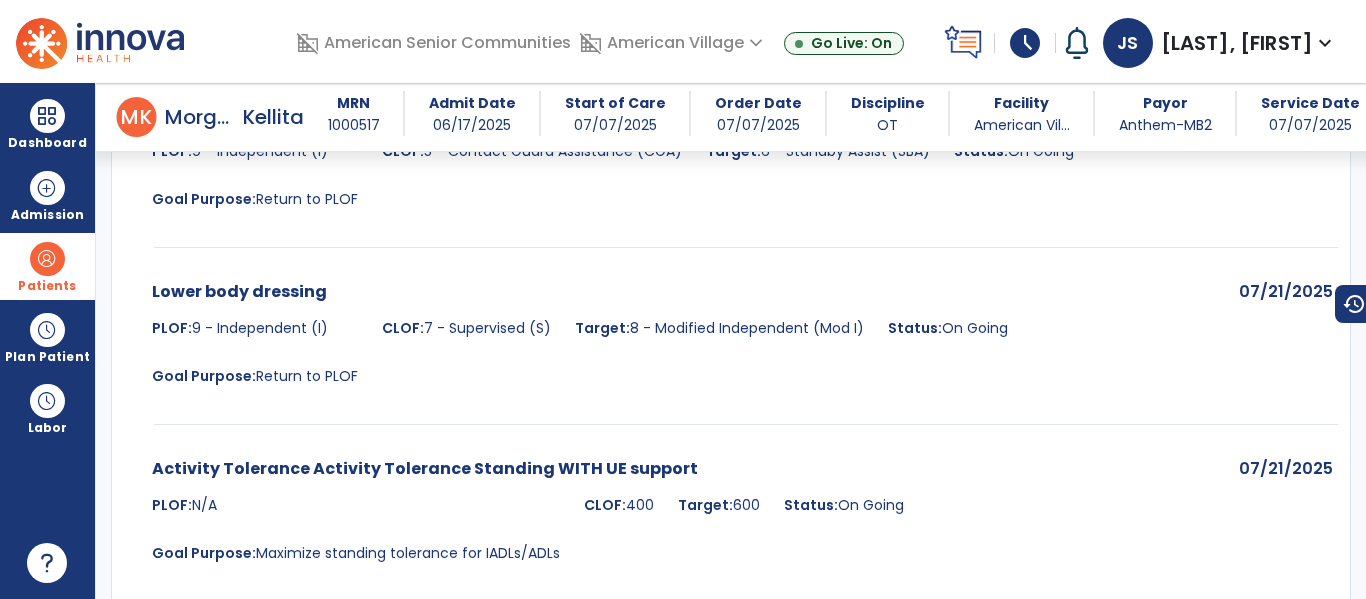 scroll, scrollTop: 0, scrollLeft: 0, axis: both 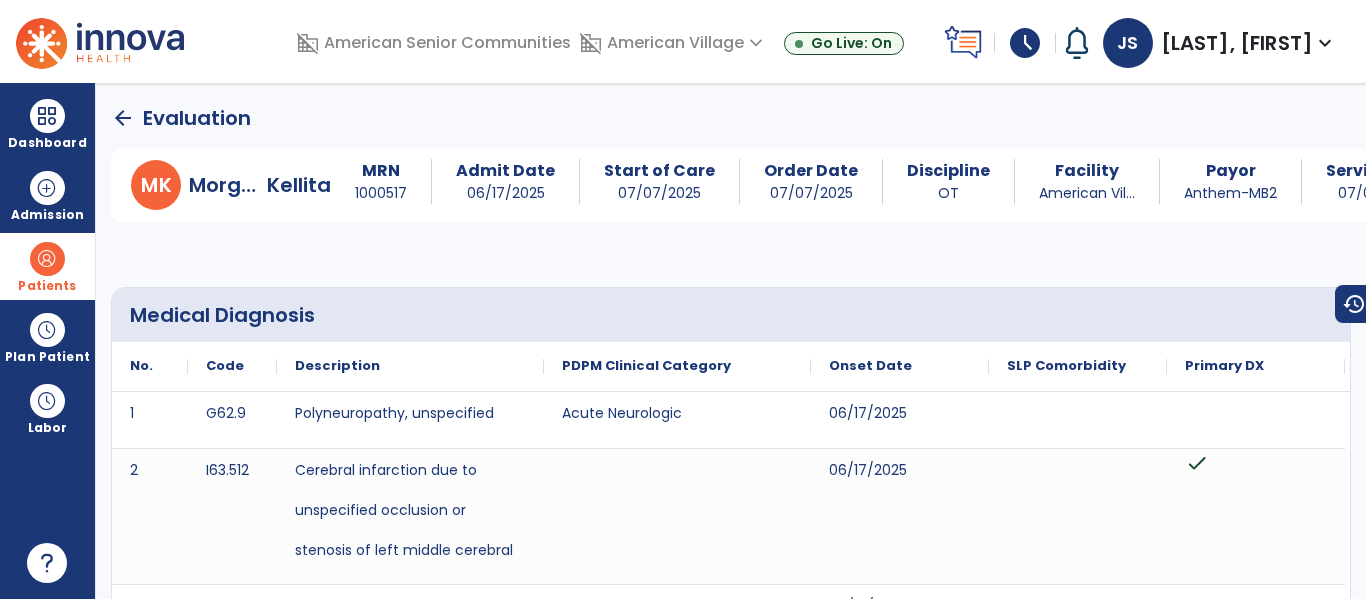 click on "arrow_back" 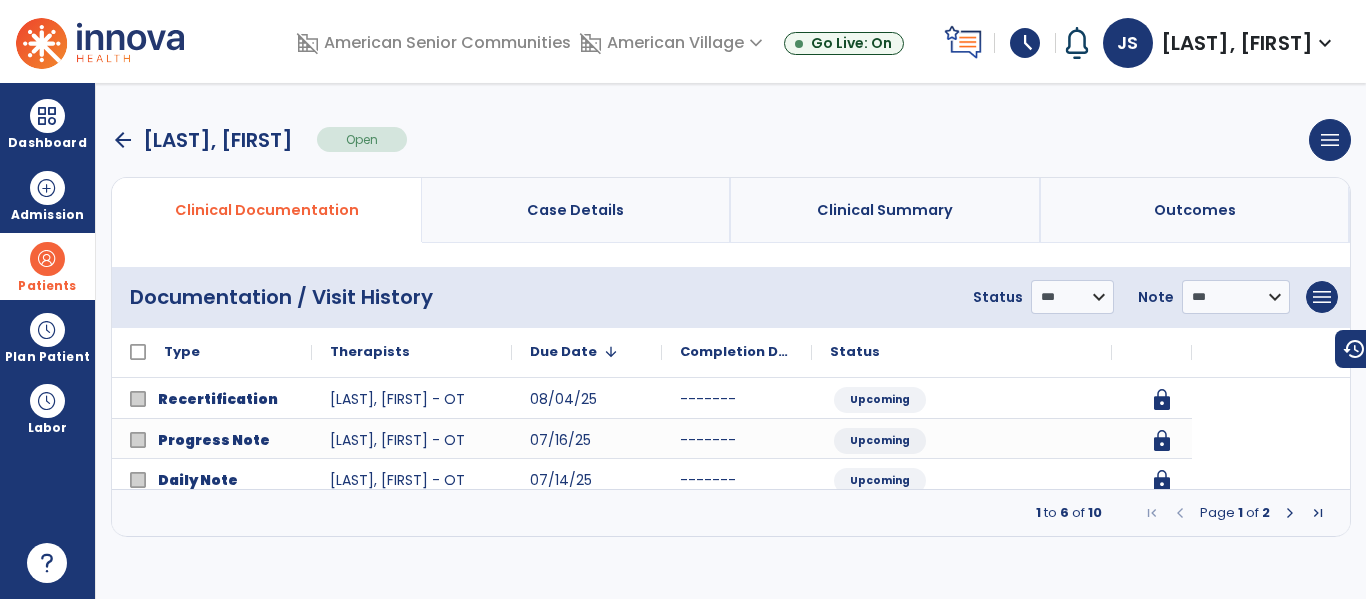 click on "arrow_back   Morgan, Kellita  Open  menu   Edit Therapy Case   Delete Therapy Case   Close Therapy Case" at bounding box center [731, 140] 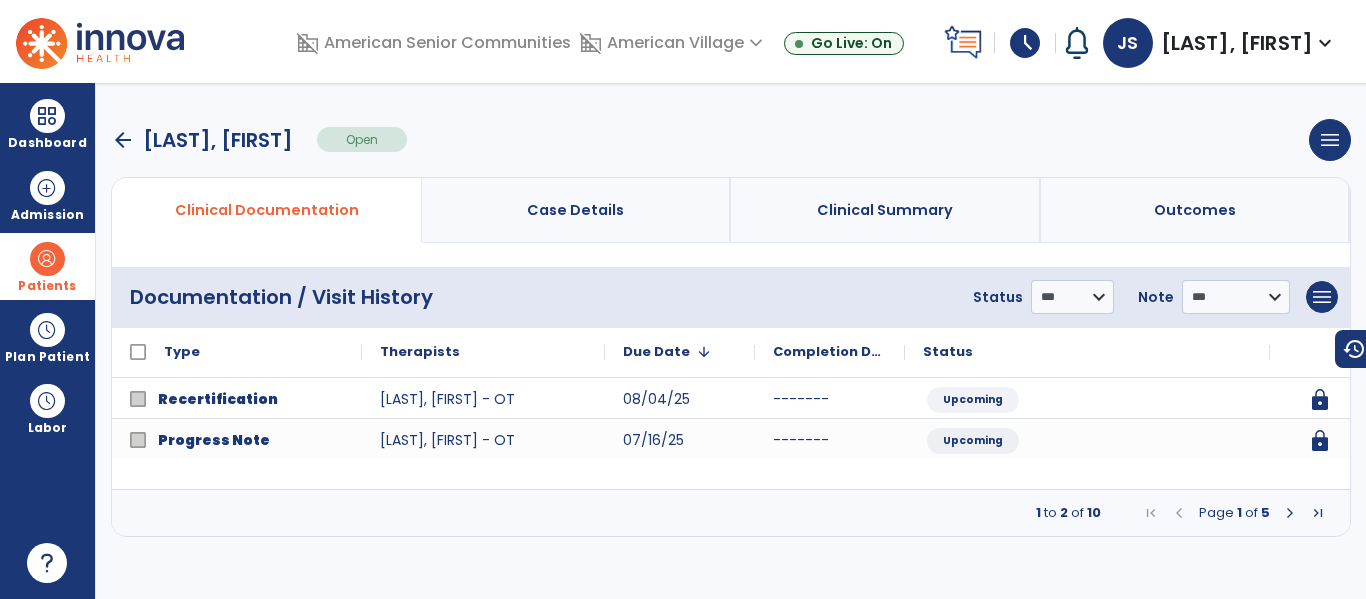 click on "arrow_back" at bounding box center [123, 140] 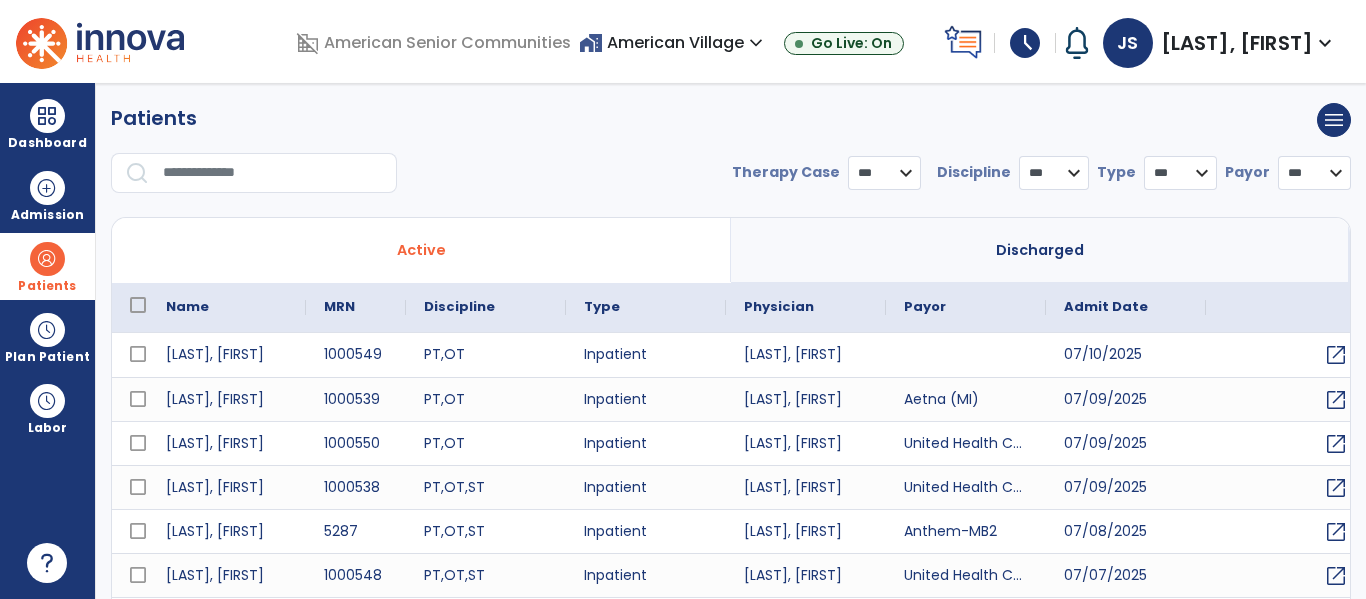 select on "***" 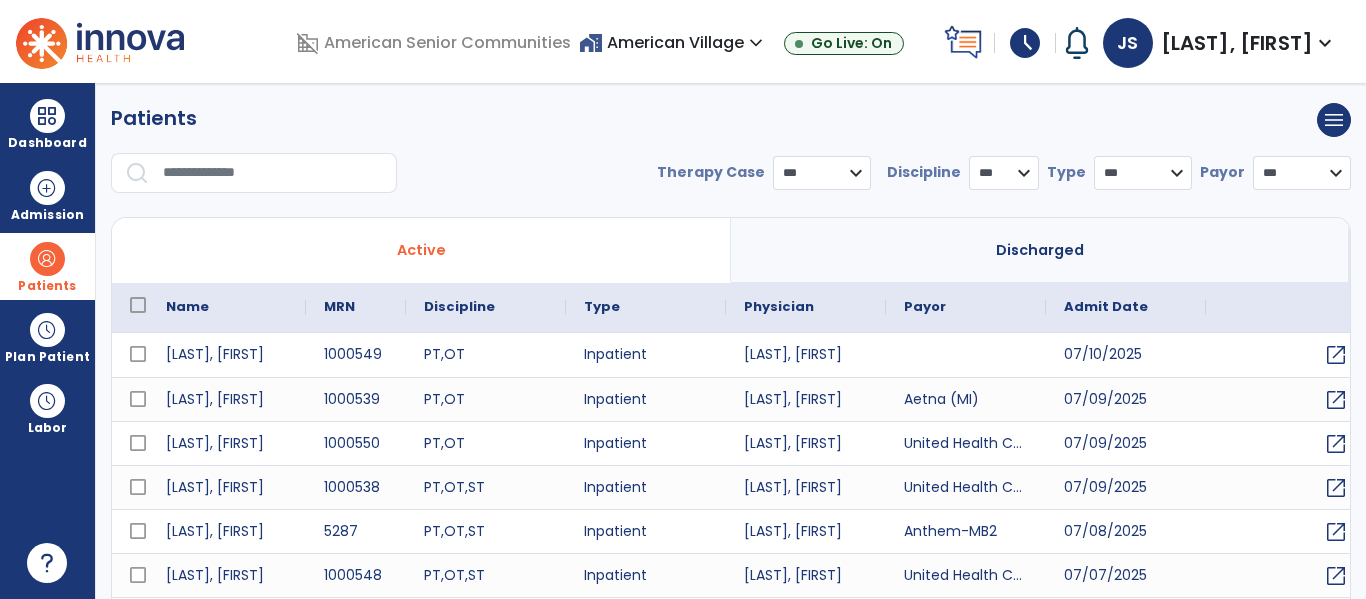 click at bounding box center (273, 173) 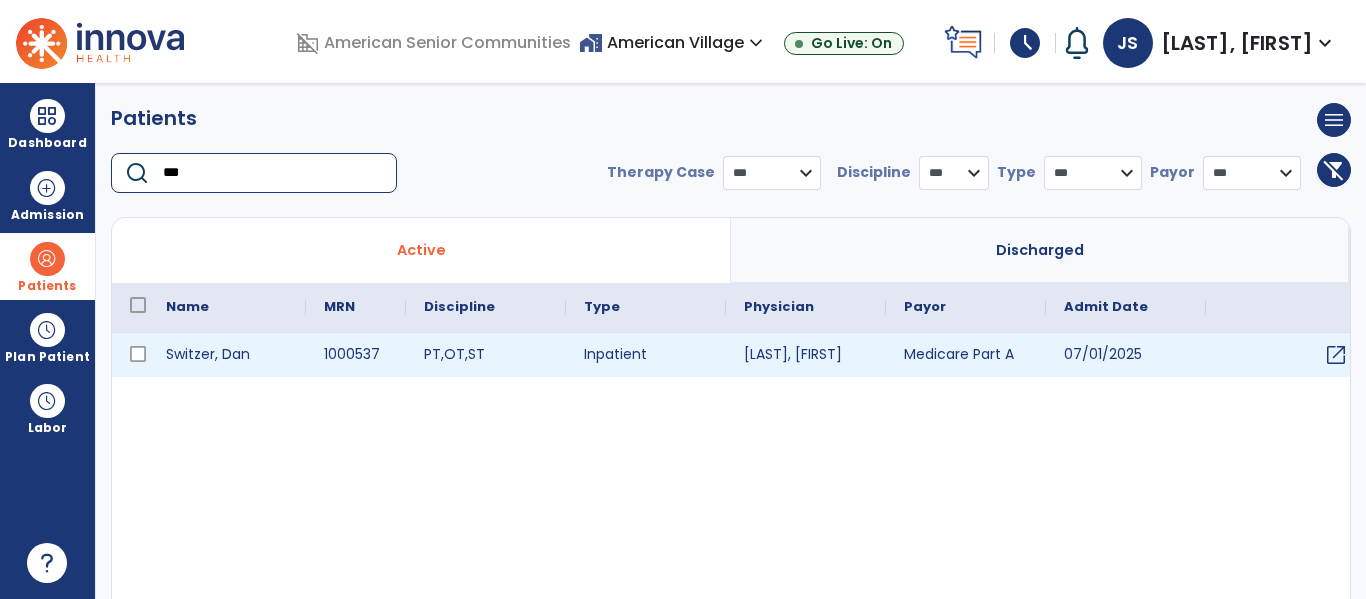 type on "***" 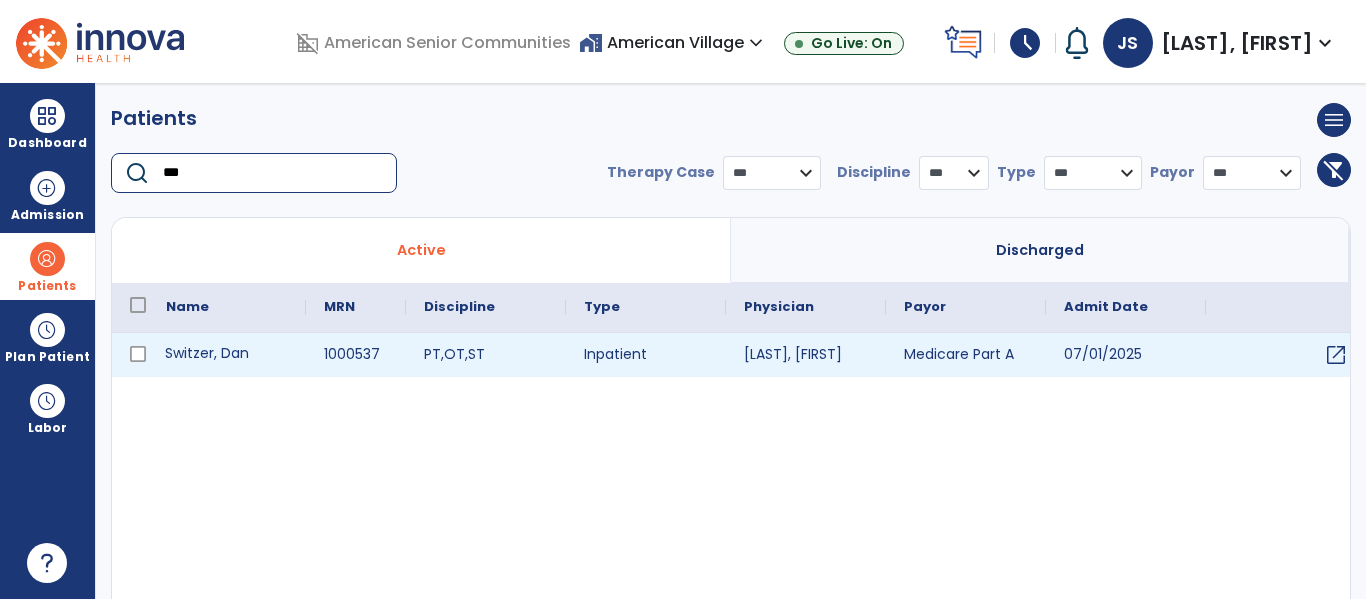 click on "Switzer, Dan" at bounding box center [227, 355] 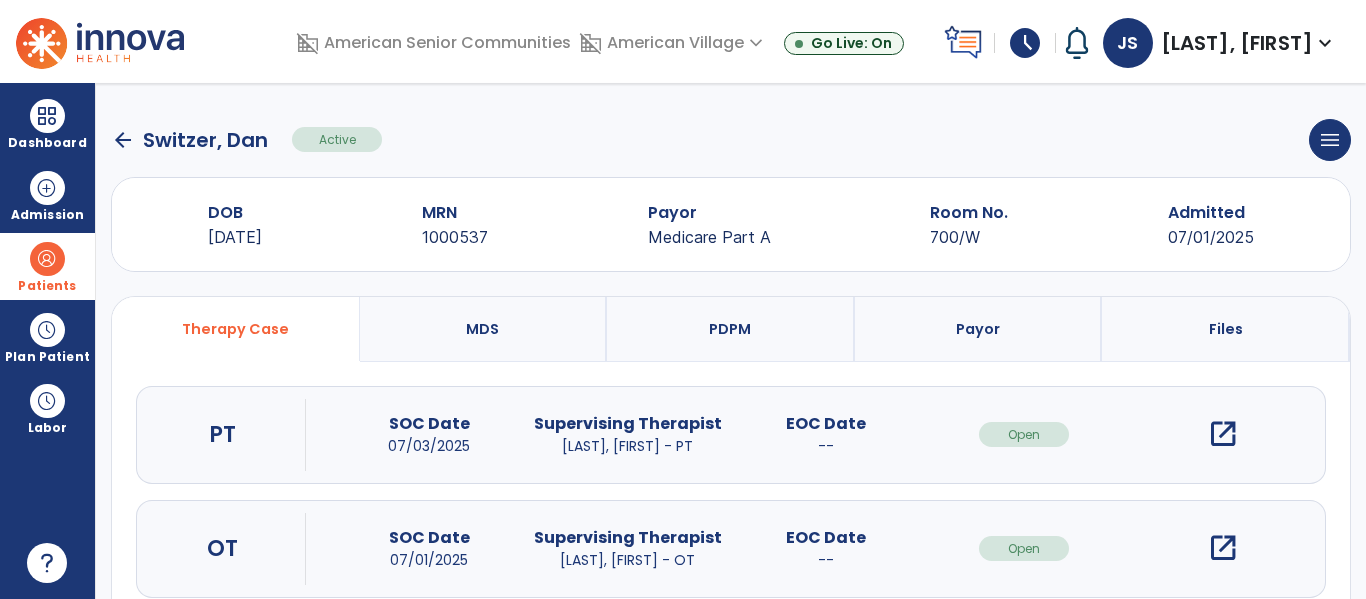click on "open_in_new" at bounding box center [1223, 548] 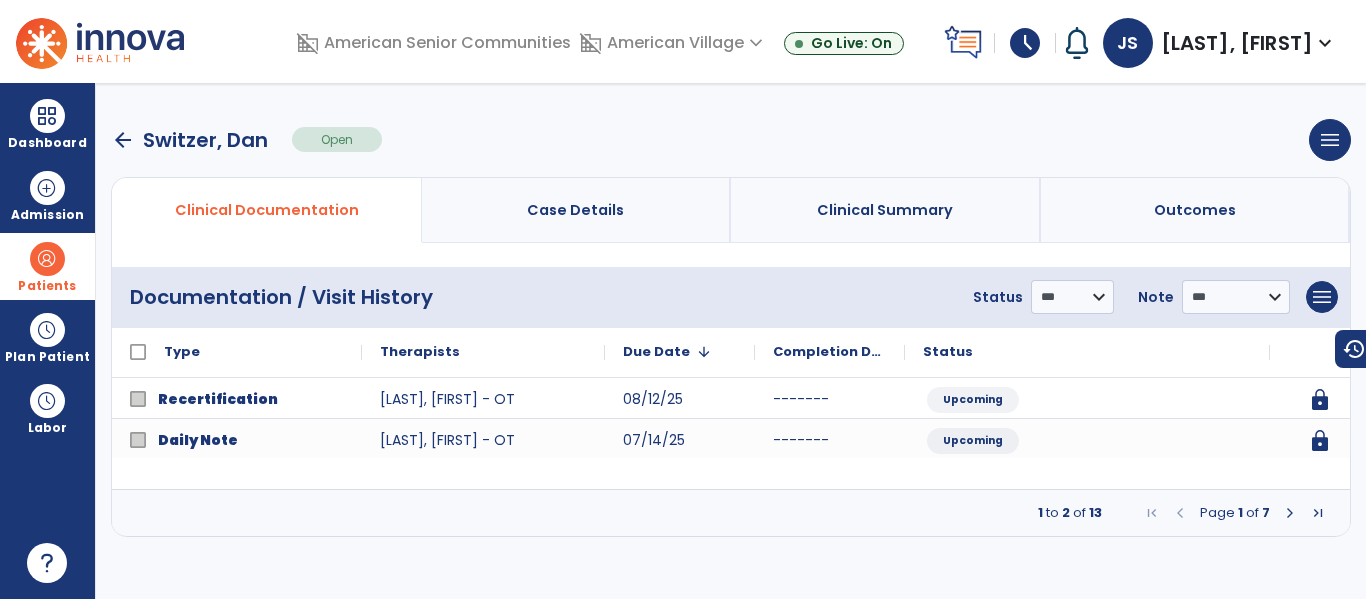 click at bounding box center (1318, 513) 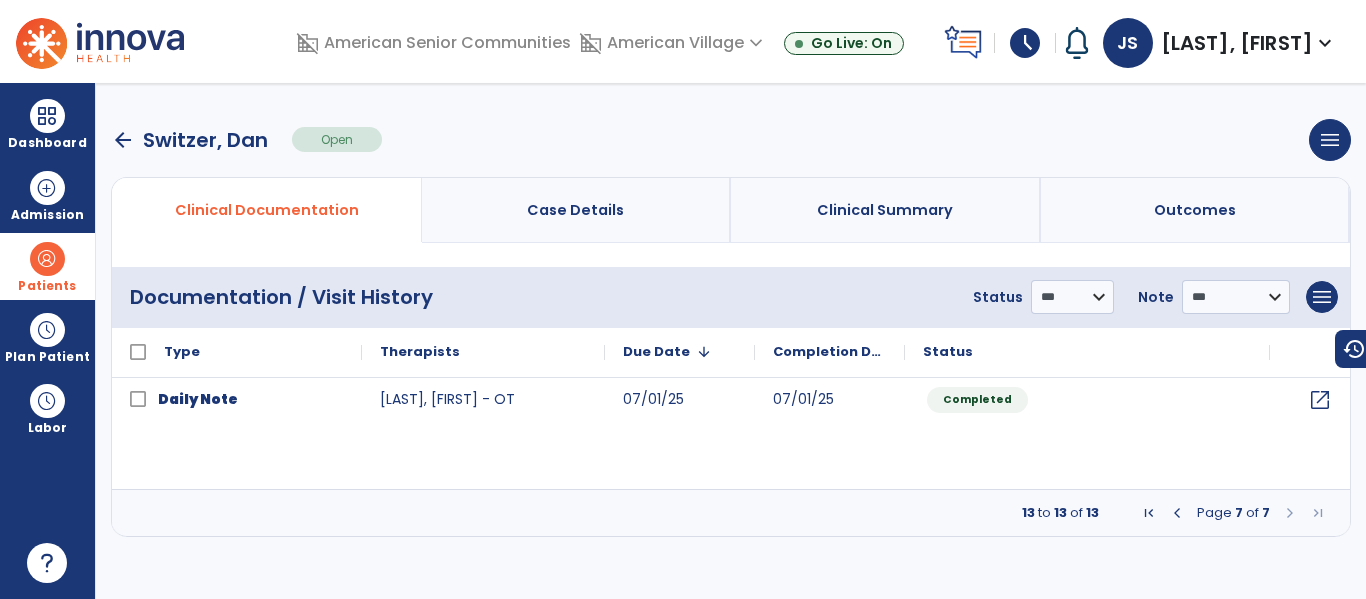 click at bounding box center (1177, 513) 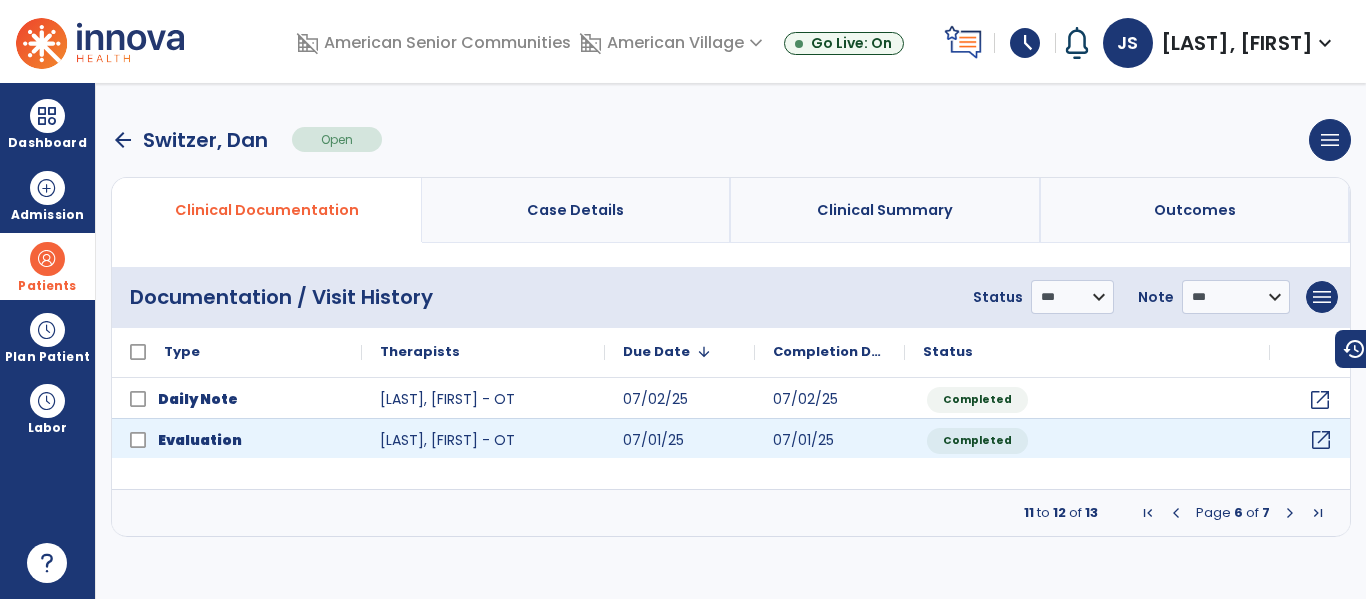 click on "open_in_new" 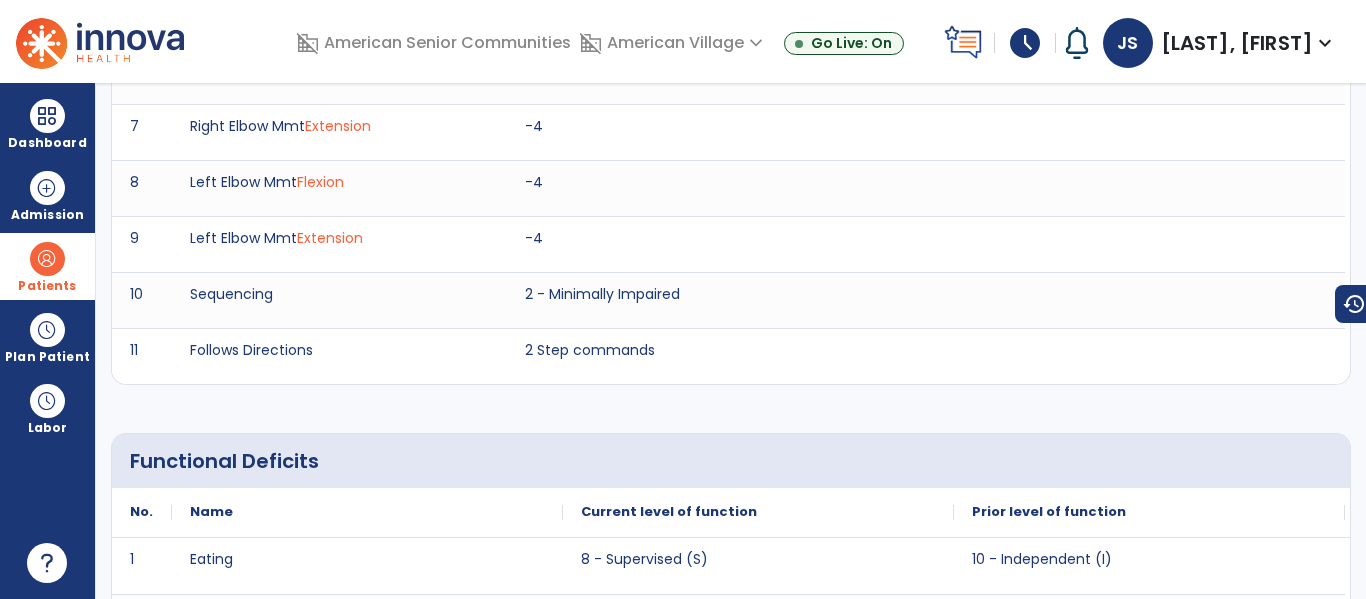 scroll, scrollTop: 0, scrollLeft: 0, axis: both 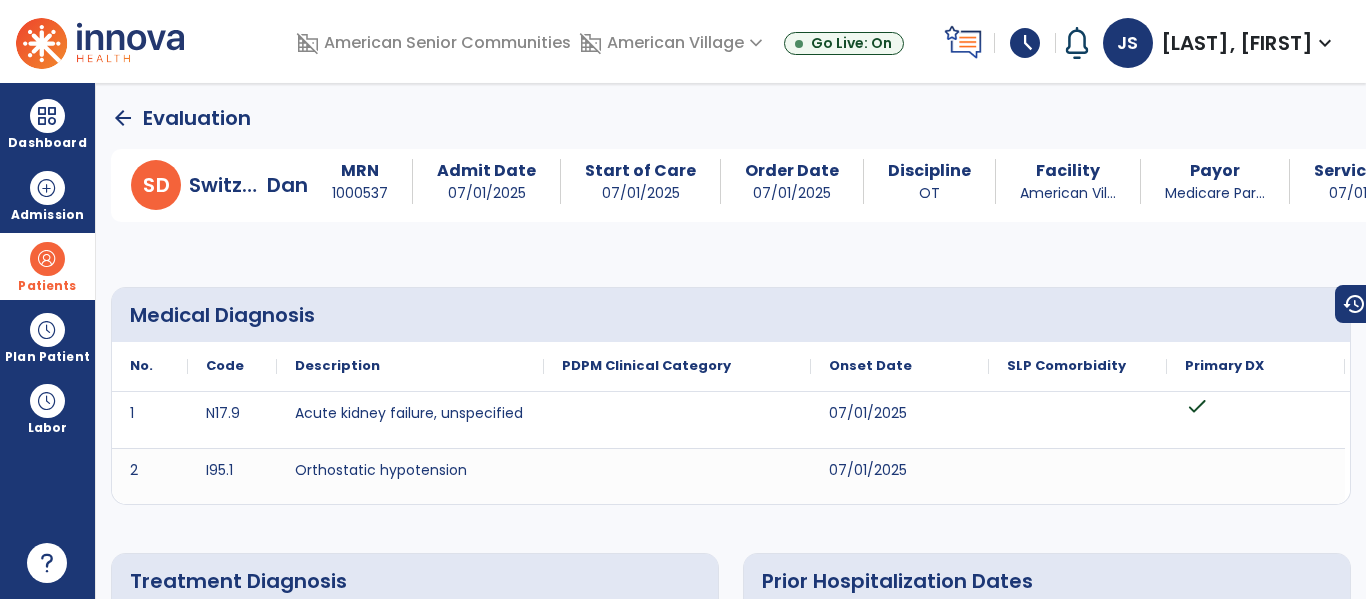 click on "arrow_back" 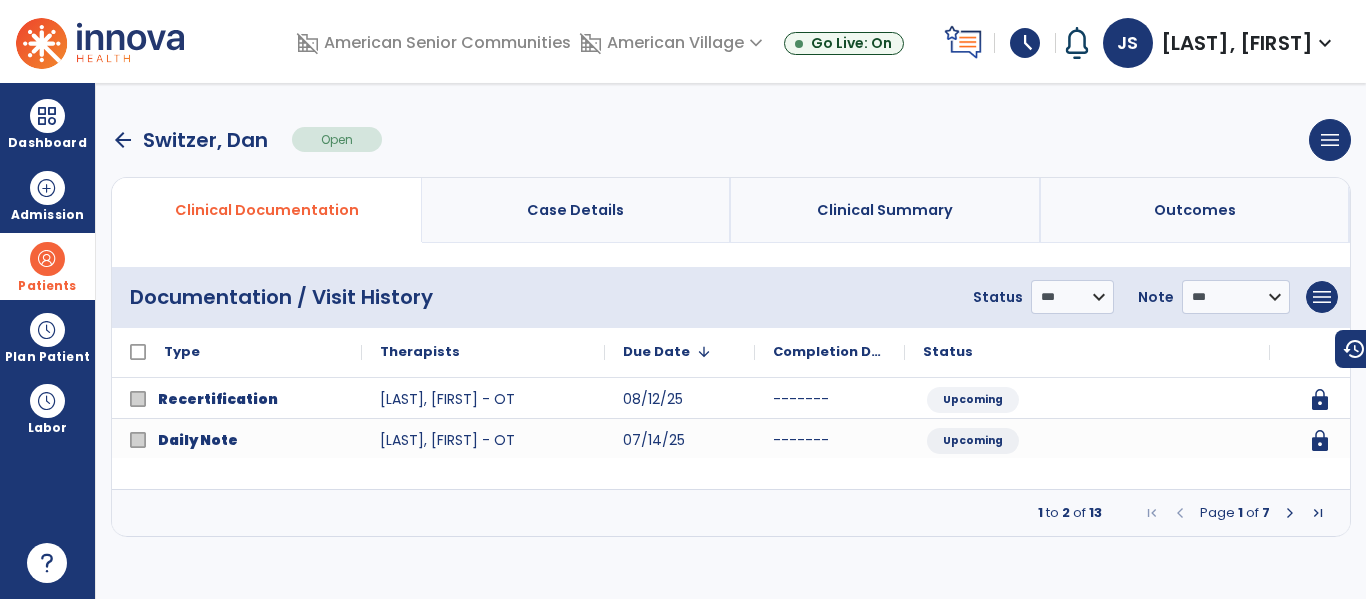 click on "arrow_back" at bounding box center (123, 140) 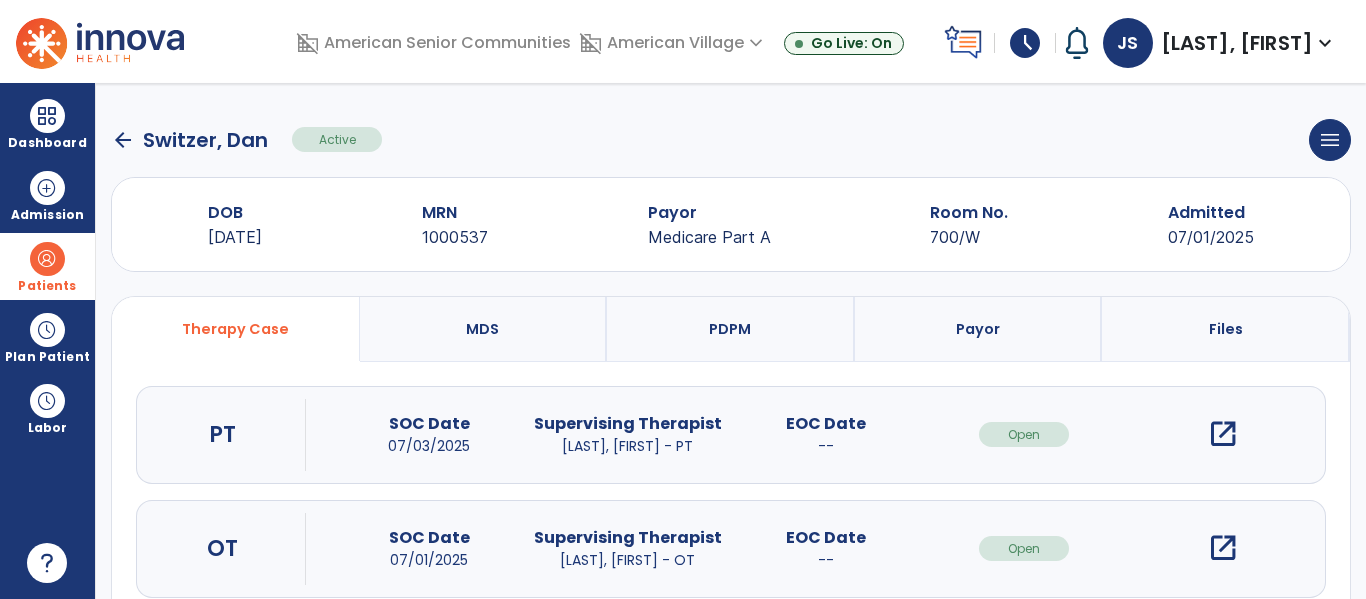 click on "arrow_back" 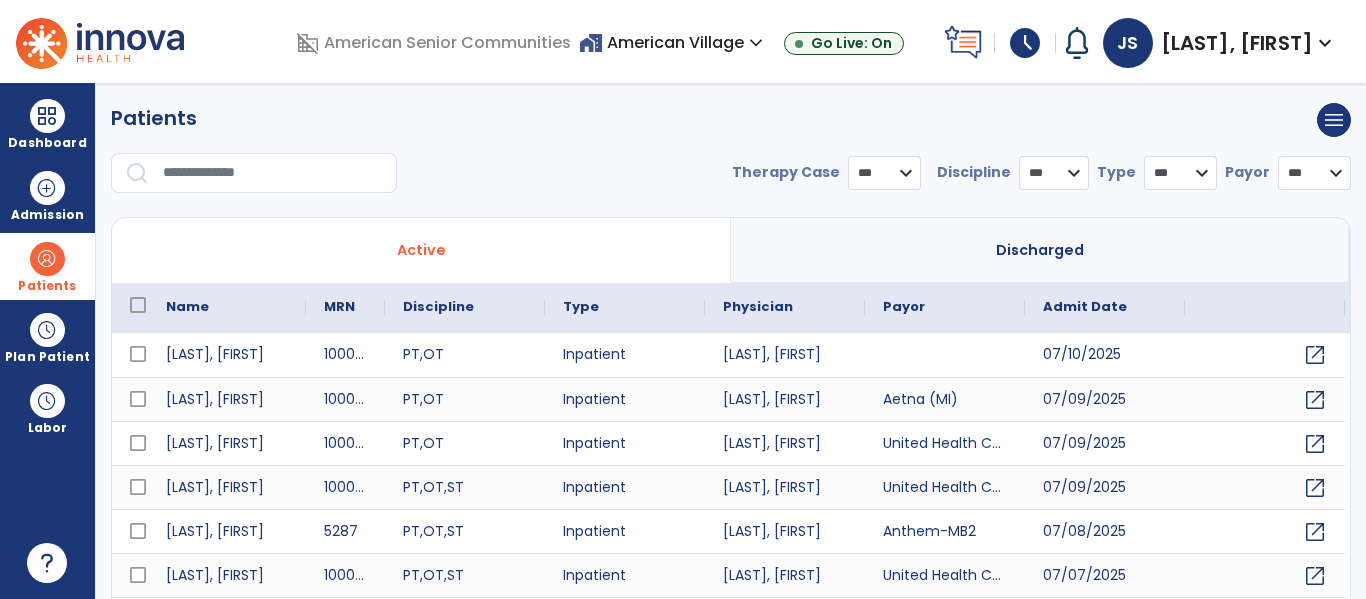 select on "***" 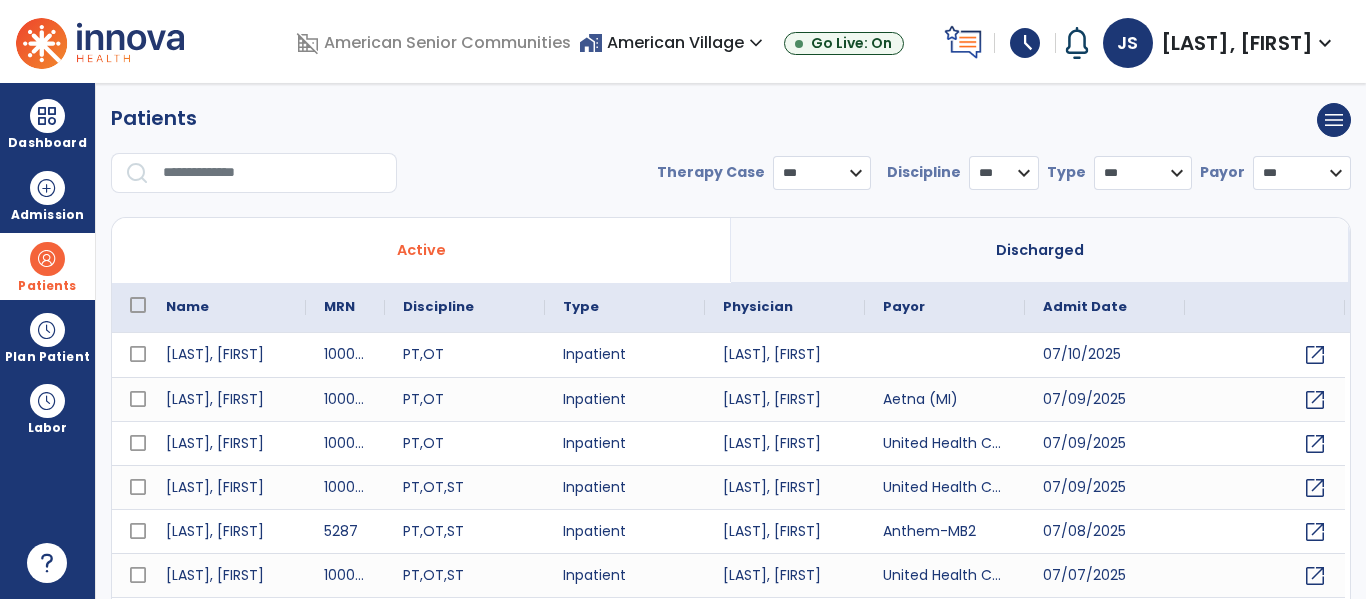 click at bounding box center (273, 173) 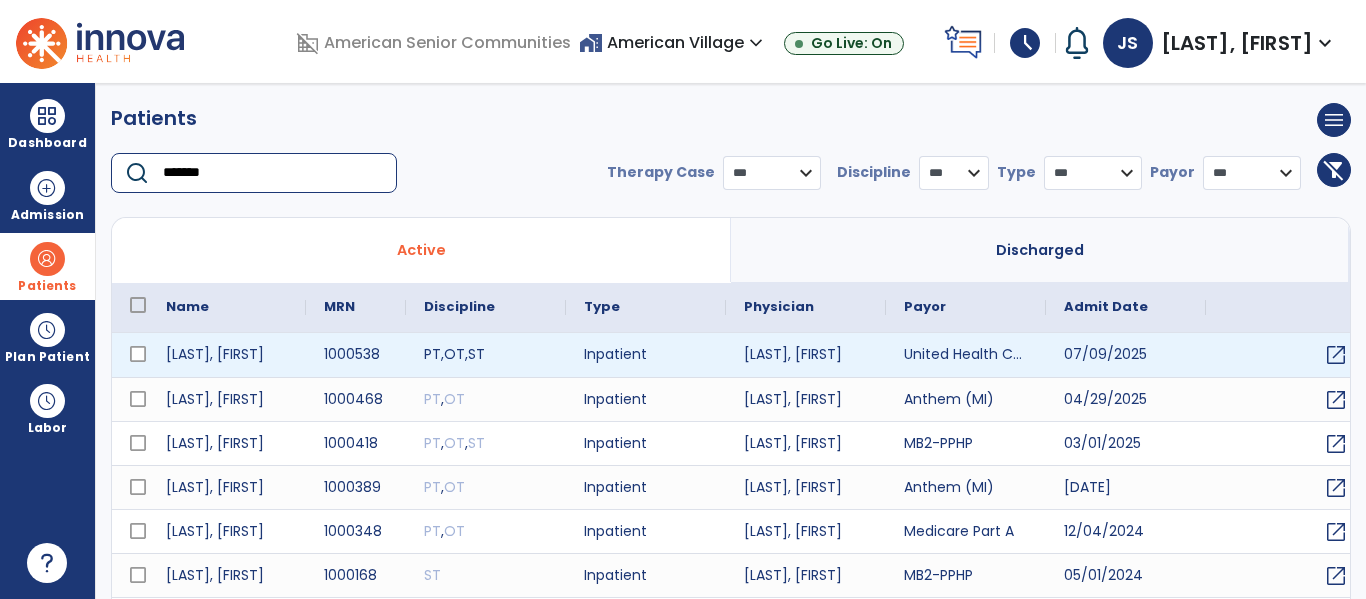 type on "*******" 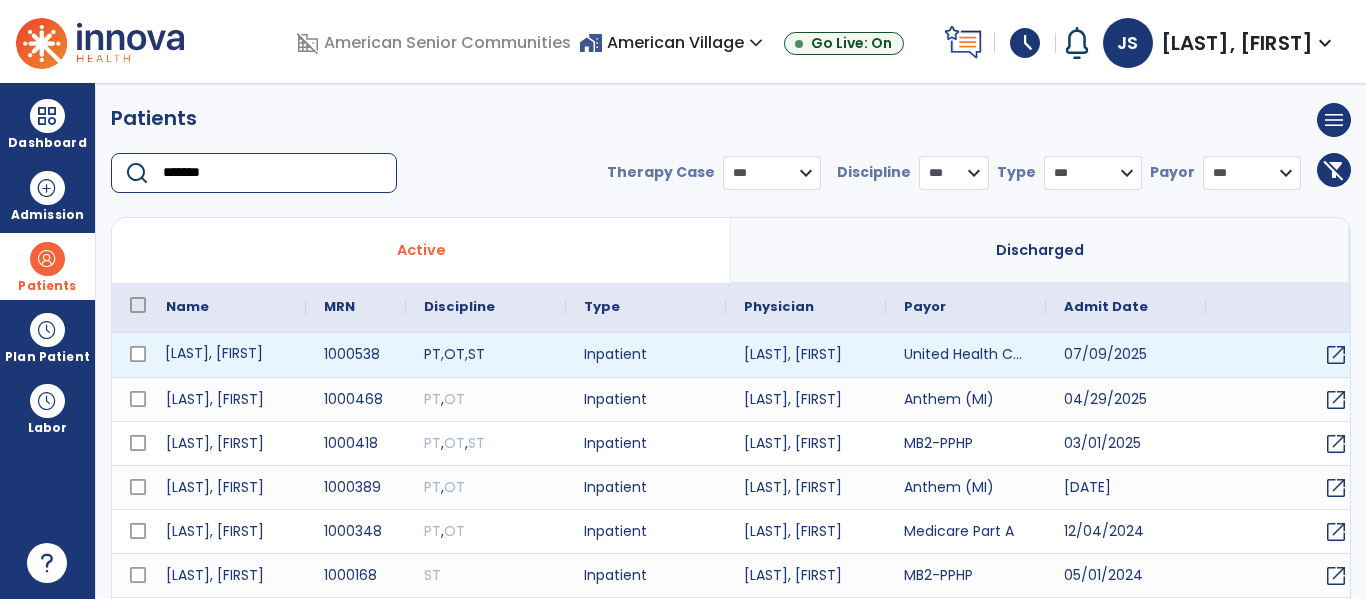 click on "[LAST], [FIRST]" at bounding box center (227, 355) 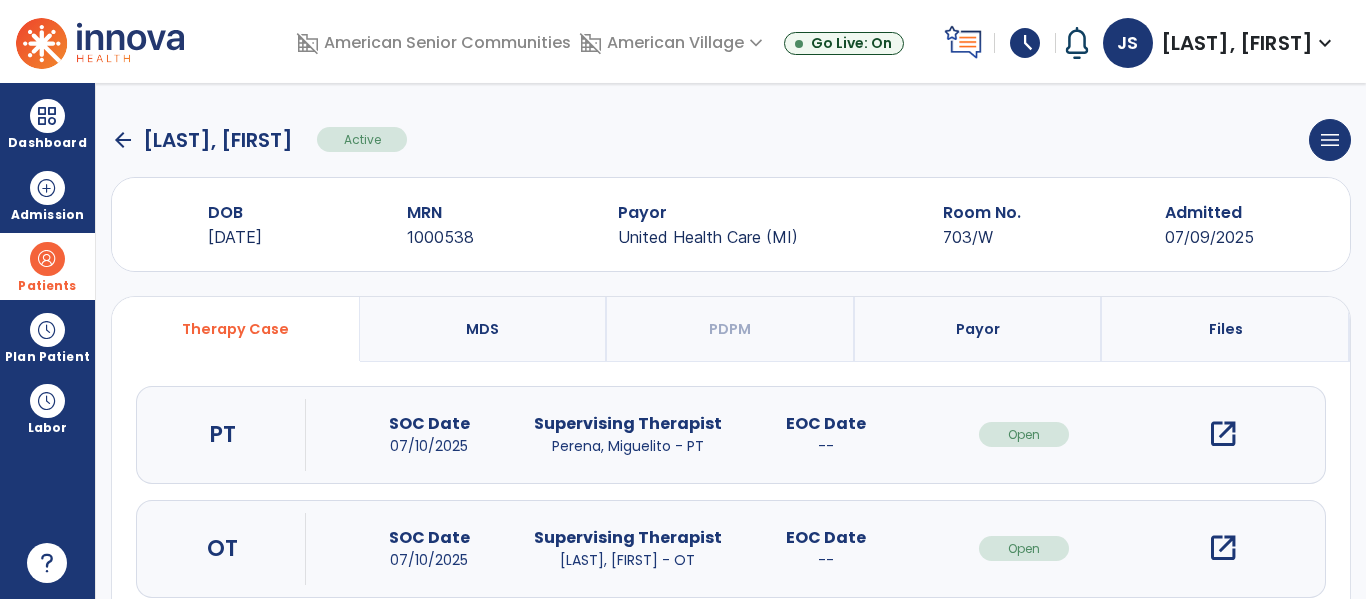 click on "open_in_new" at bounding box center (1223, 548) 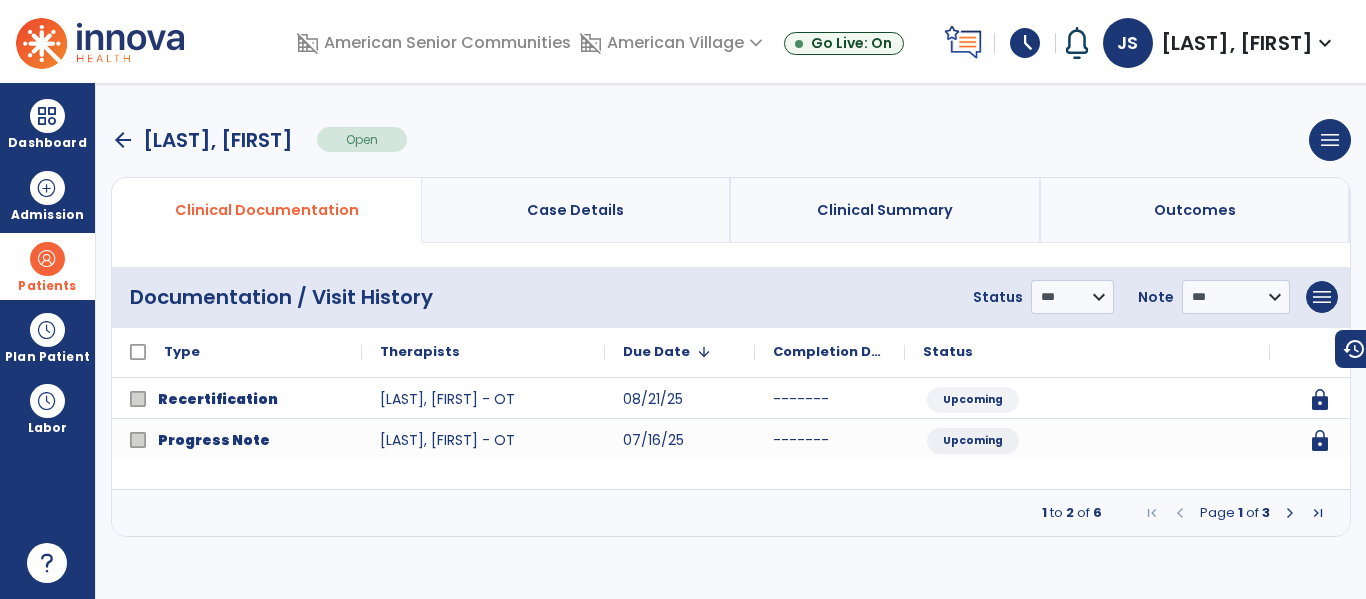 click at bounding box center (1318, 513) 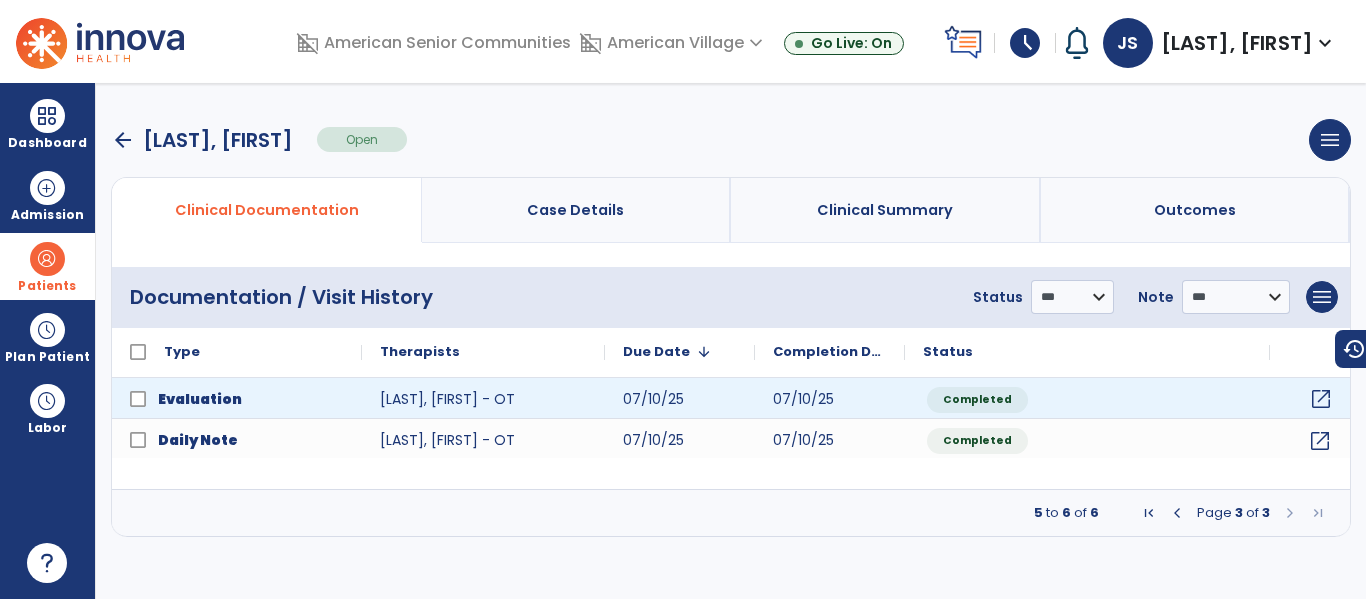 click on "open_in_new" 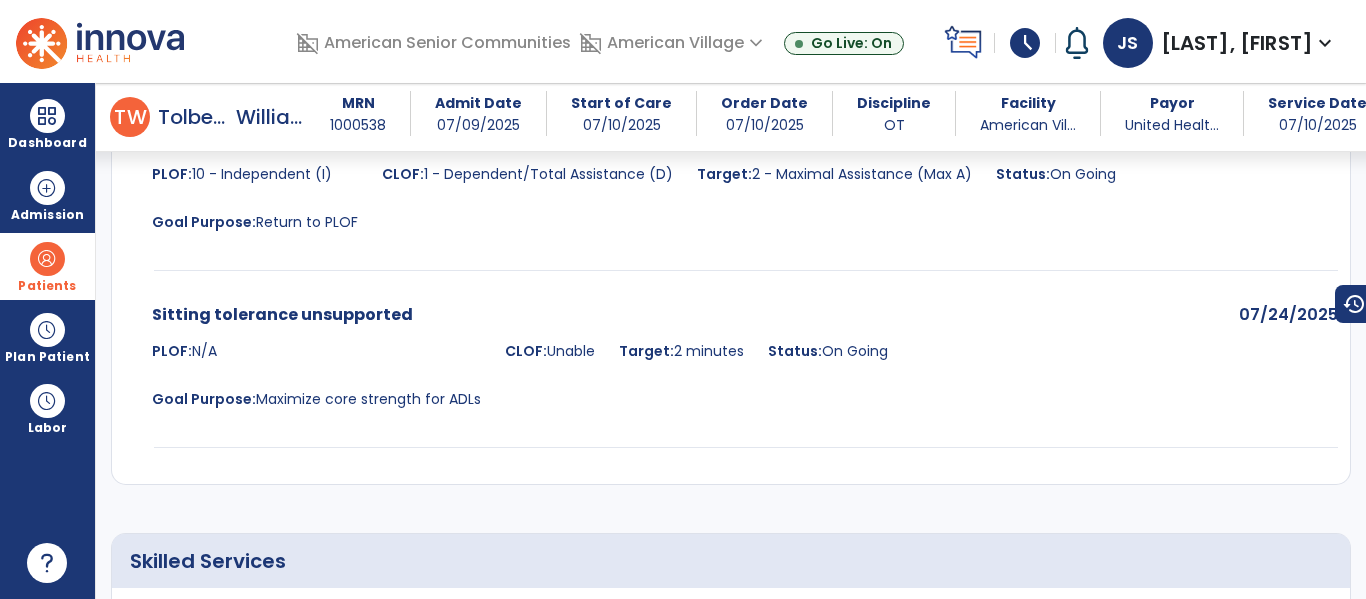 scroll, scrollTop: 5764, scrollLeft: 0, axis: vertical 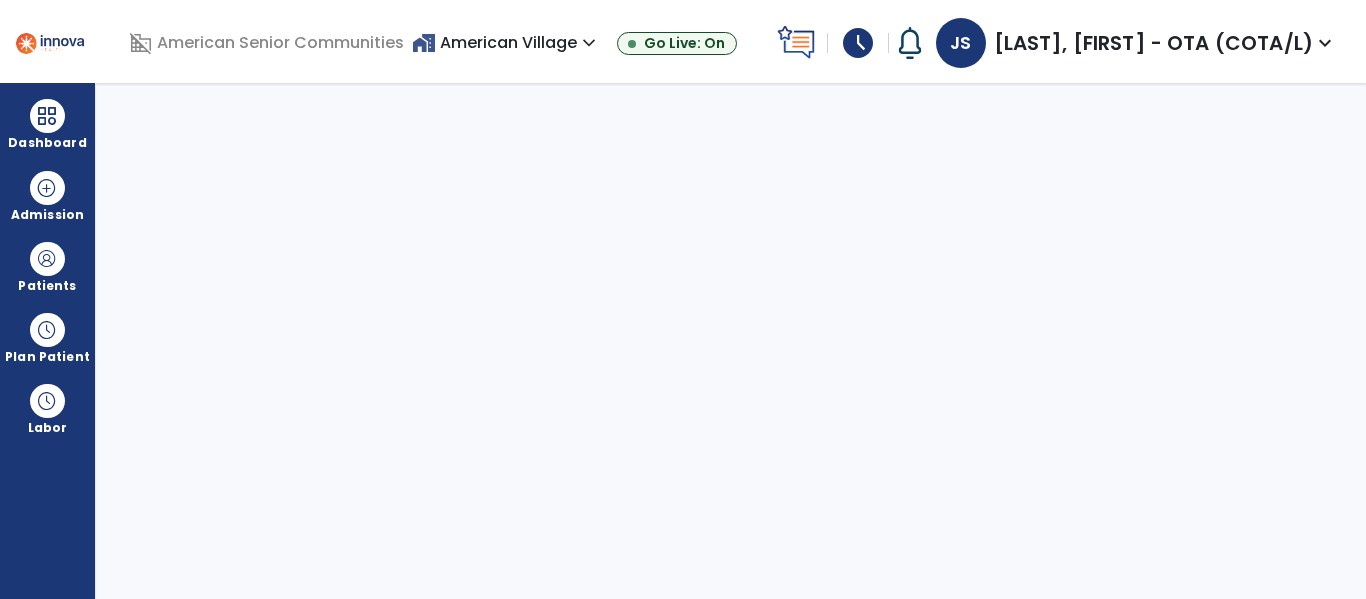 select on "****" 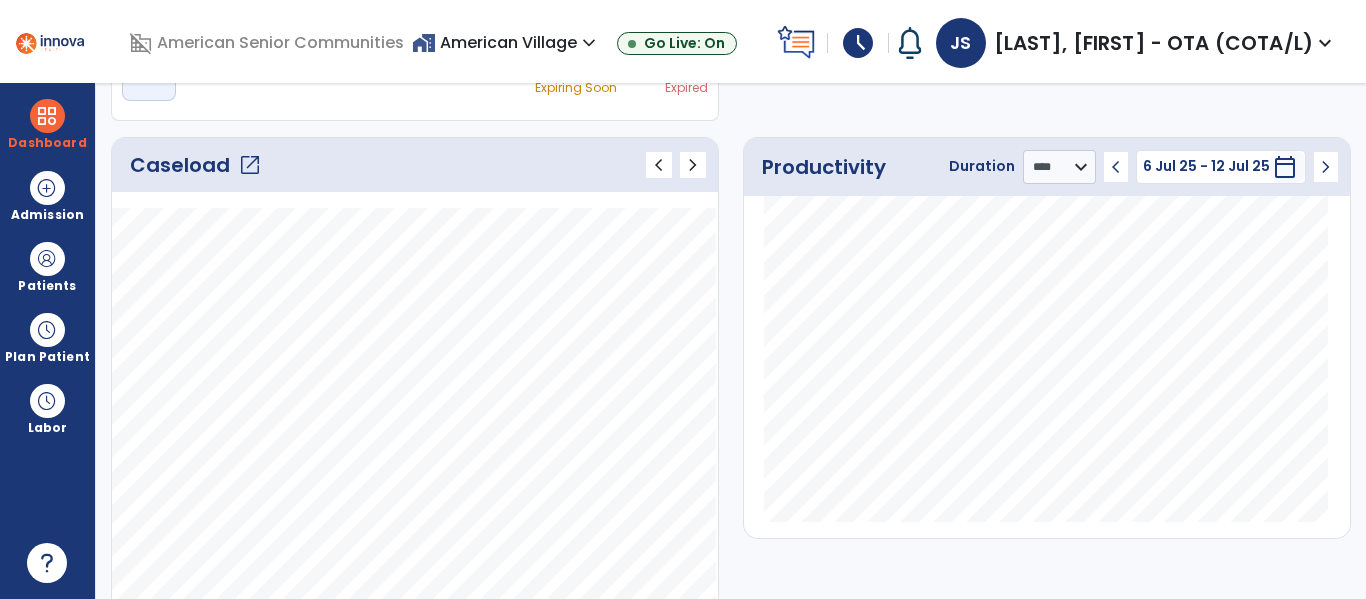 click on "open_in_new" 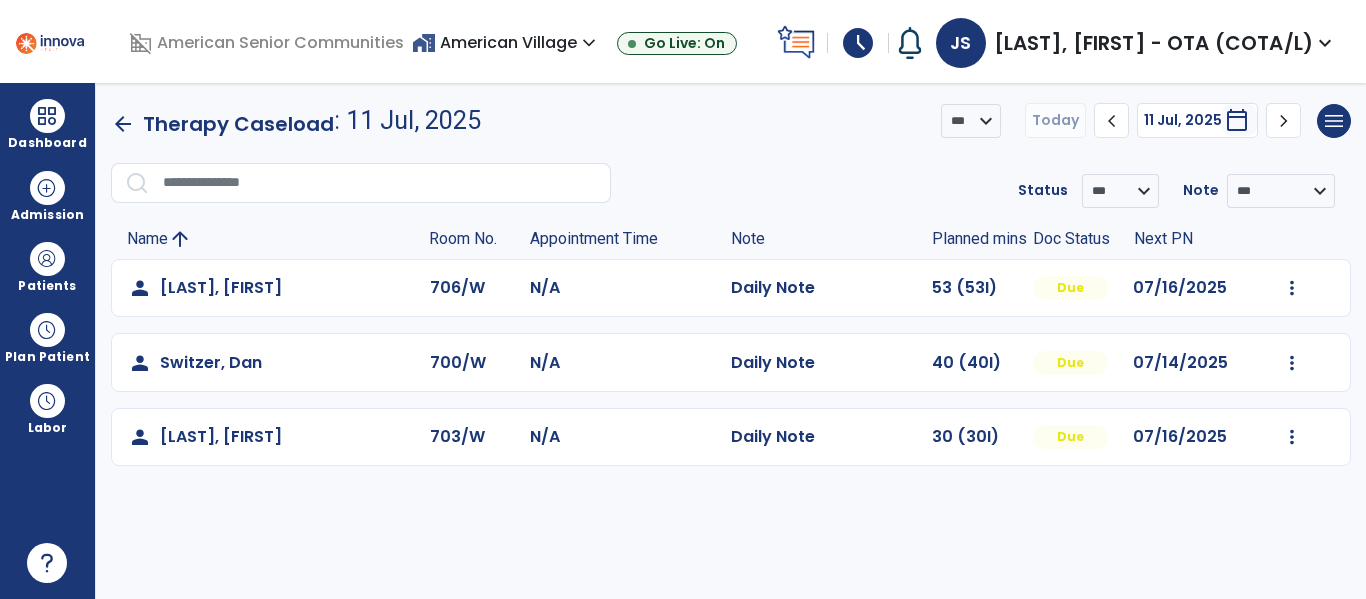 scroll, scrollTop: 0, scrollLeft: 0, axis: both 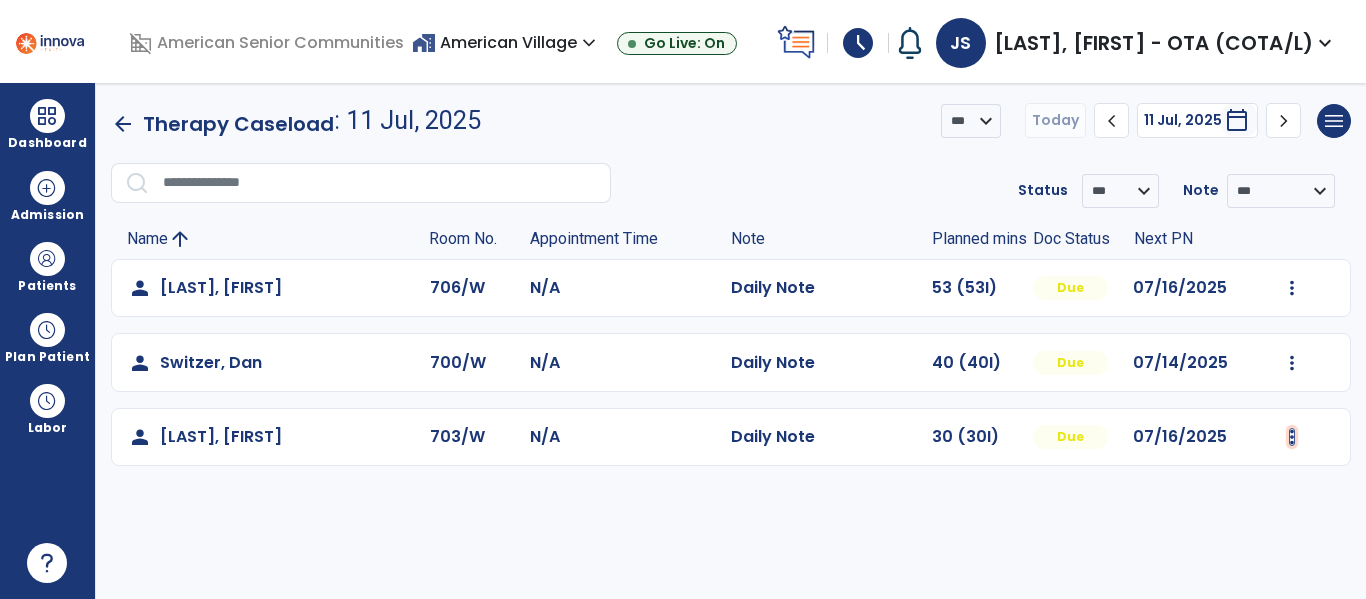 click at bounding box center [1292, 288] 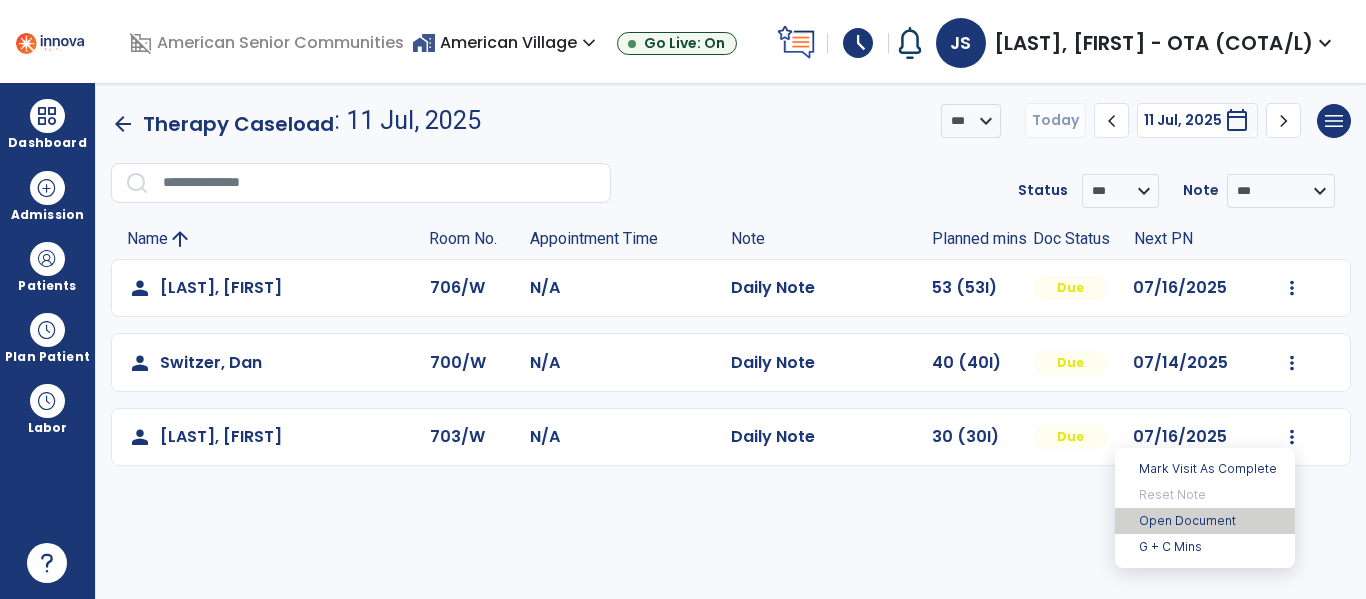 click on "Open Document" at bounding box center [1205, 521] 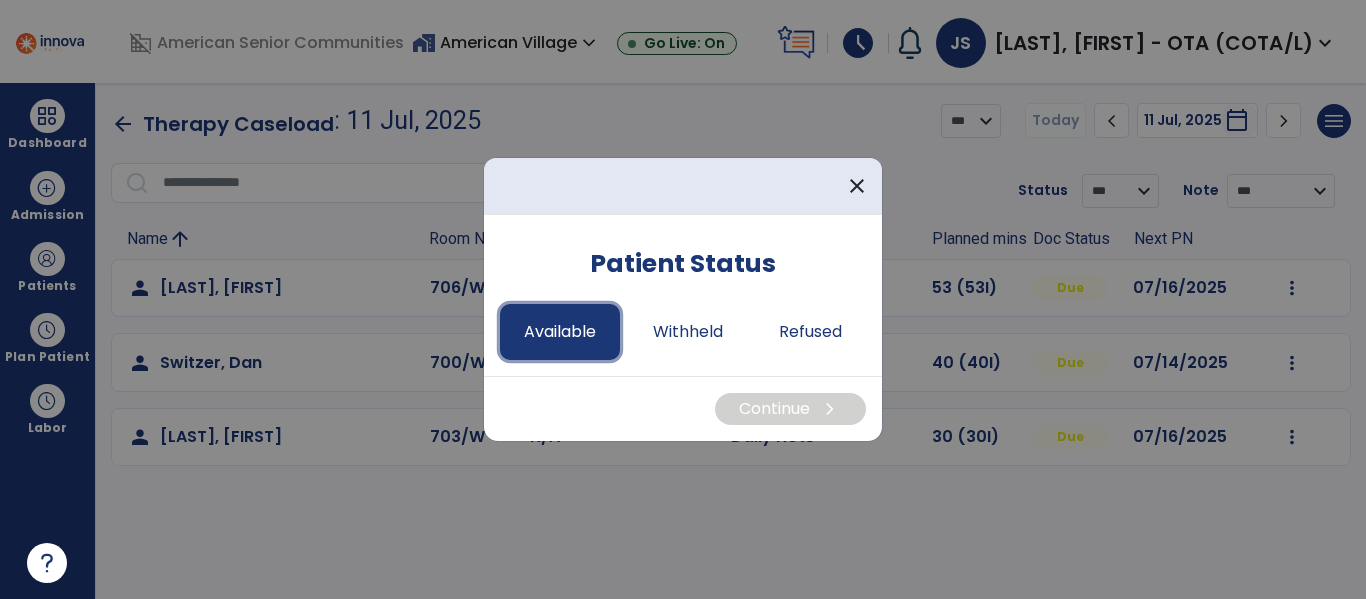 click on "Available" at bounding box center (560, 332) 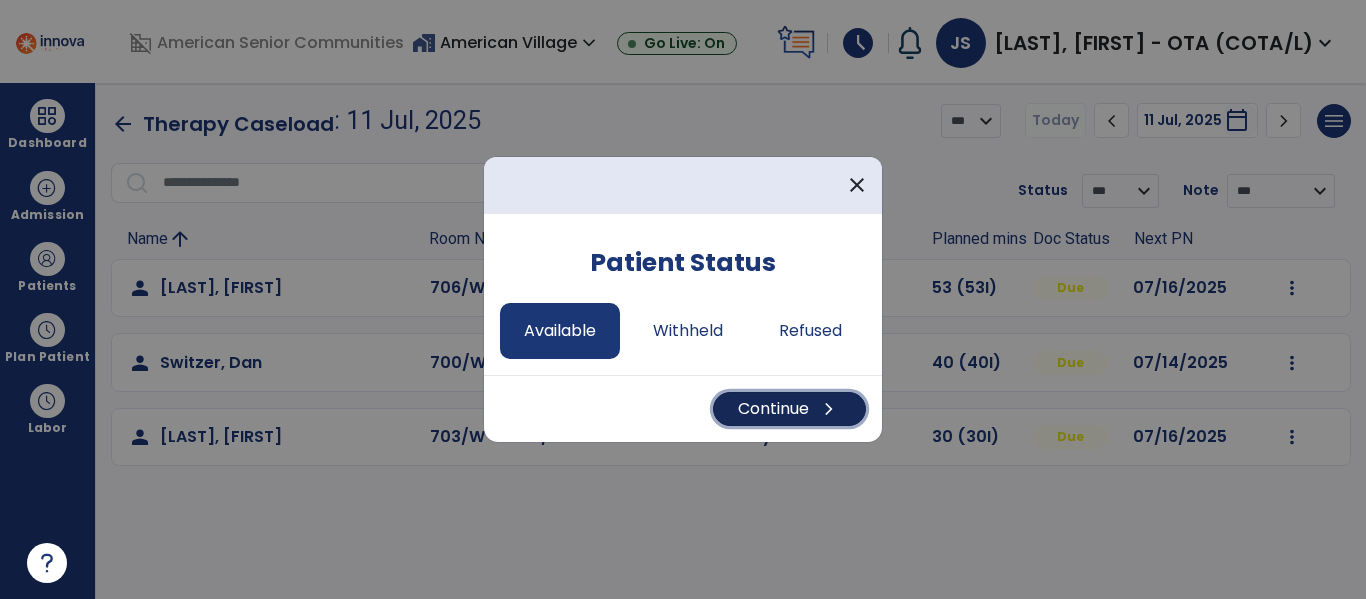 click on "Continue   chevron_right" at bounding box center [789, 409] 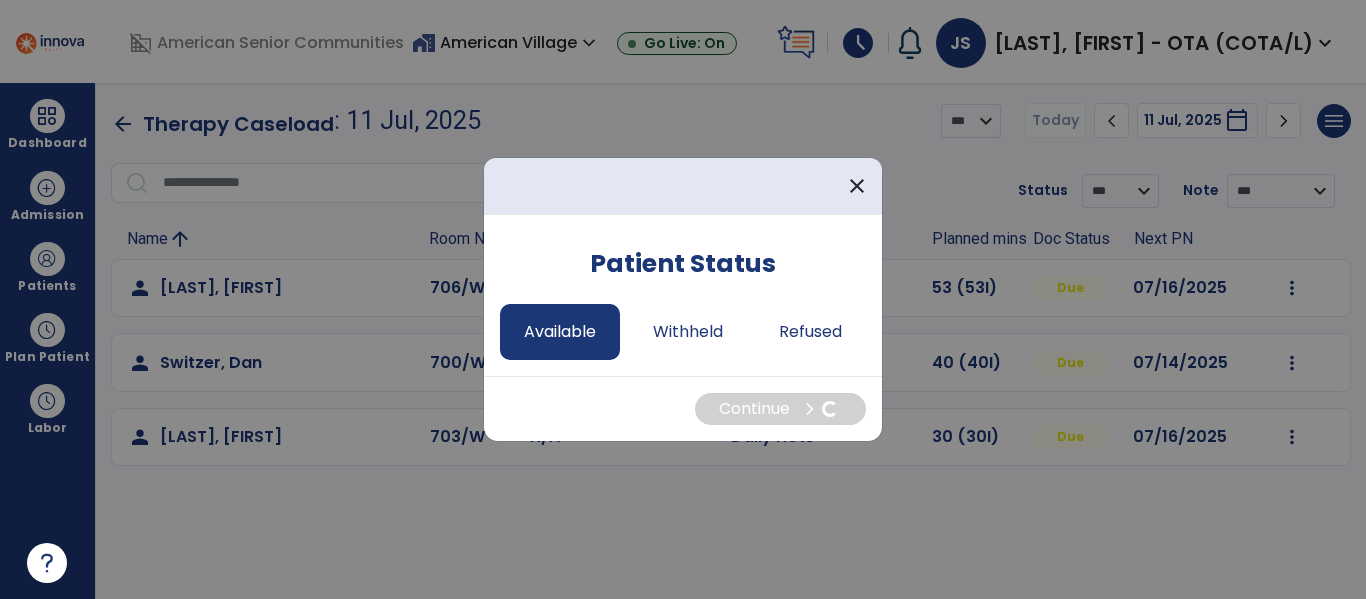 select on "*" 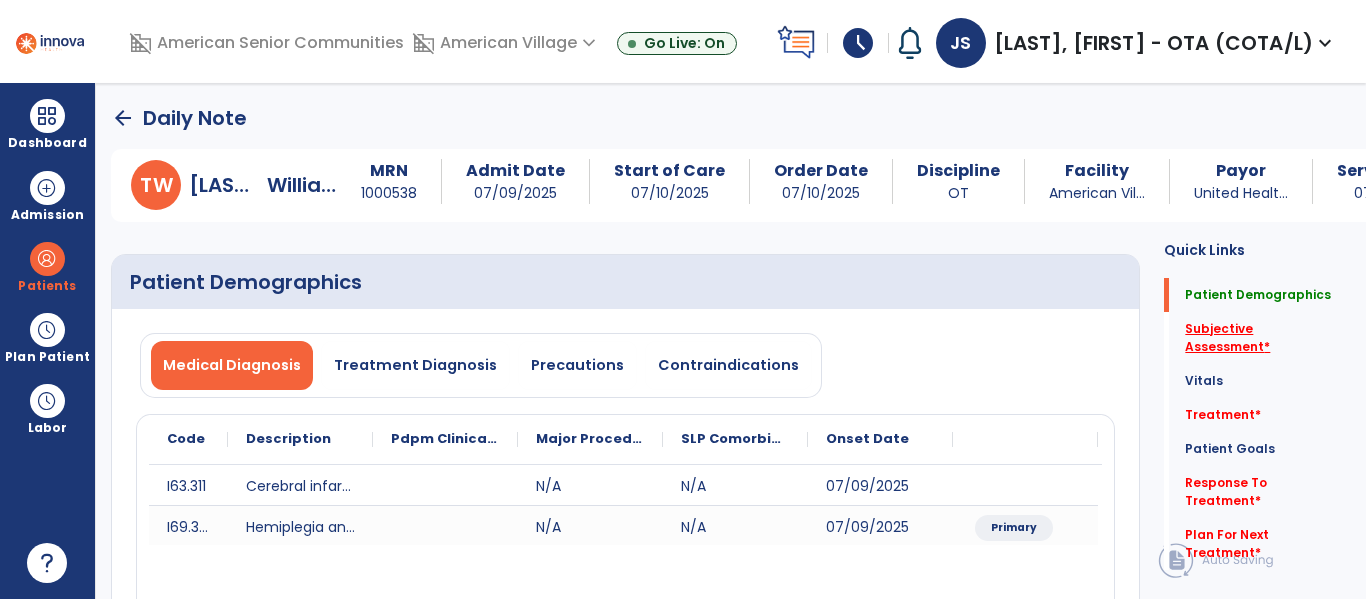 click on "Subjective Assessment   *" 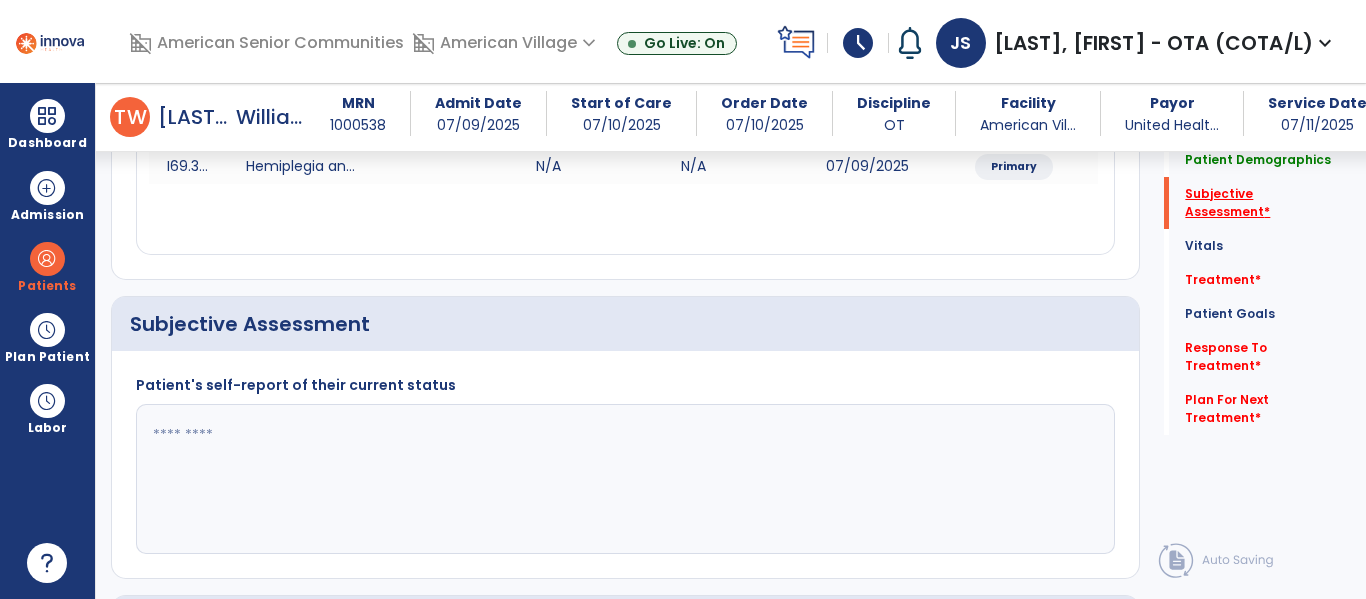 scroll, scrollTop: 457, scrollLeft: 0, axis: vertical 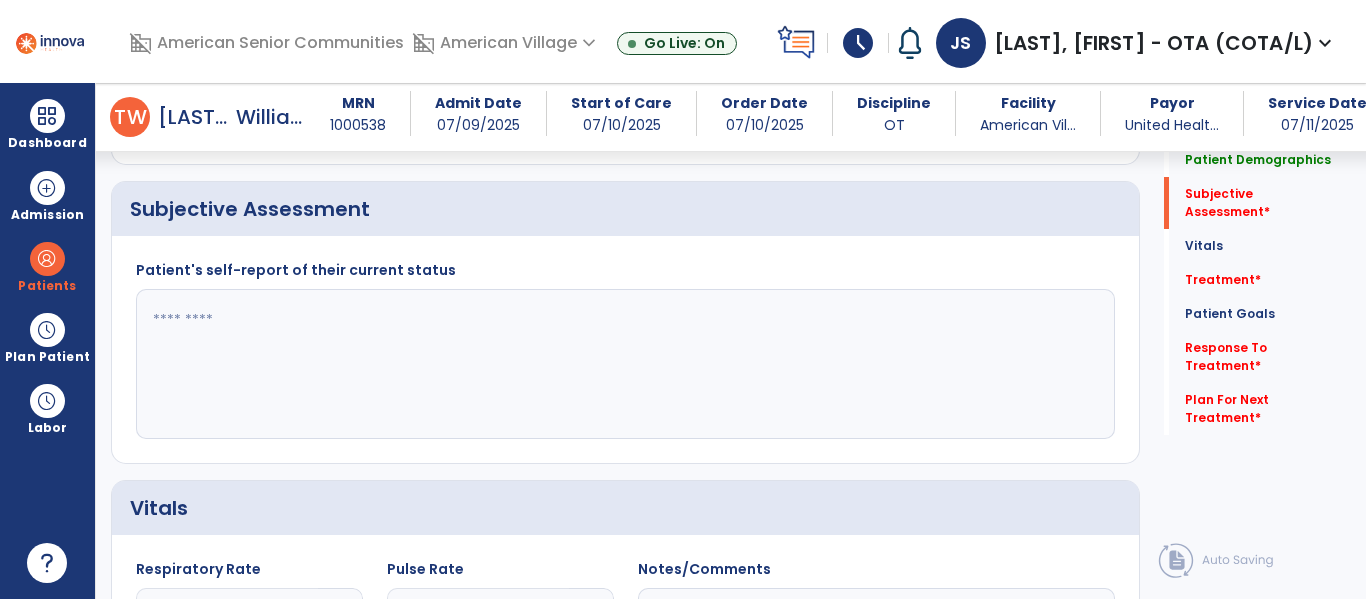 click 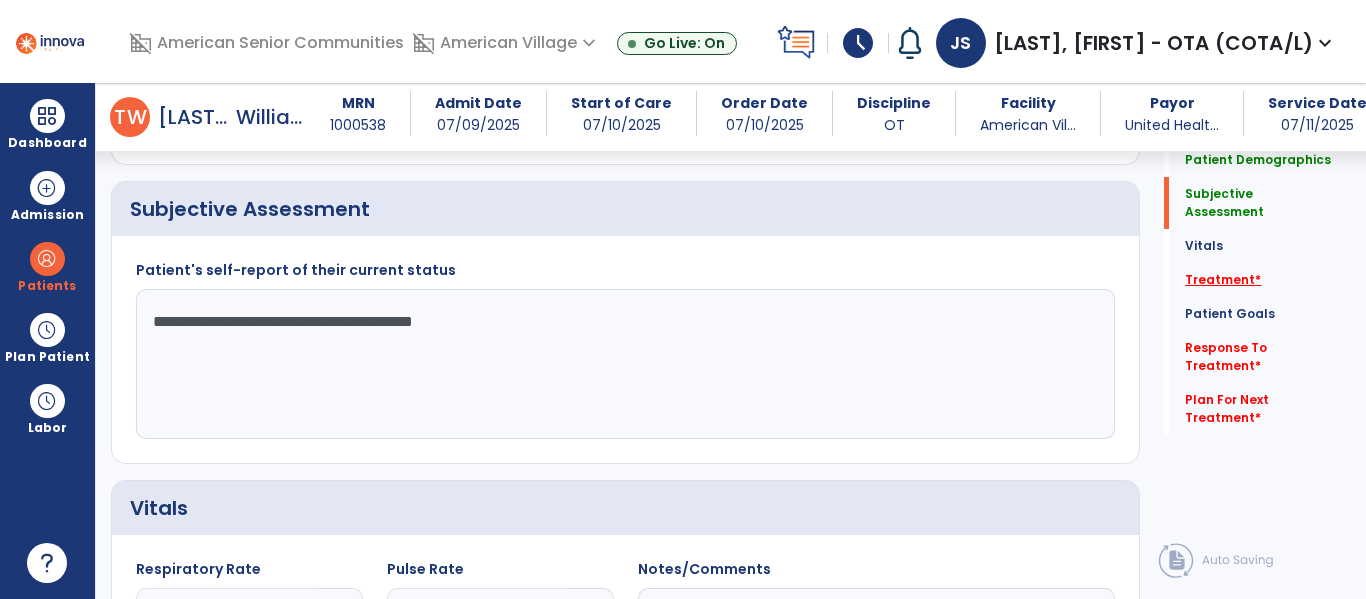 type on "**********" 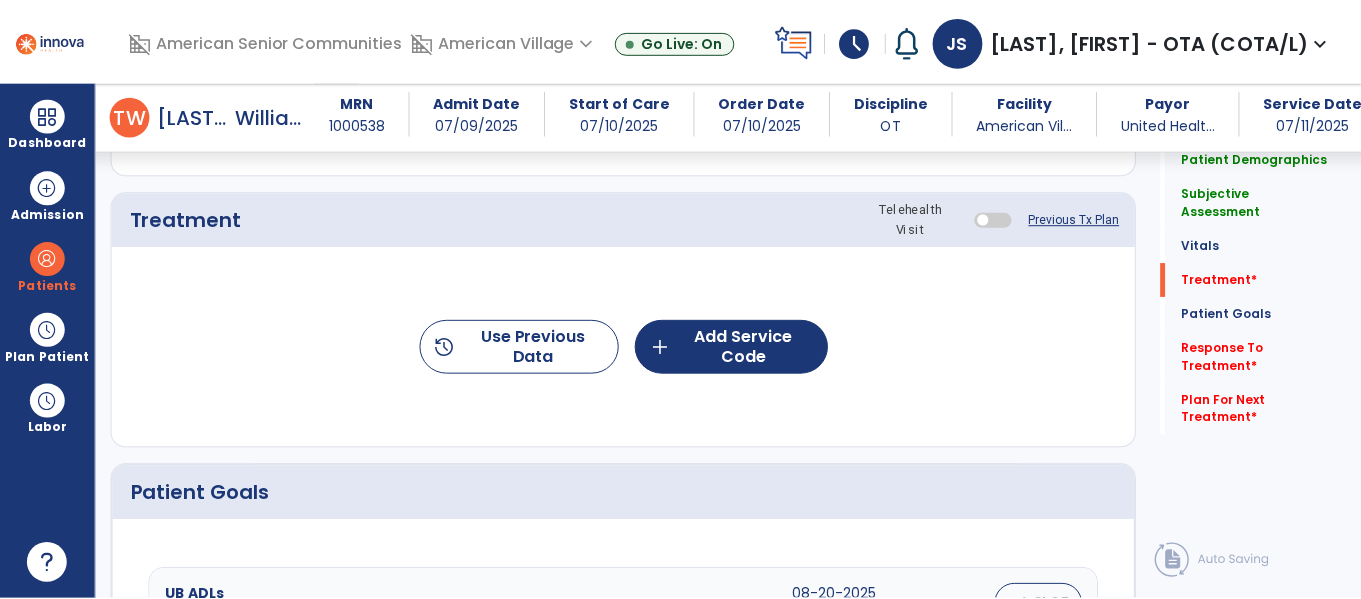 scroll, scrollTop: 1172, scrollLeft: 0, axis: vertical 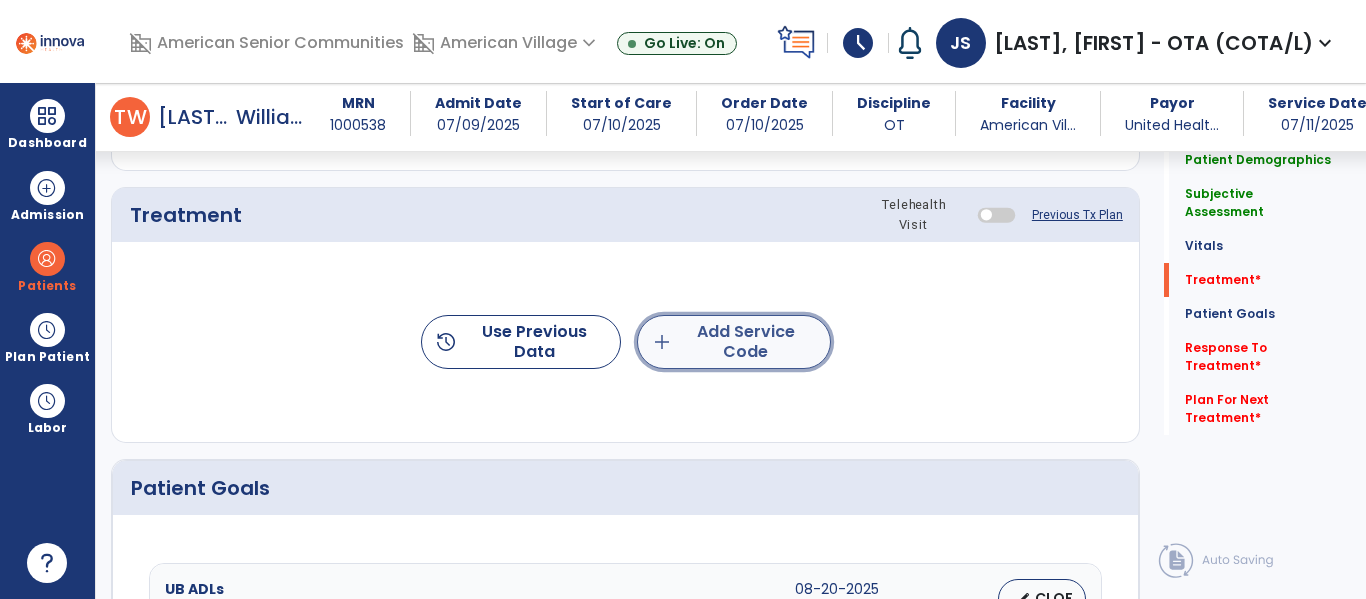 click on "add  Add Service Code" 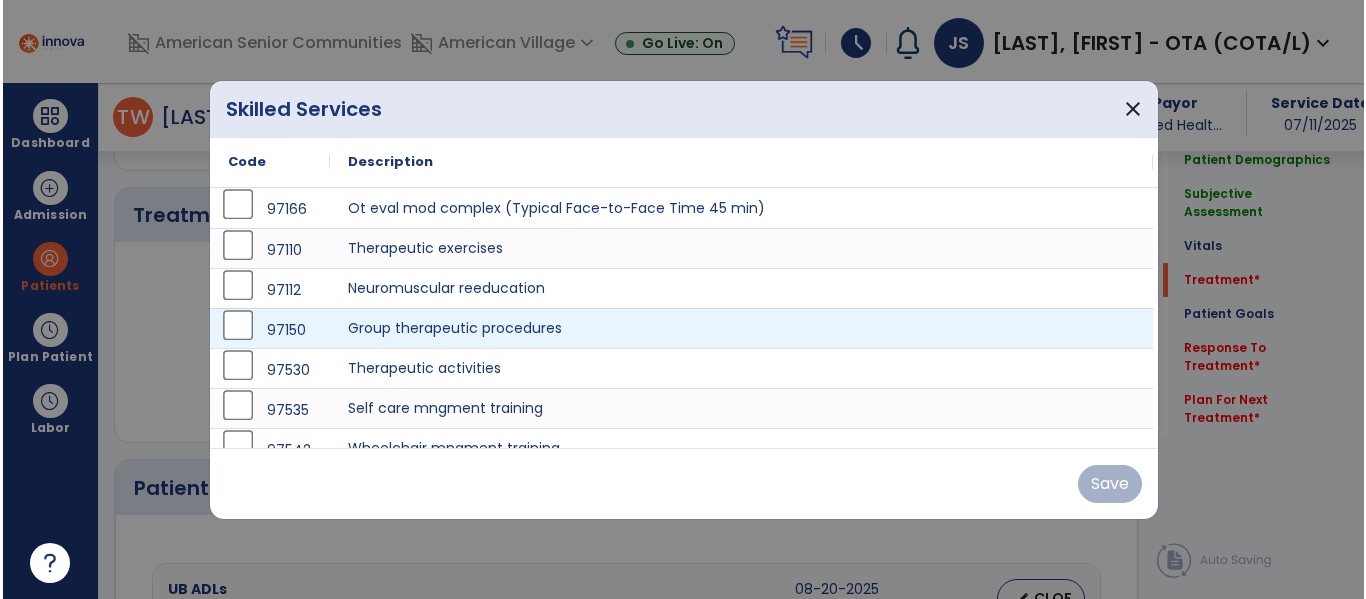 scroll, scrollTop: 1172, scrollLeft: 0, axis: vertical 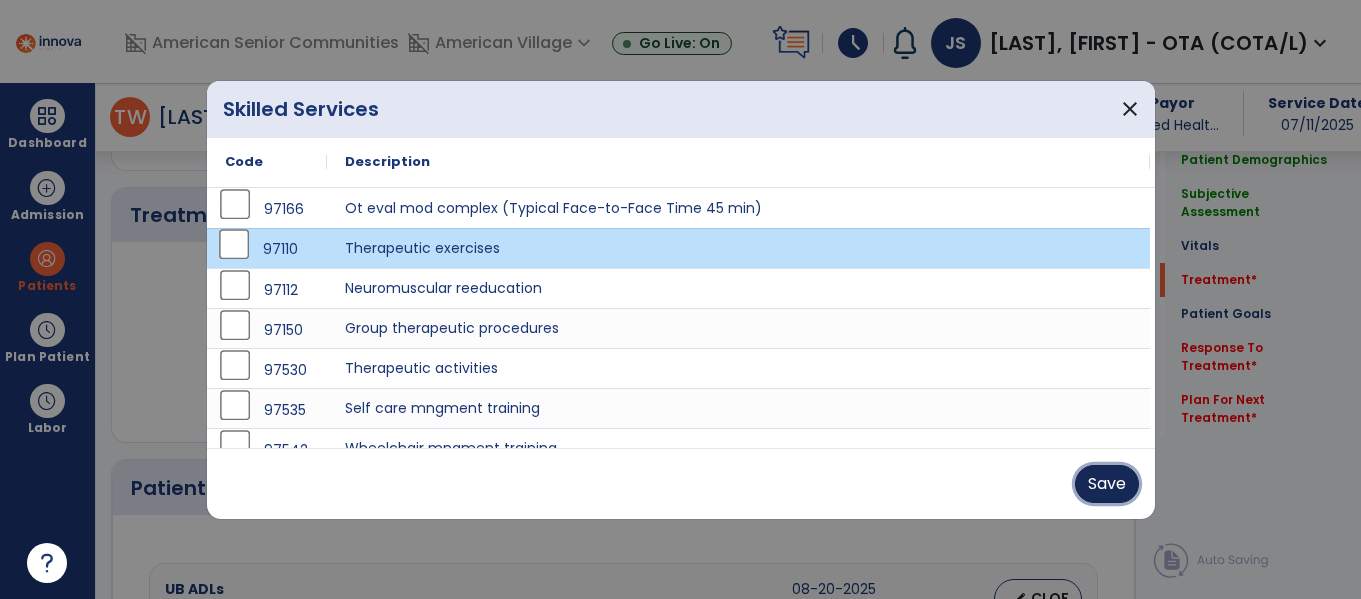 click on "Save" at bounding box center [1107, 484] 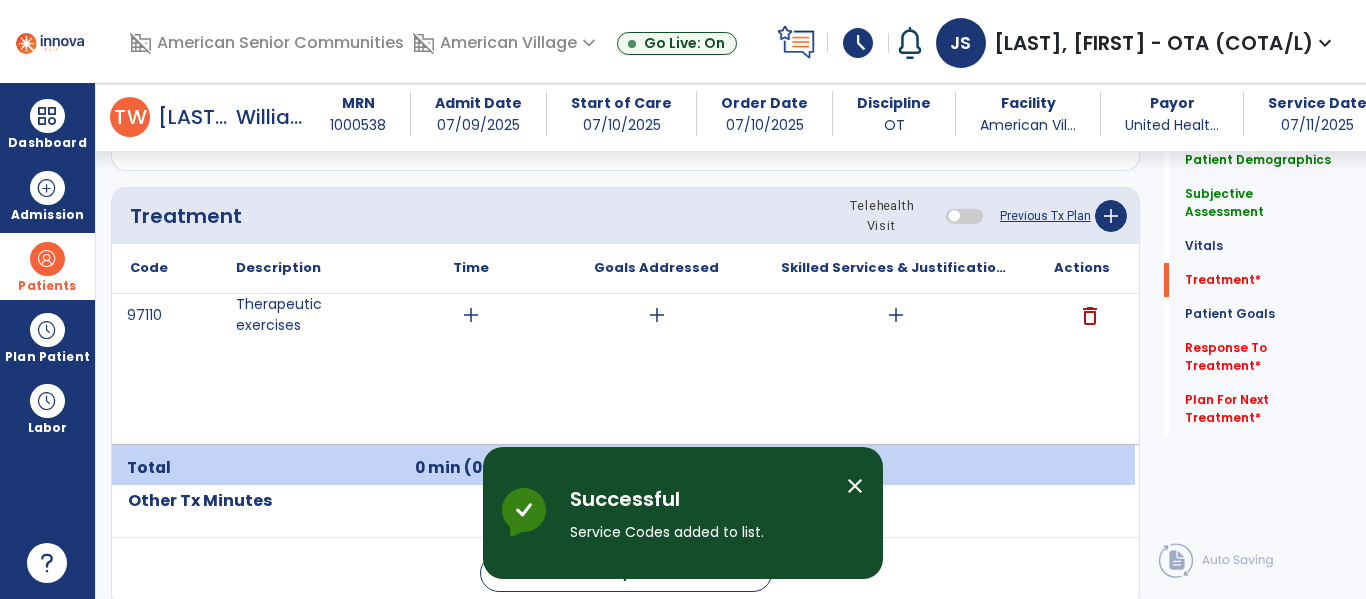 click on "Patients" at bounding box center (47, 266) 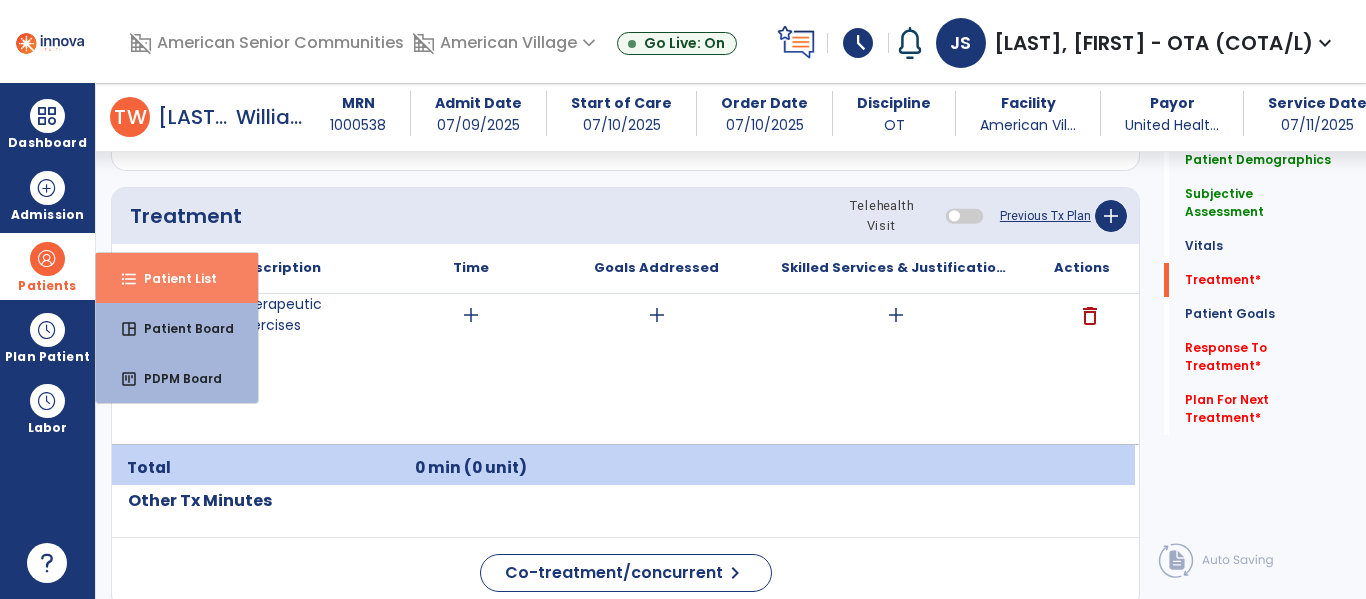 click on "Patient List" at bounding box center (172, 278) 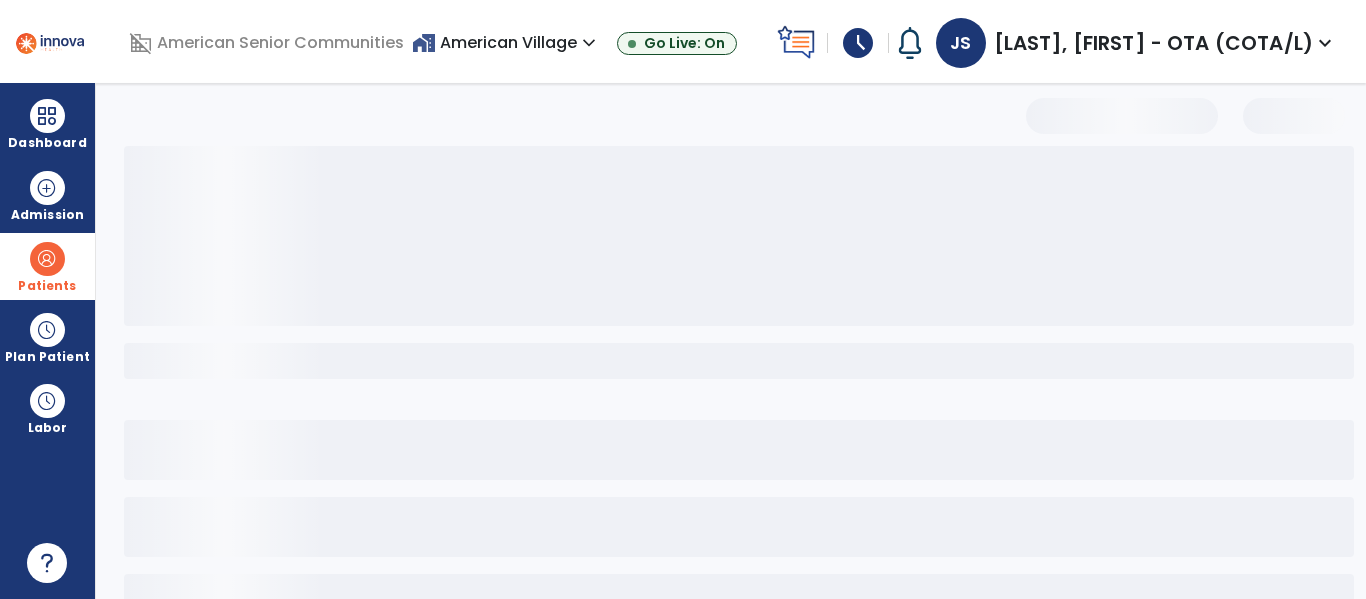scroll, scrollTop: 144, scrollLeft: 0, axis: vertical 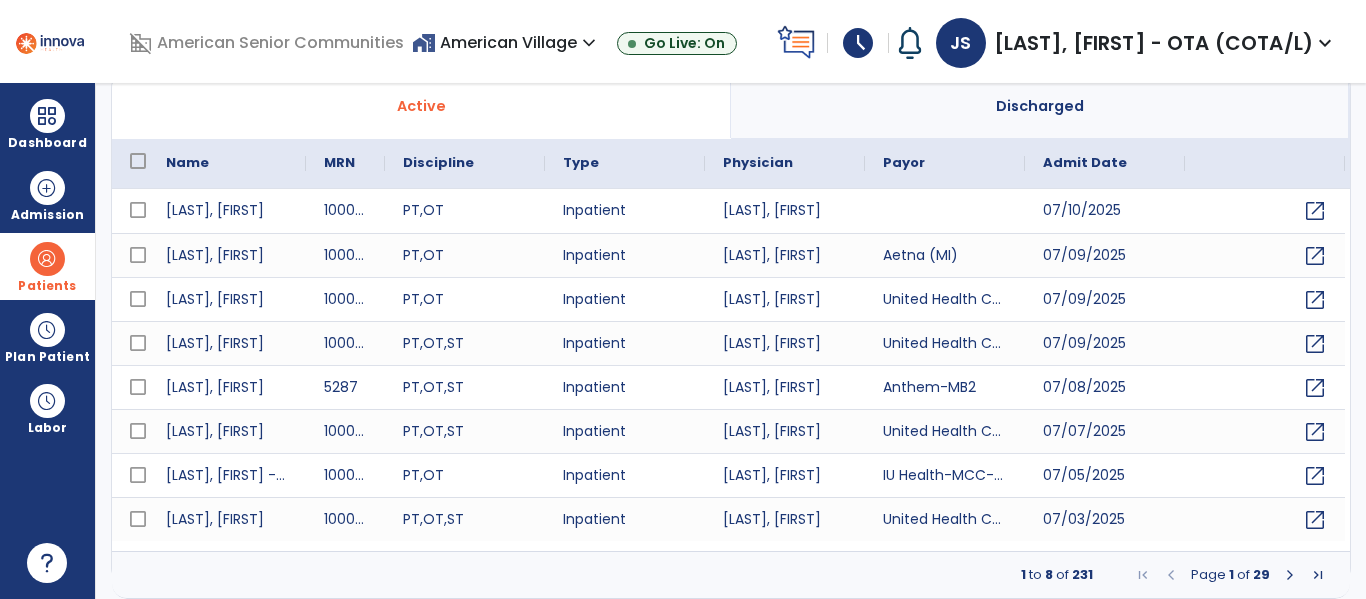 select on "***" 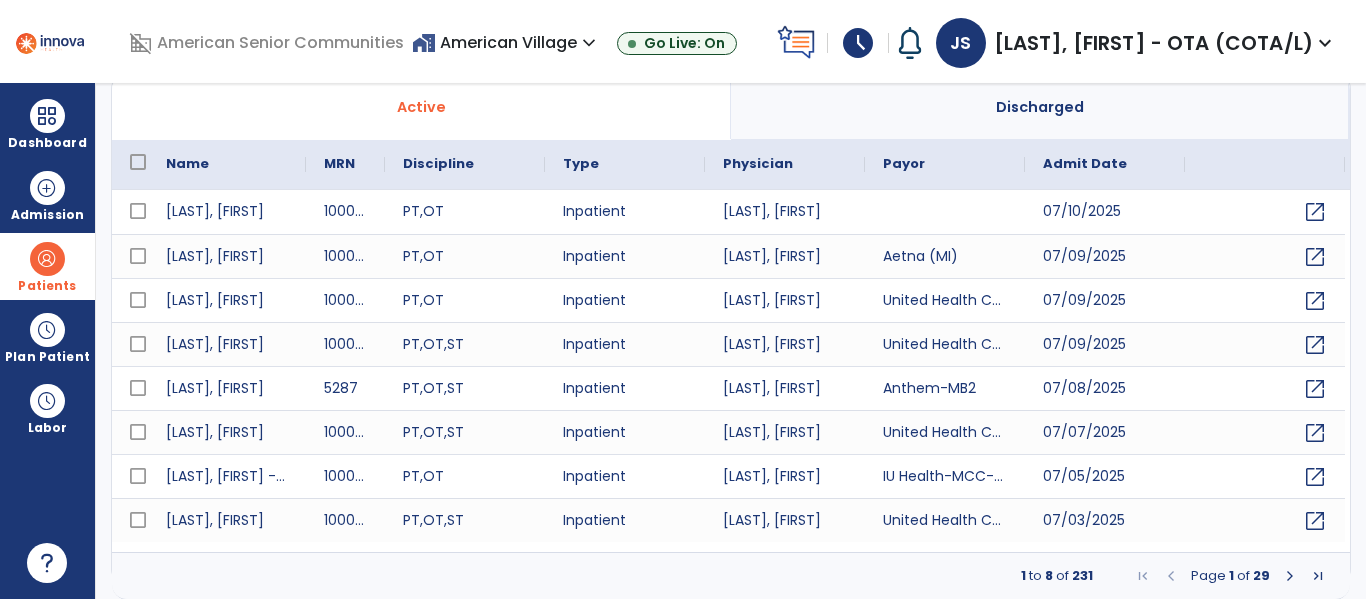scroll, scrollTop: 144, scrollLeft: 0, axis: vertical 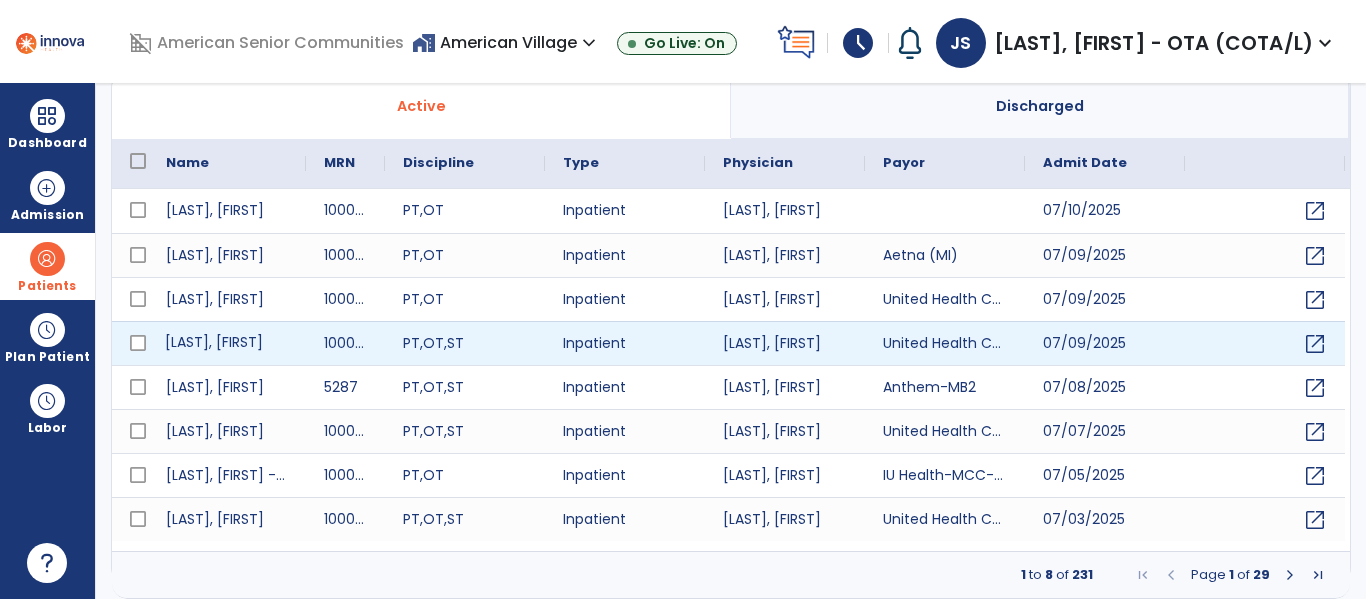 click on "[LAST], [FIRST]" at bounding box center (227, 343) 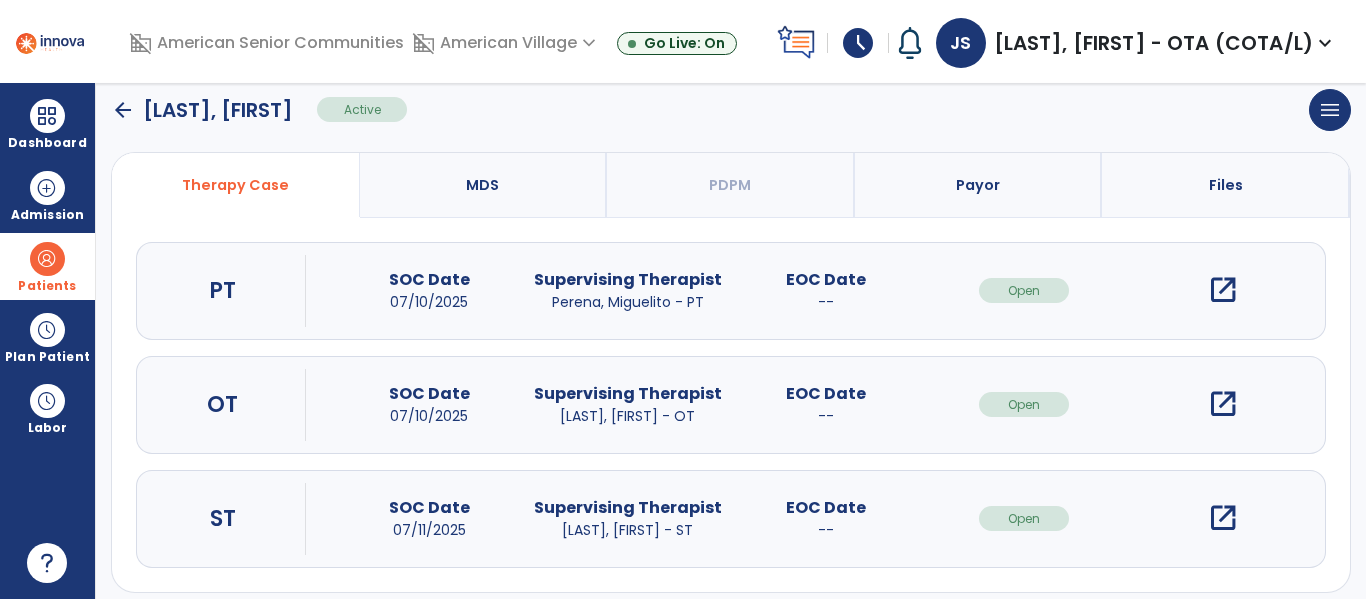 click on "open_in_new" at bounding box center (1223, 404) 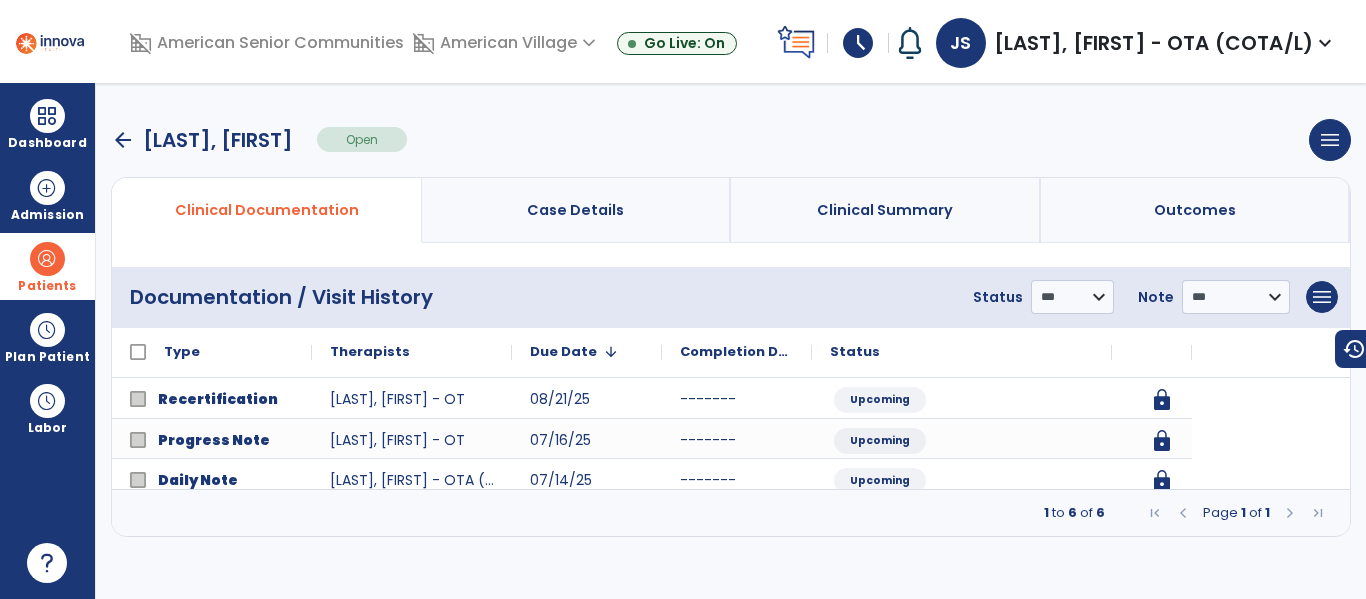 scroll, scrollTop: 0, scrollLeft: 0, axis: both 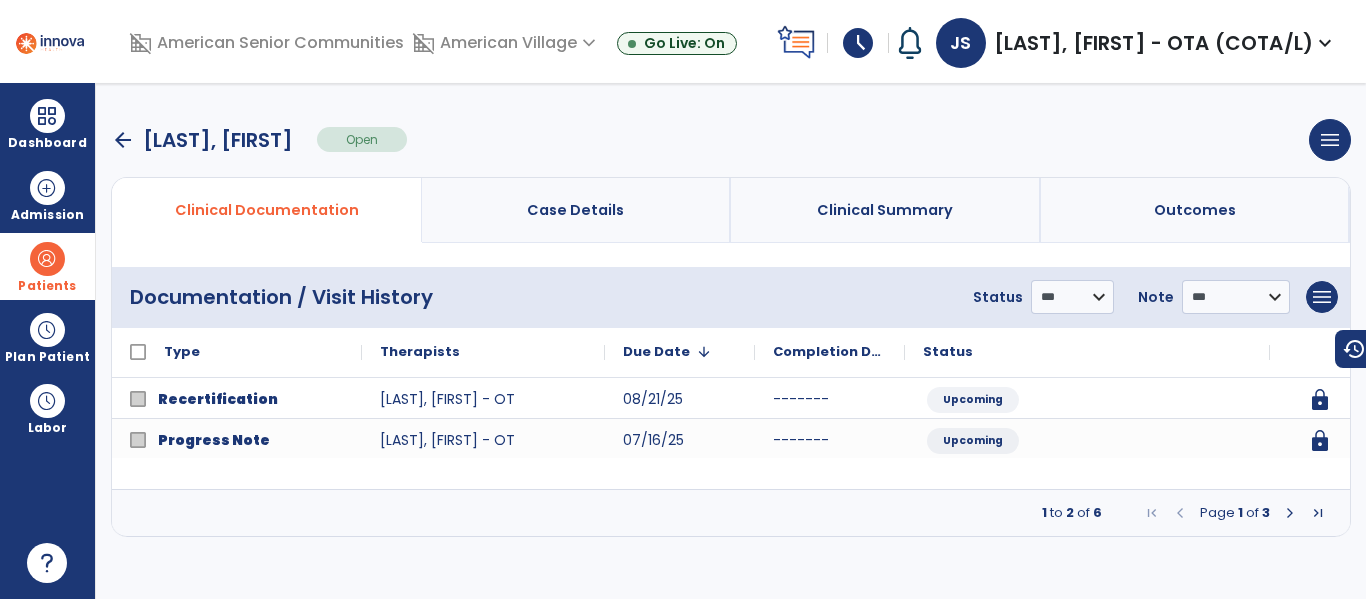 click at bounding box center (1318, 513) 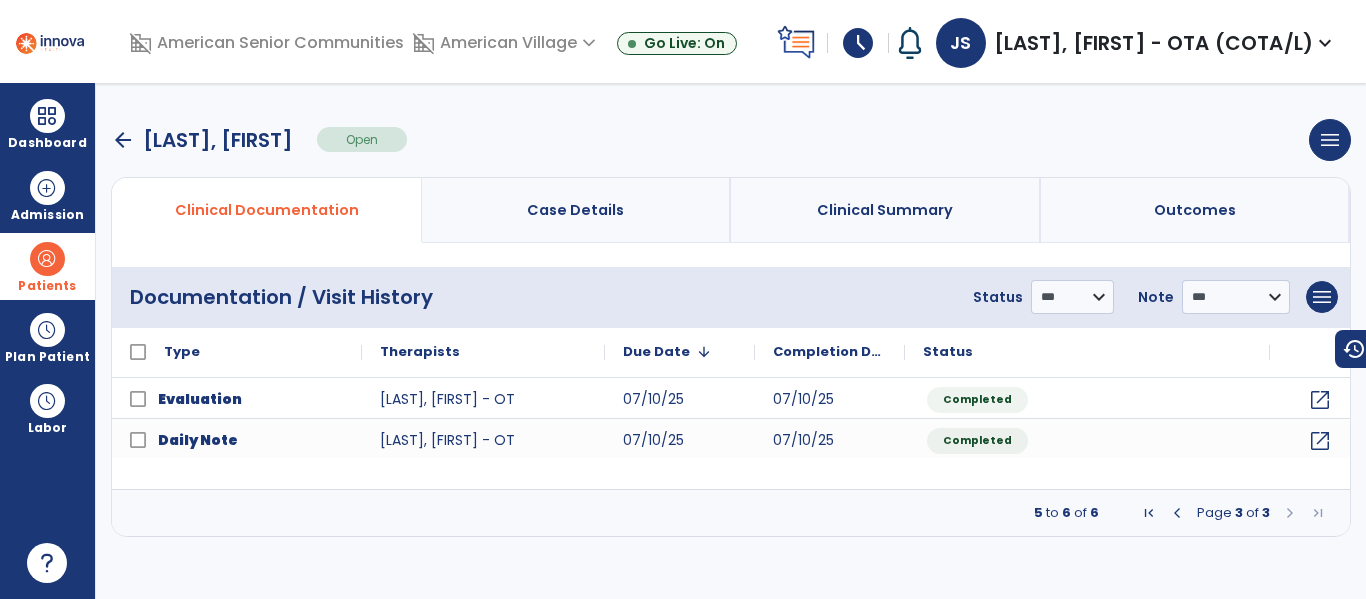 click at bounding box center (1149, 513) 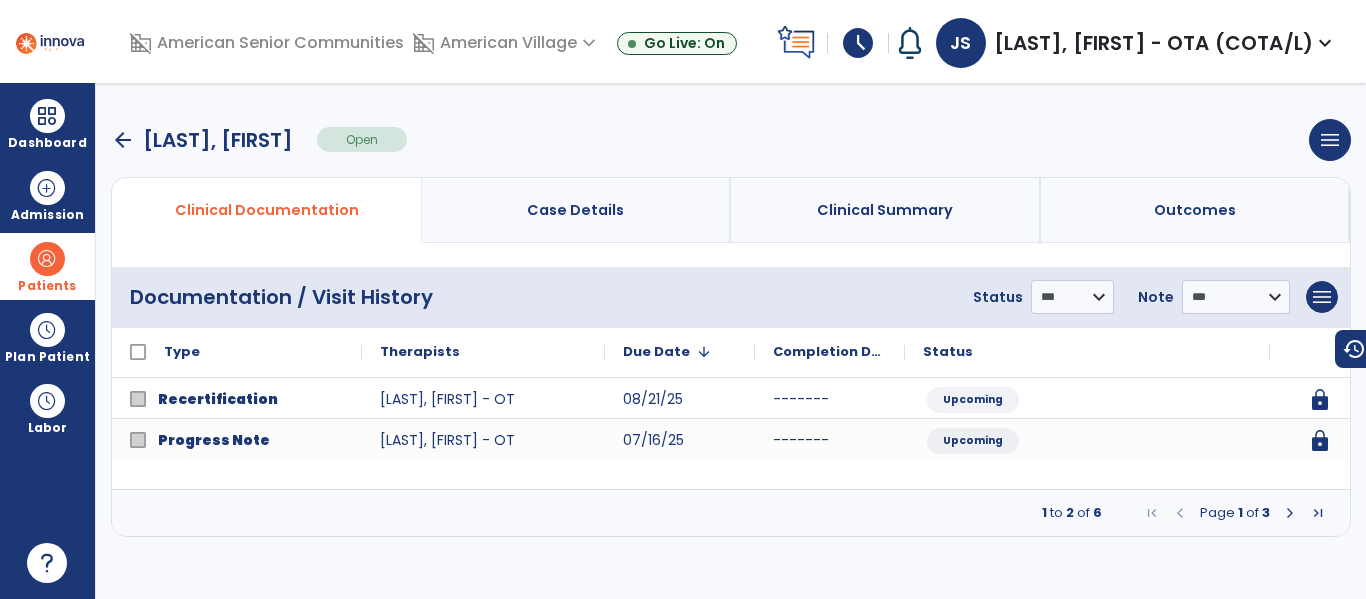 click at bounding box center (1290, 513) 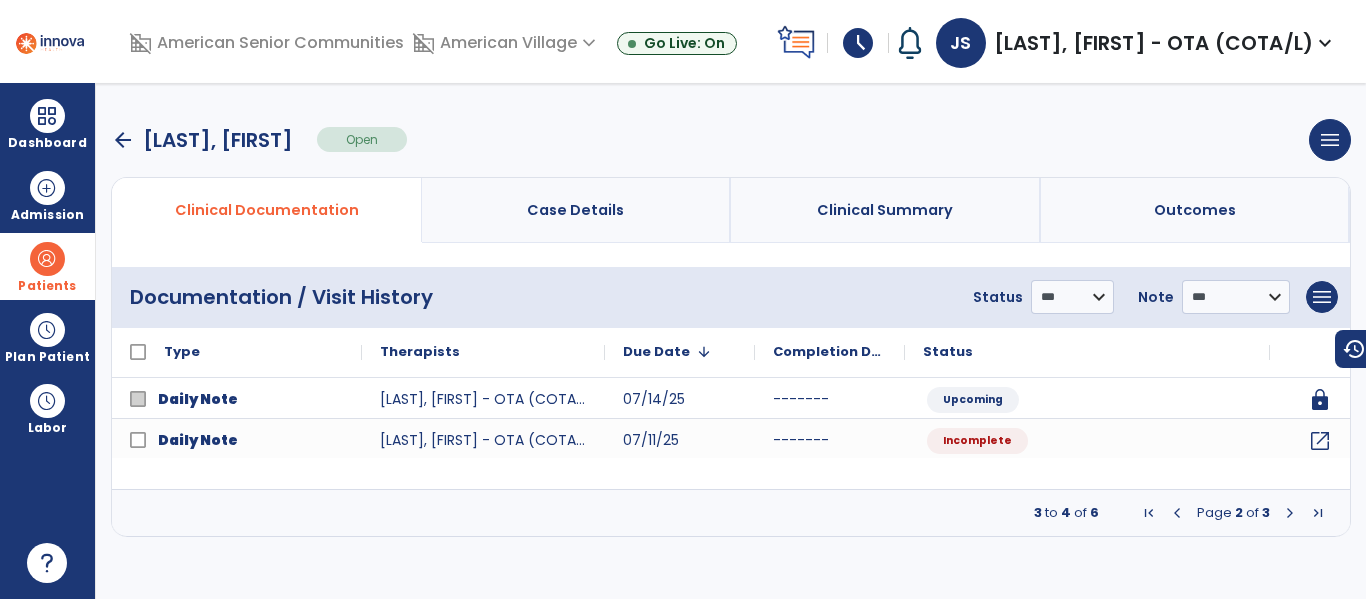 click at bounding box center [1290, 513] 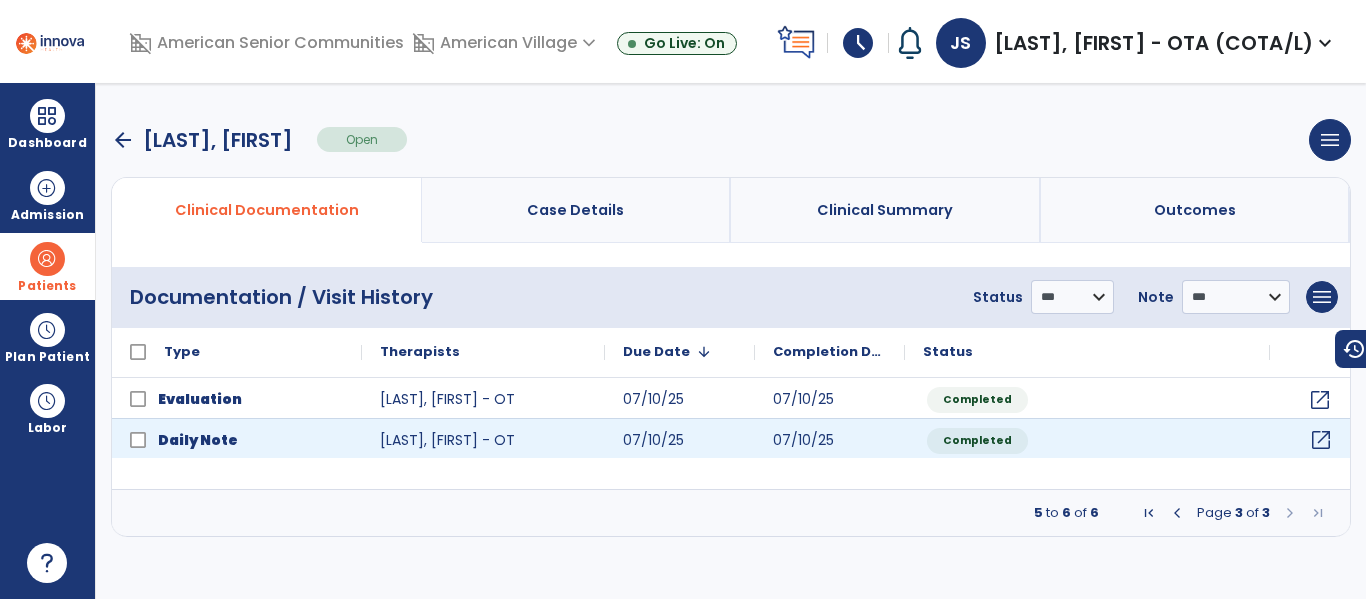 click on "open_in_new" 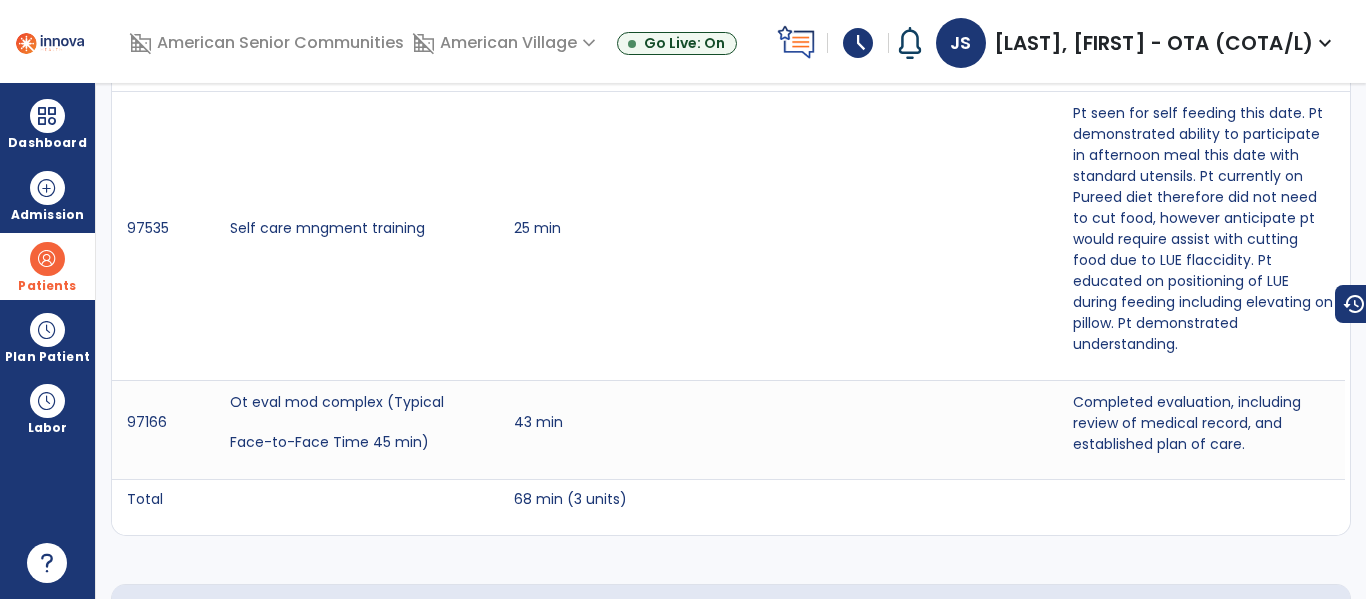 scroll, scrollTop: 0, scrollLeft: 0, axis: both 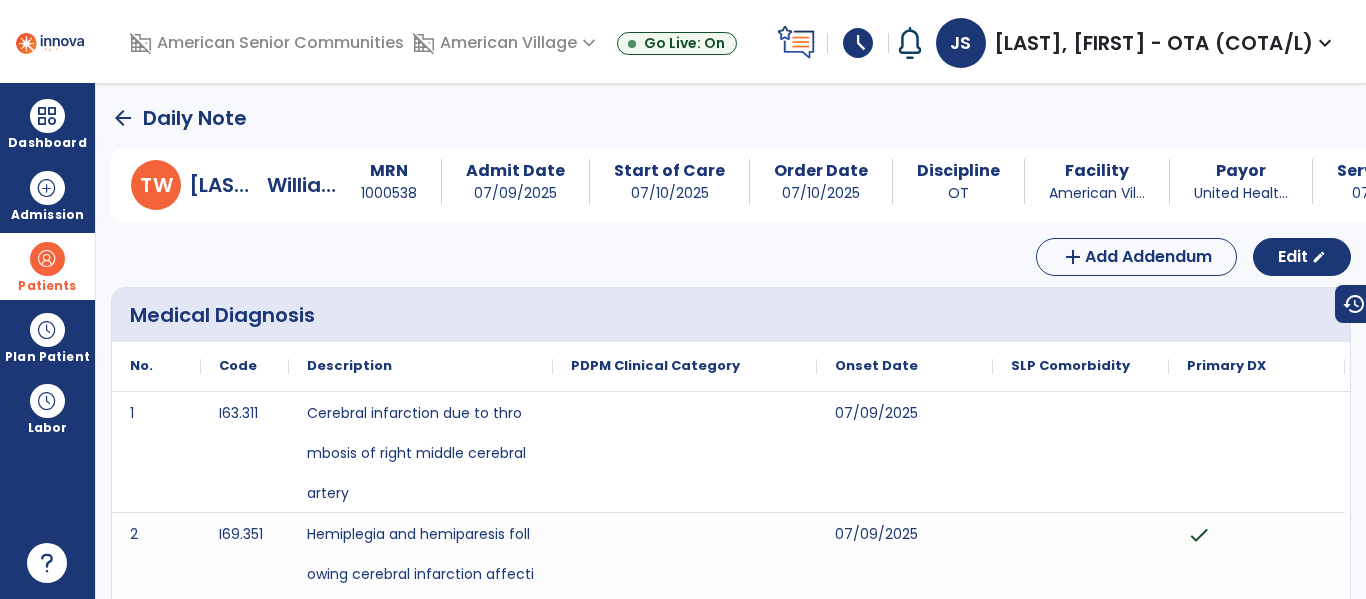 click on "arrow_back" 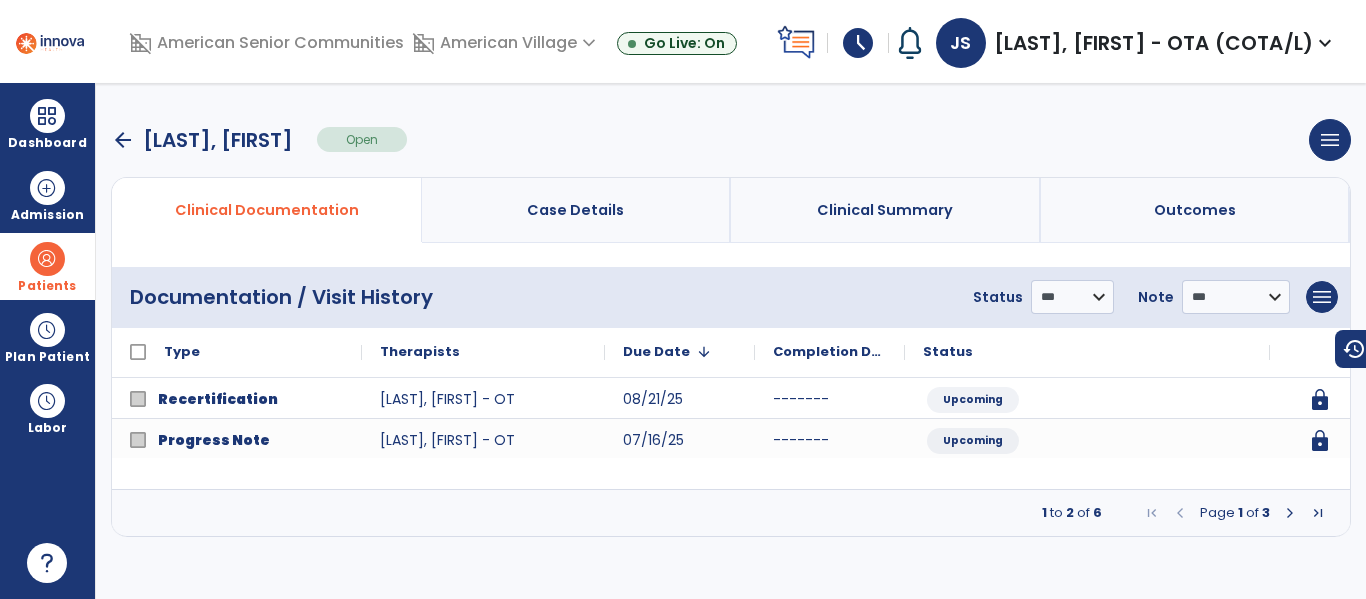 click at bounding box center [1290, 513] 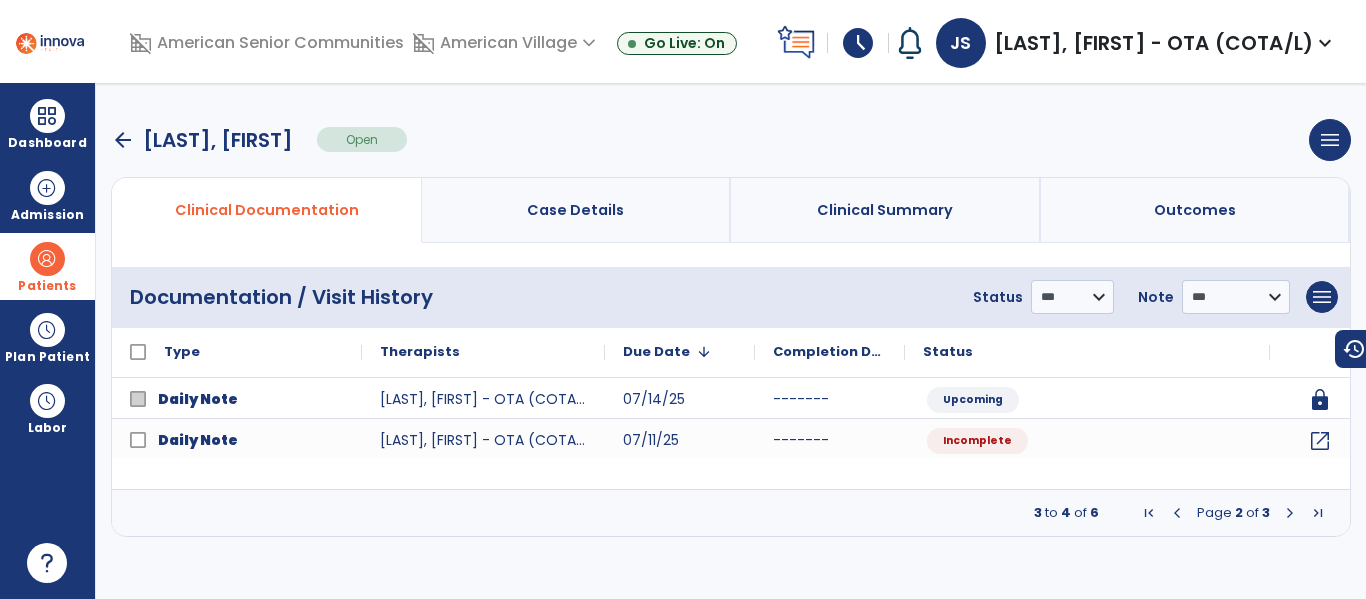 click at bounding box center (1290, 513) 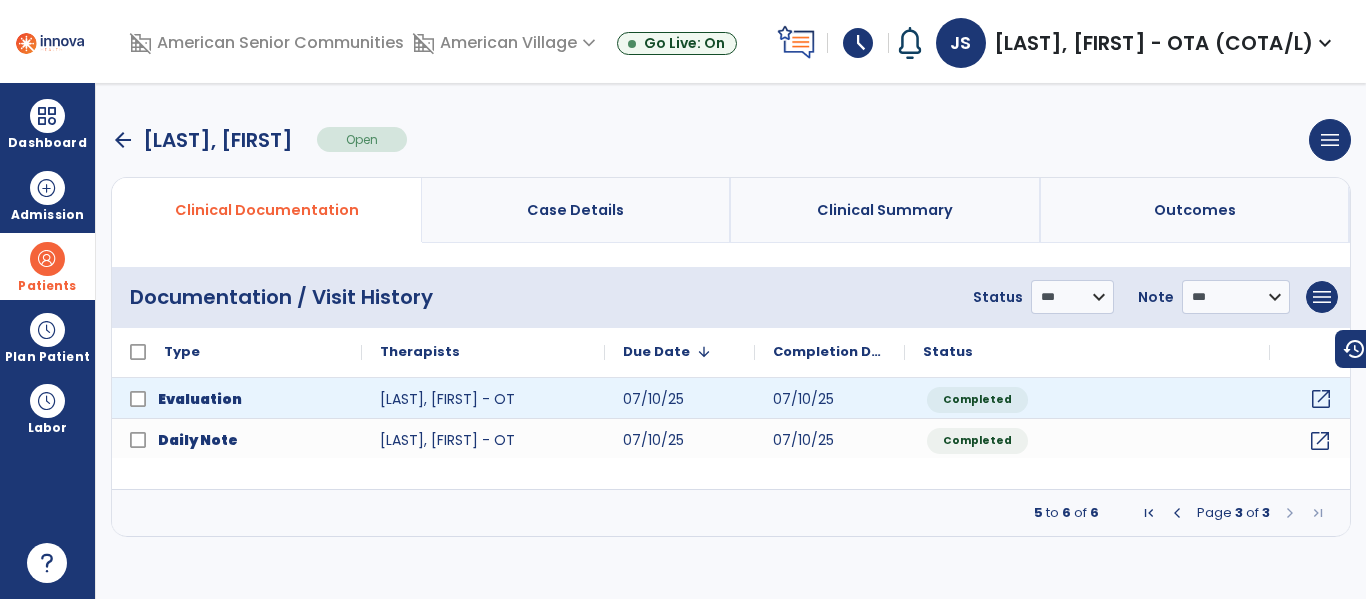 click on "open_in_new" 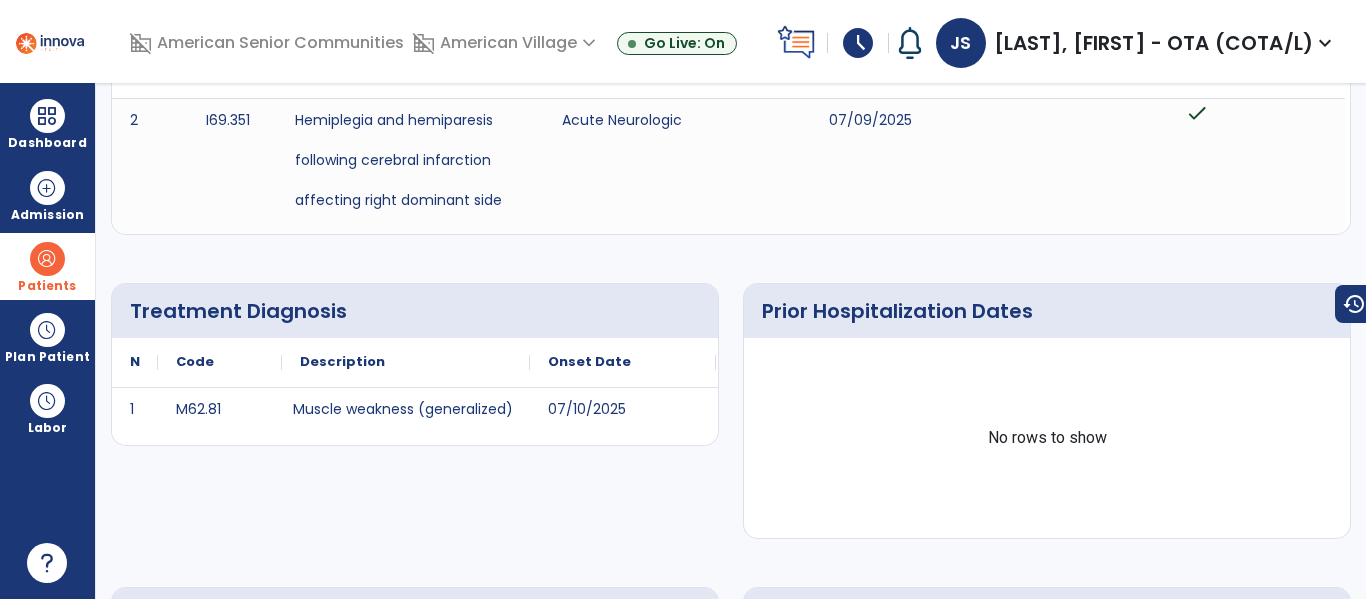 scroll, scrollTop: 0, scrollLeft: 0, axis: both 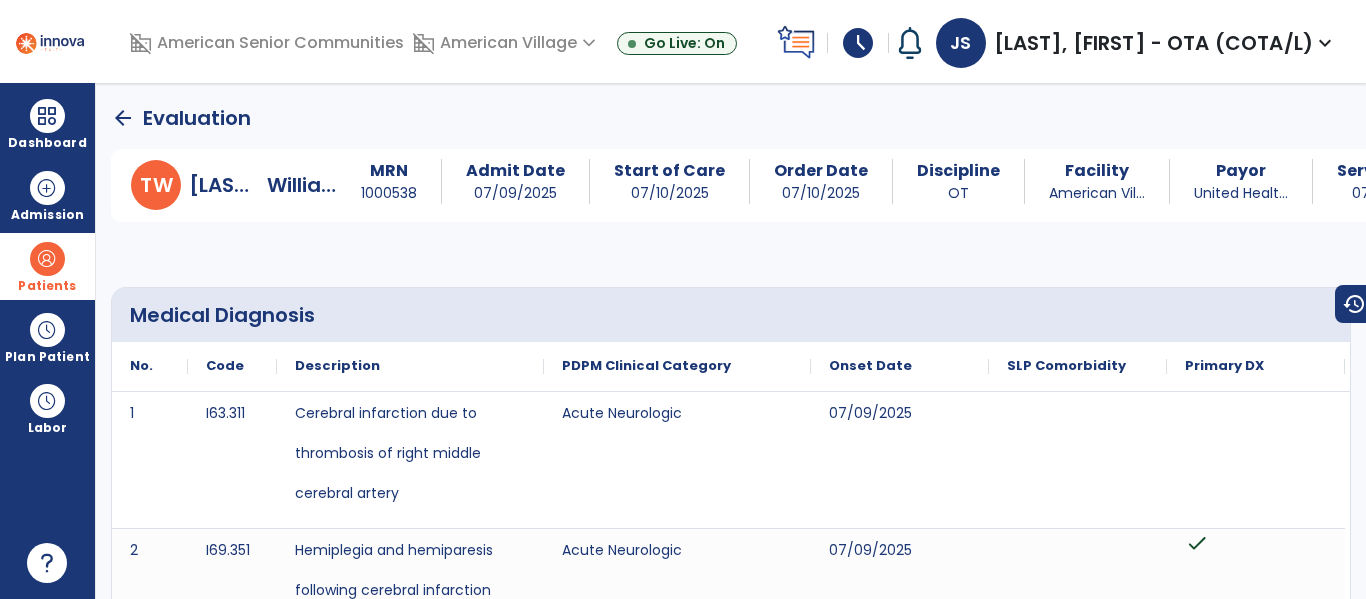 click on "arrow_back" 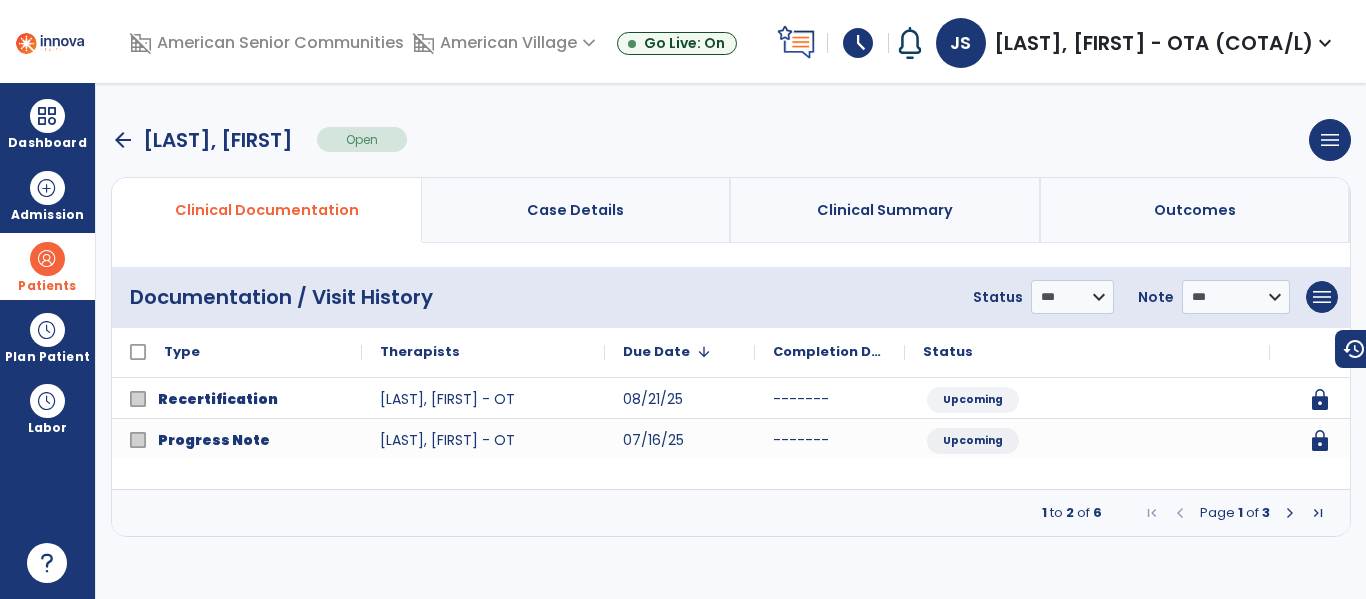 click on "arrow_back" at bounding box center [123, 140] 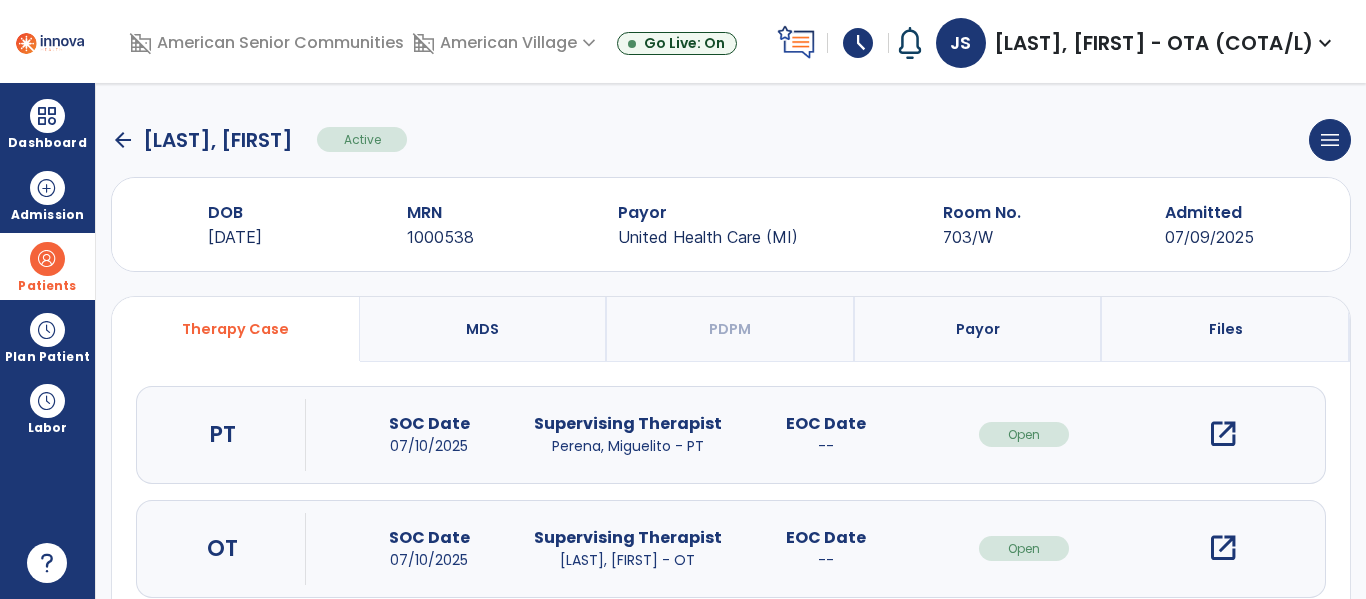 click on "arrow_back" 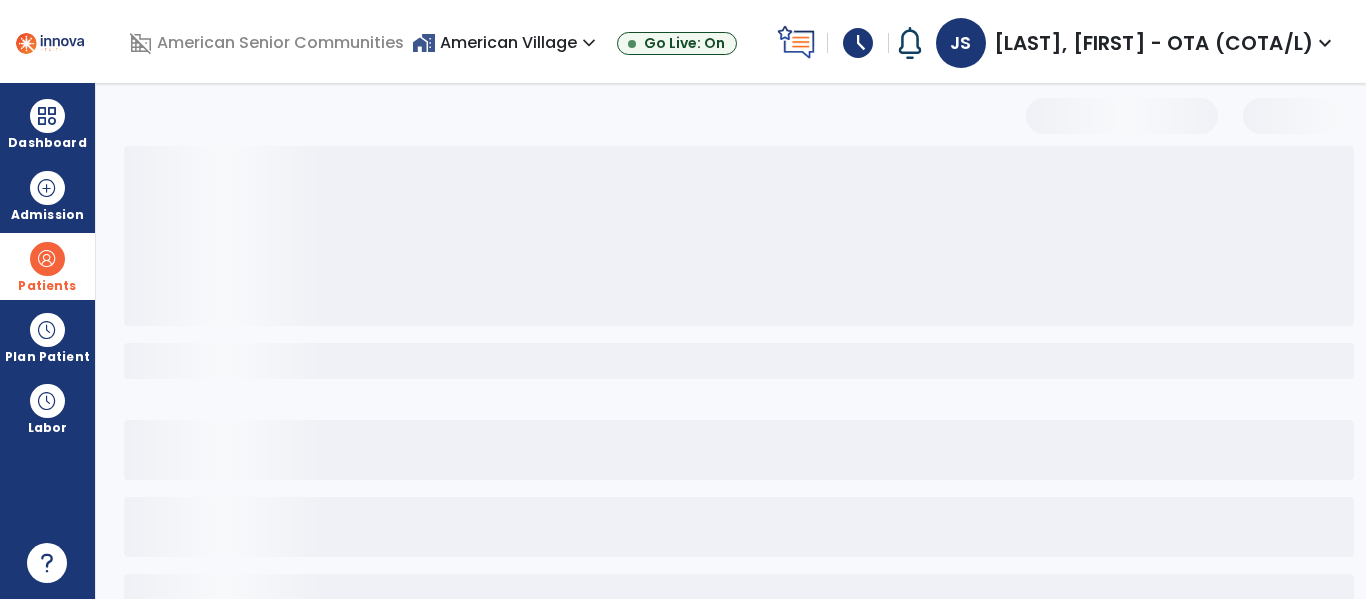 select on "***" 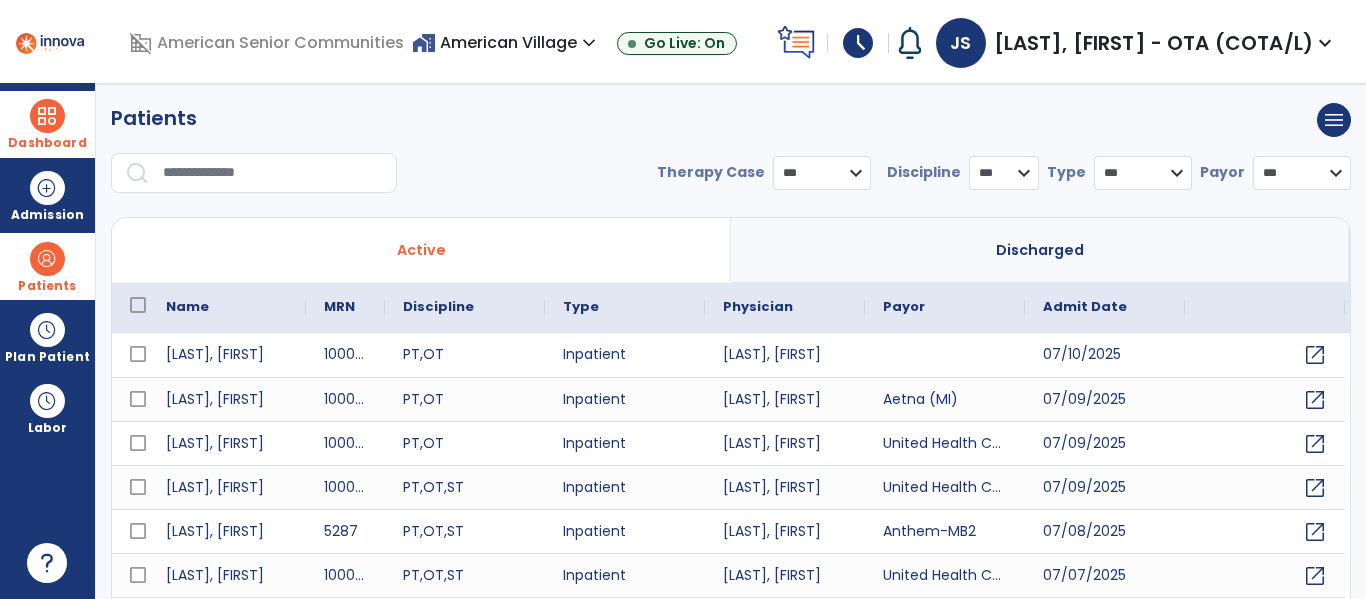 click on "Dashboard" at bounding box center (47, 143) 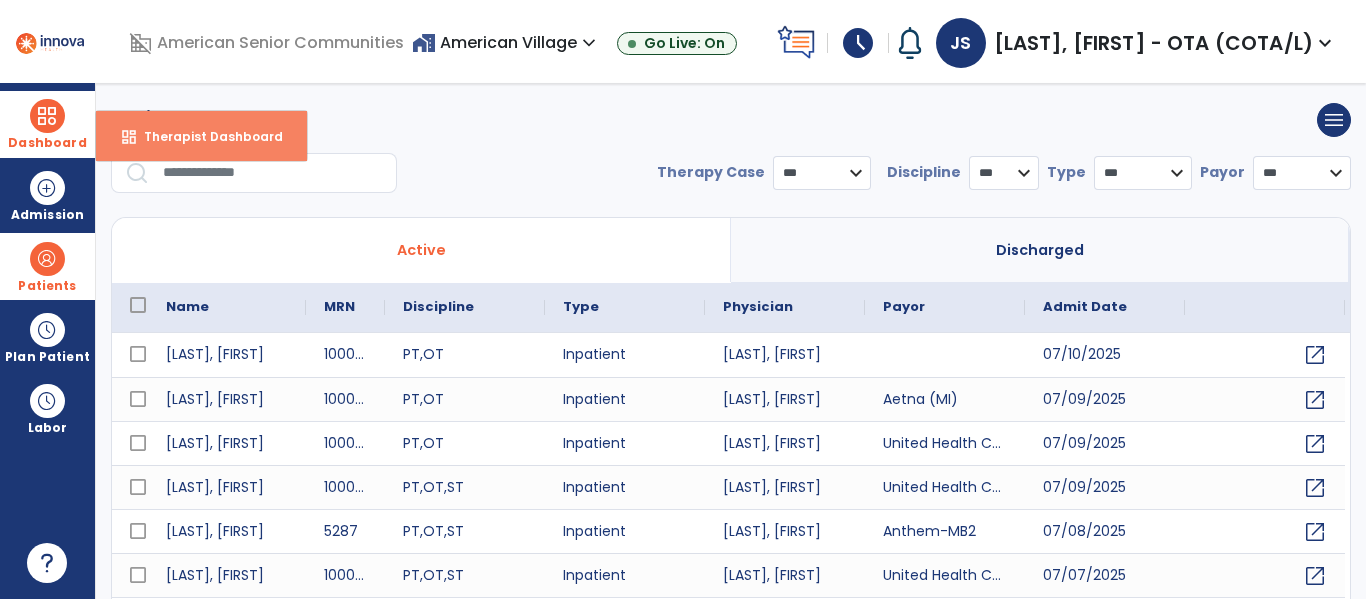 click on "Therapist Dashboard" at bounding box center (205, 136) 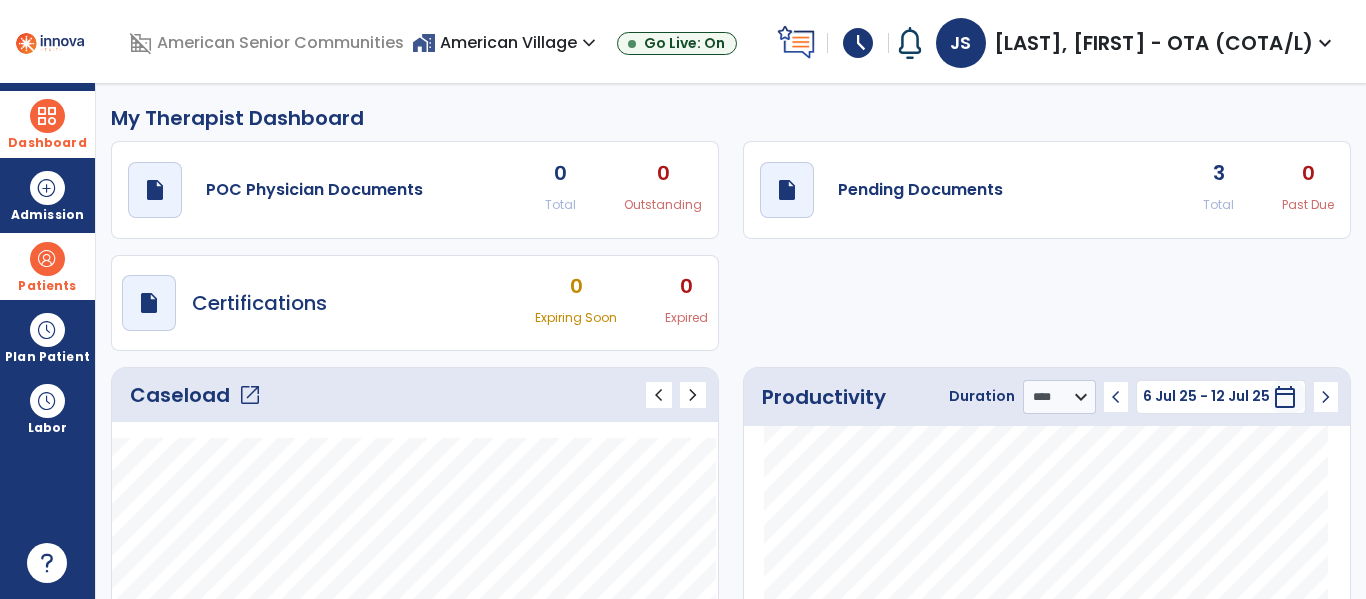 click on "open_in_new" 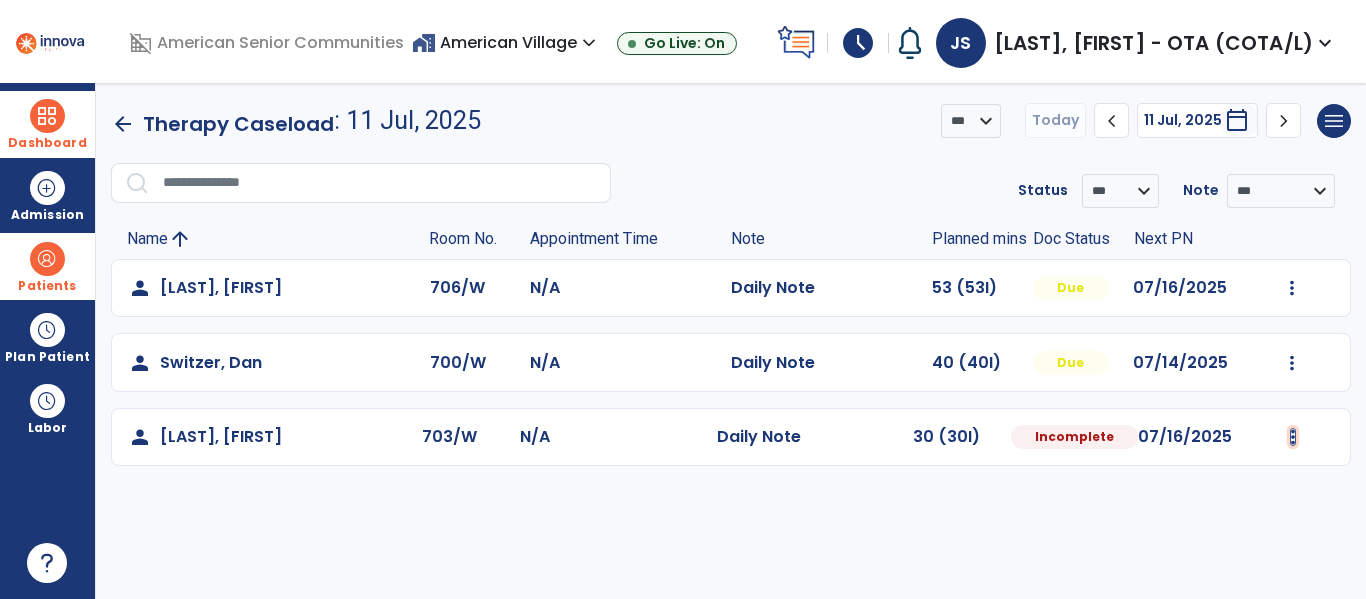 click at bounding box center [1292, 288] 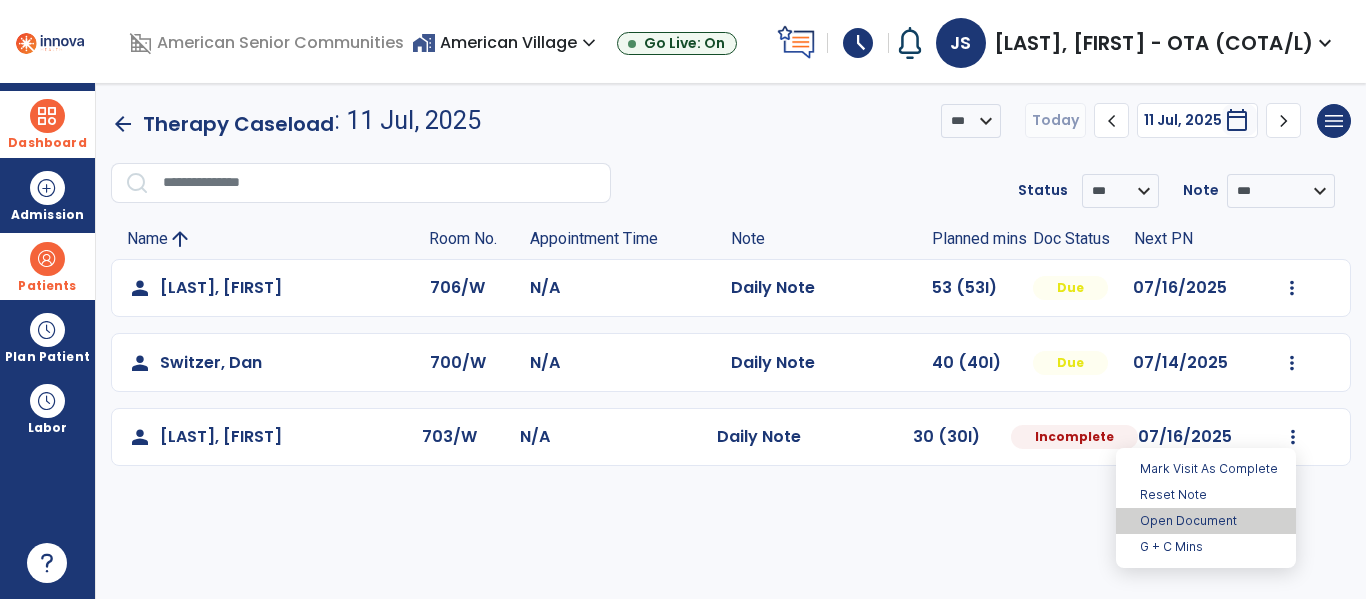 click on "Open Document" at bounding box center (1206, 521) 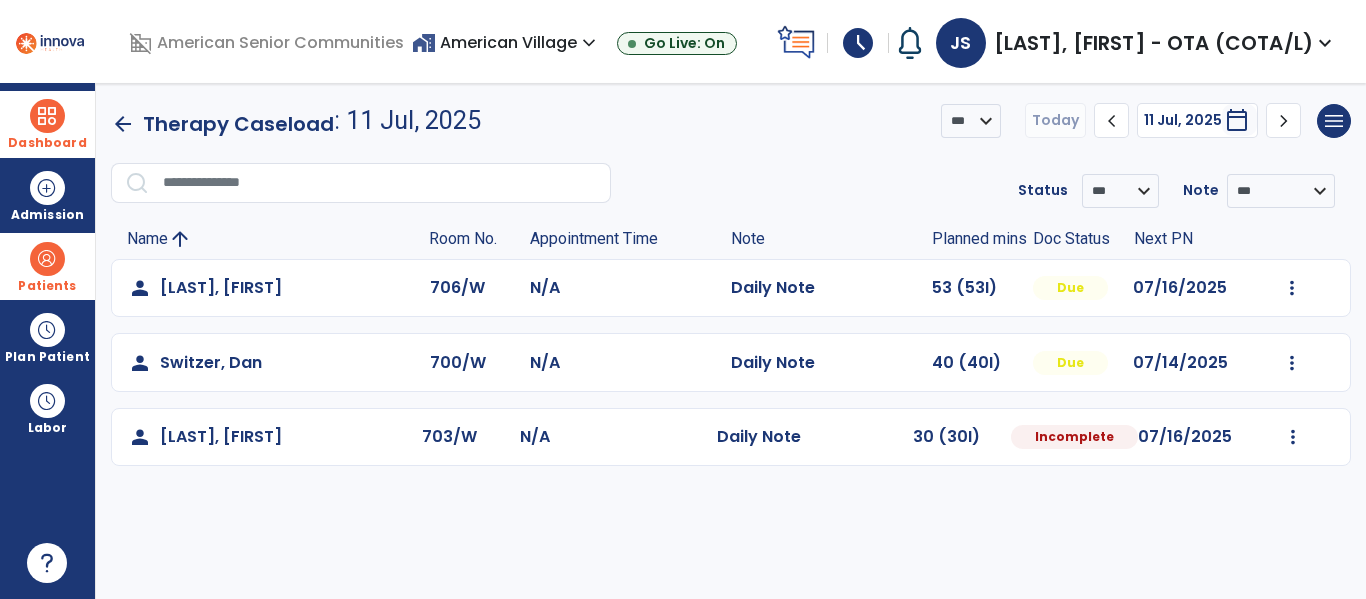 select on "*" 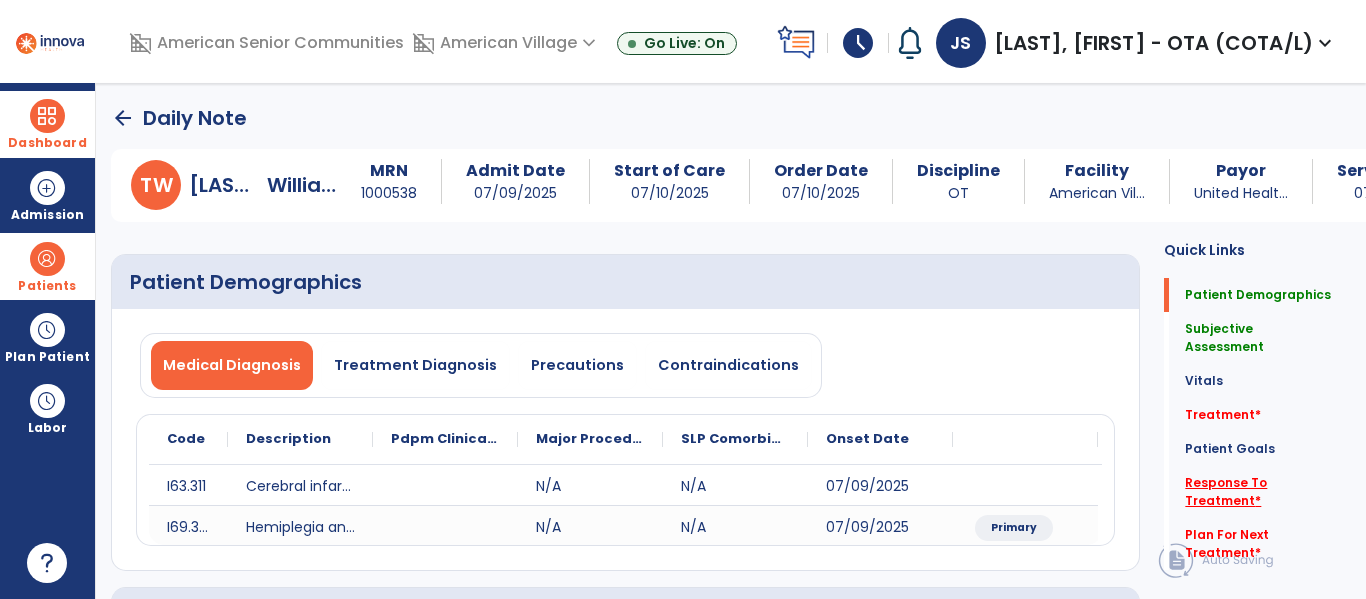 click on "Response To Treatment   *" 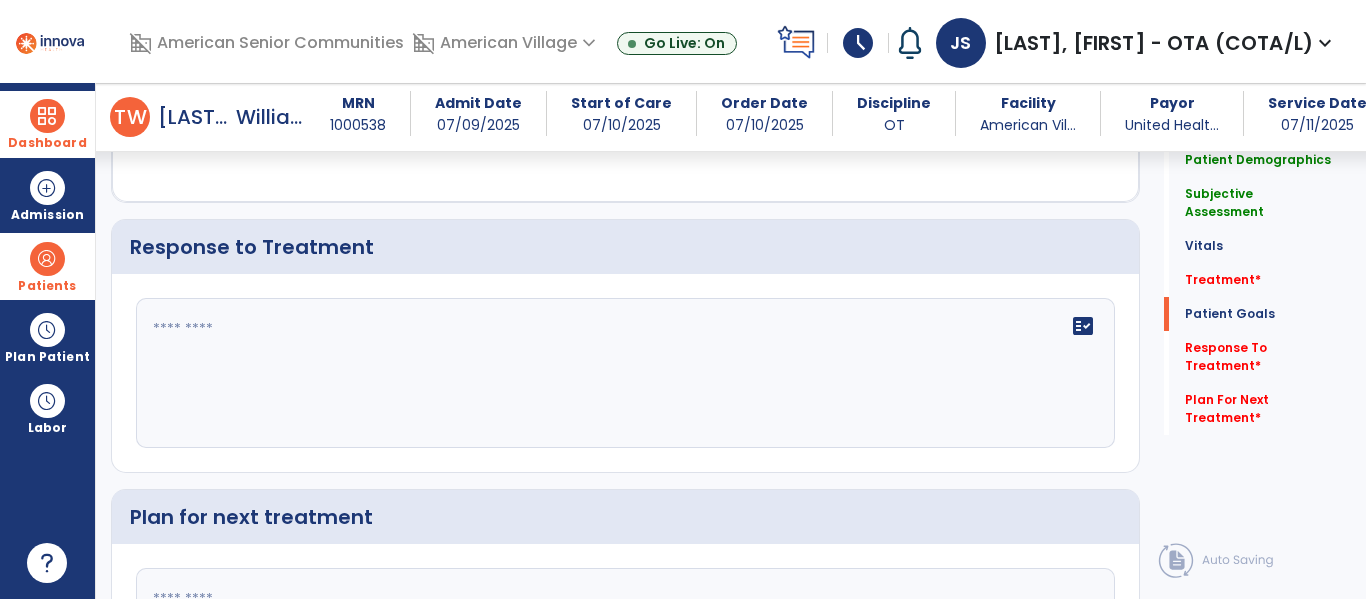 scroll, scrollTop: 2510, scrollLeft: 0, axis: vertical 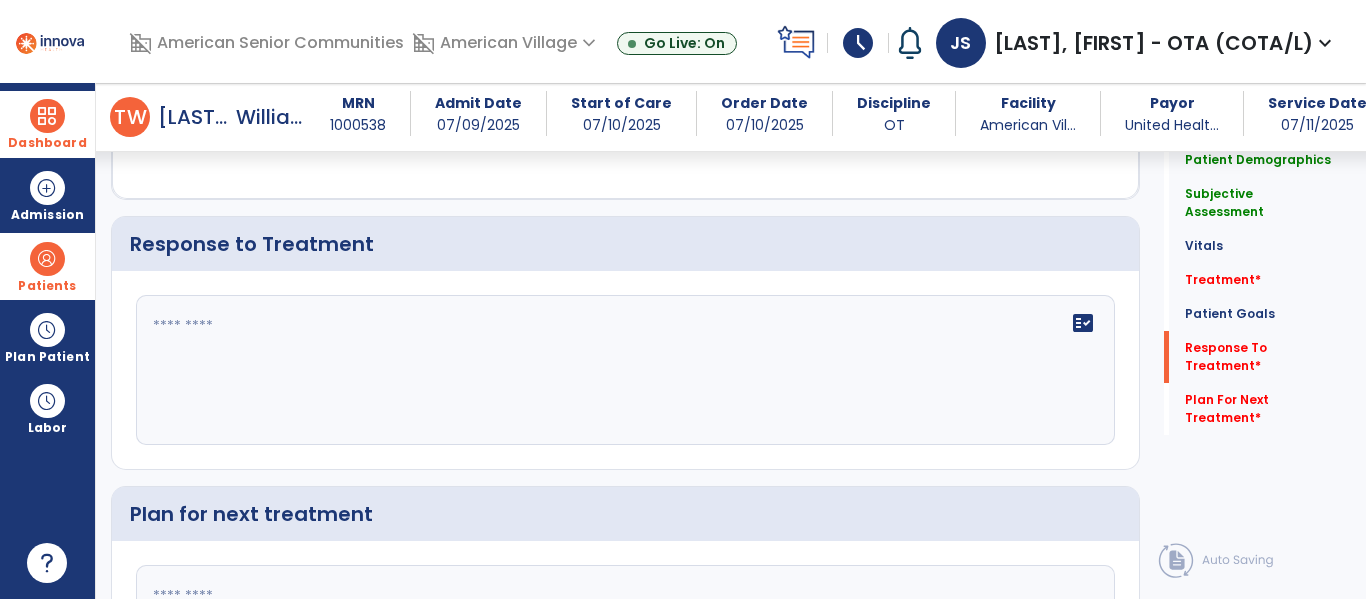 click on "fact_check" 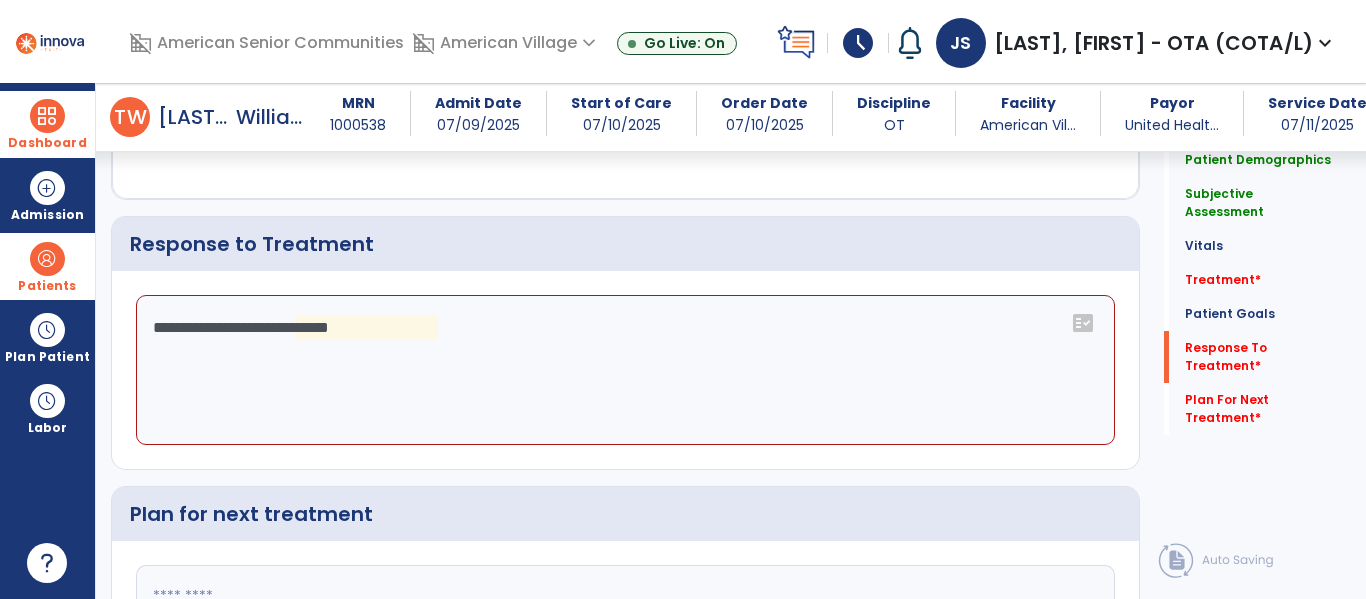 click on "**********" 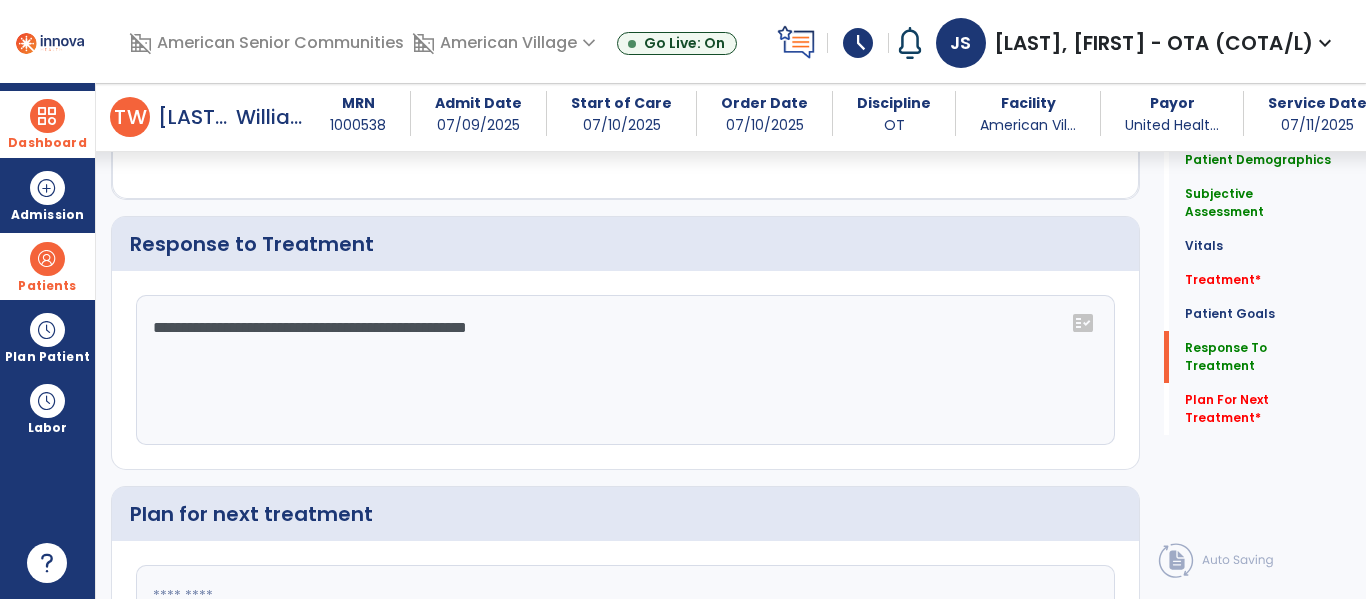 scroll, scrollTop: 2510, scrollLeft: 0, axis: vertical 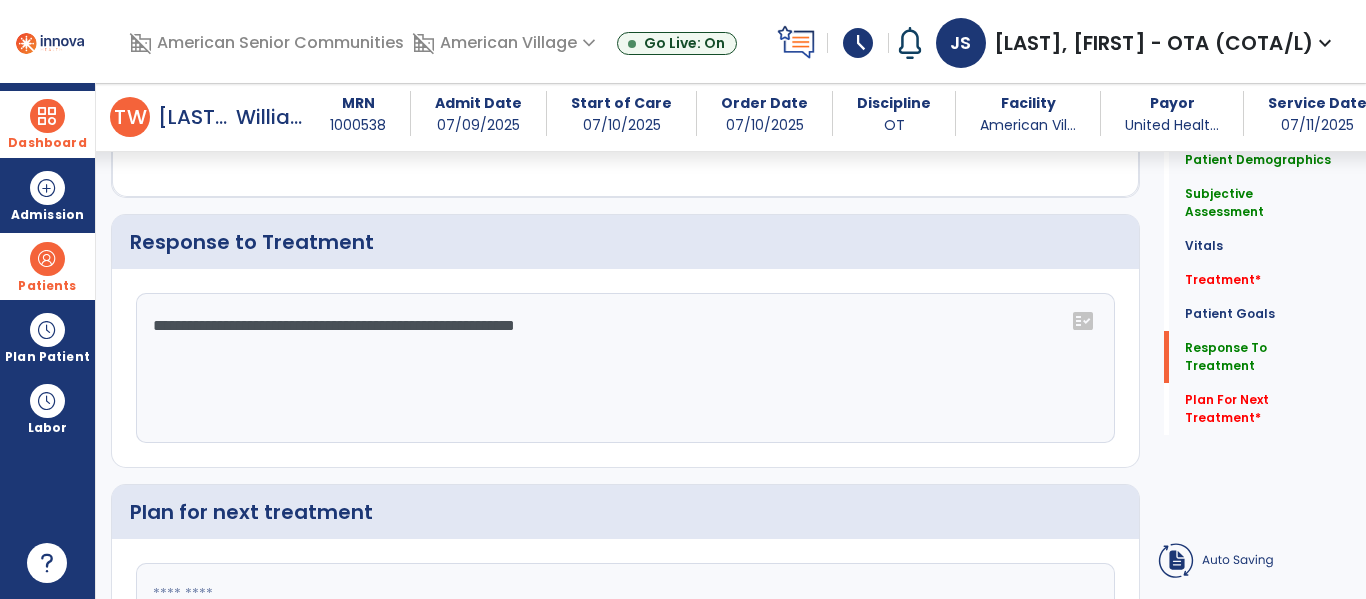 click on "**********" 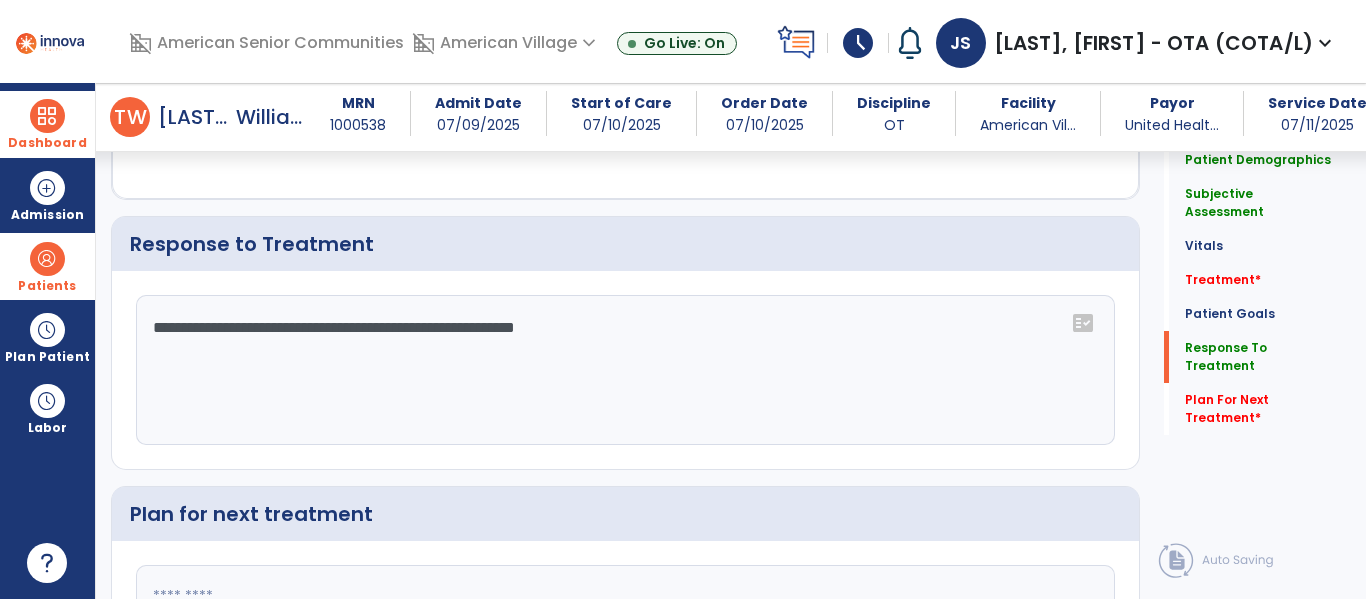 scroll, scrollTop: 2510, scrollLeft: 0, axis: vertical 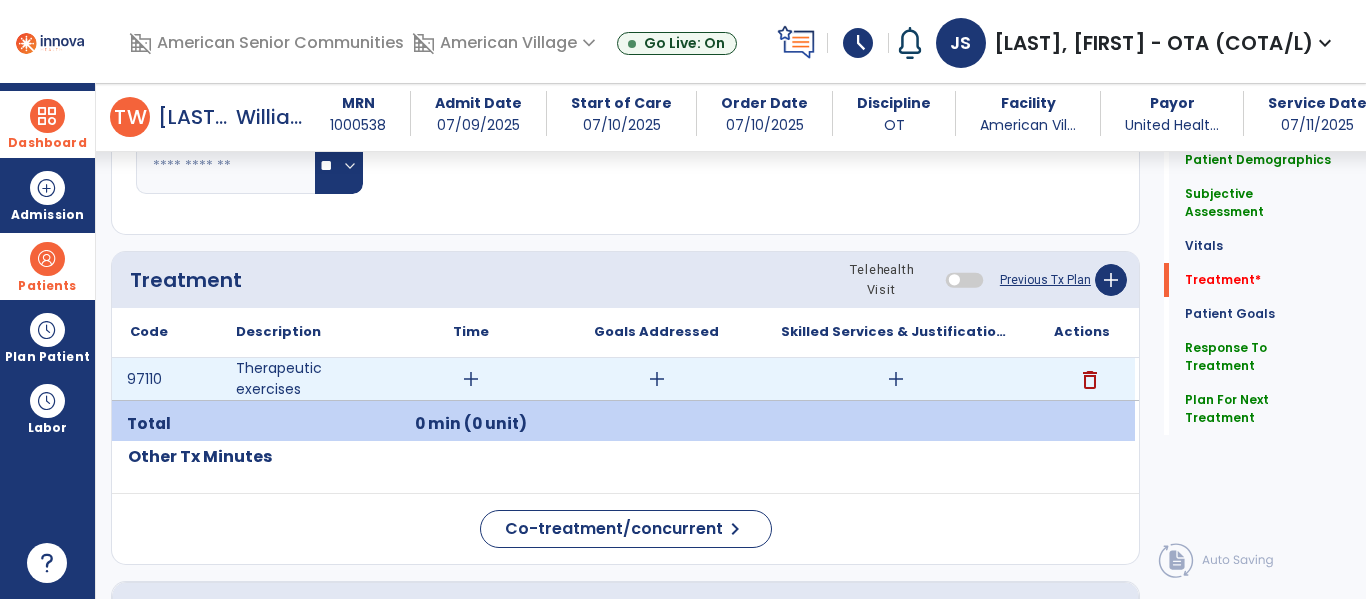 type on "**********" 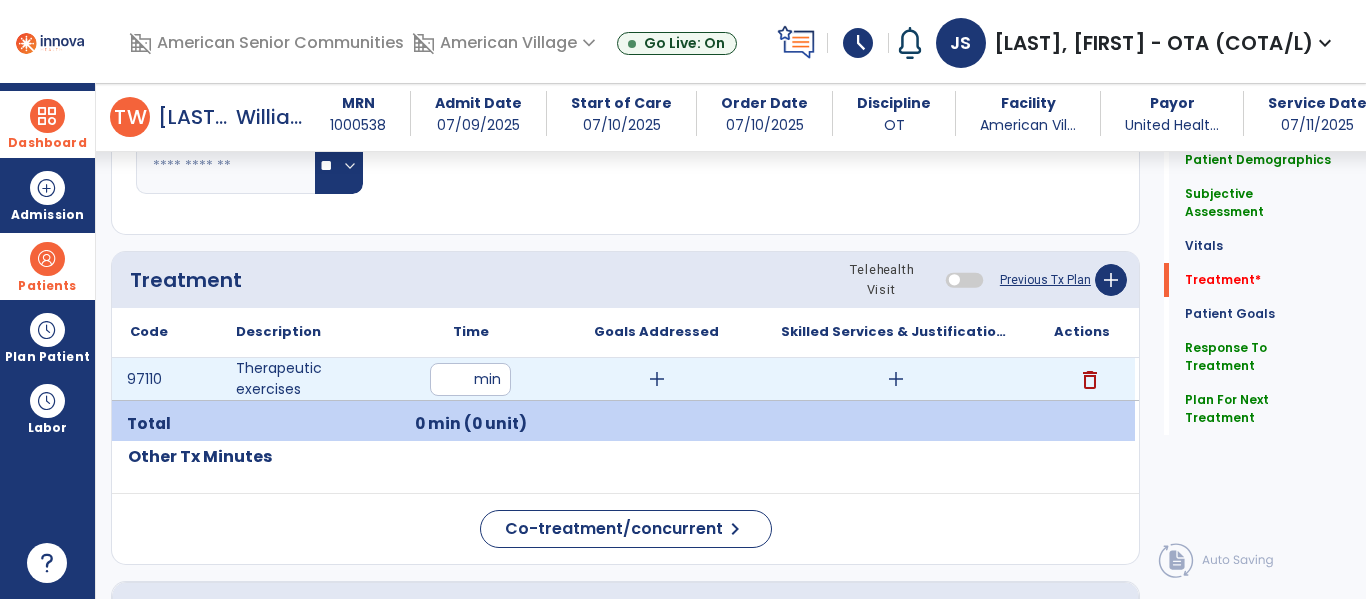 click at bounding box center [470, 379] 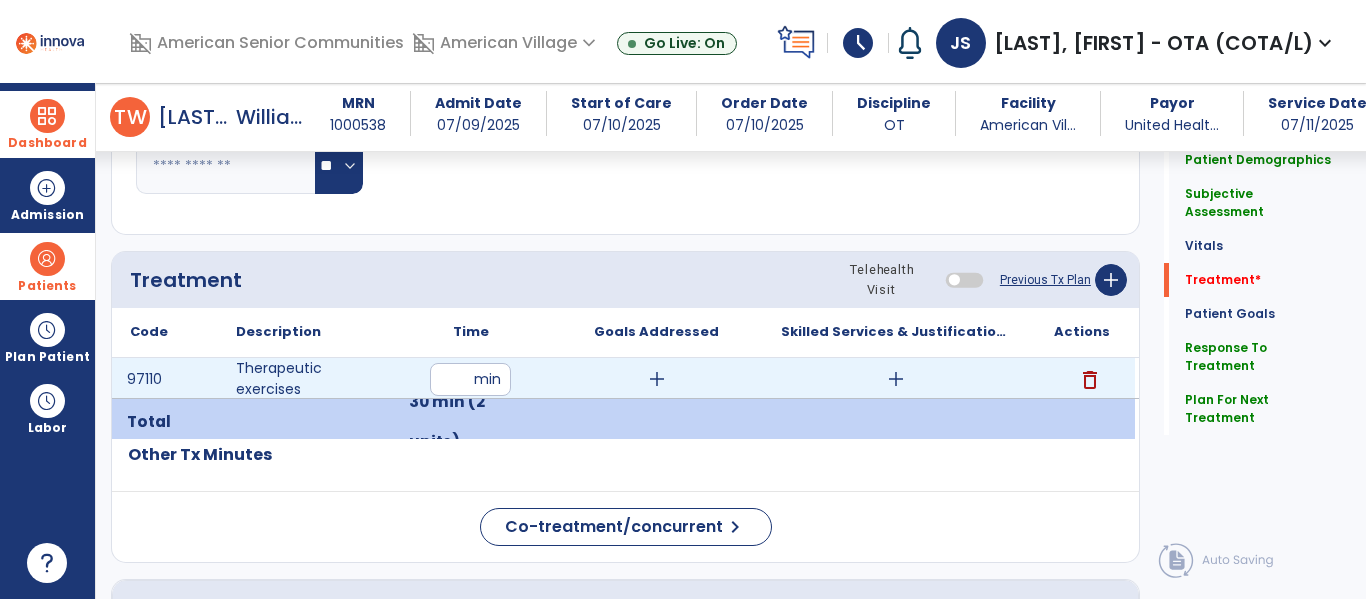 click on "add" at bounding box center (896, 379) 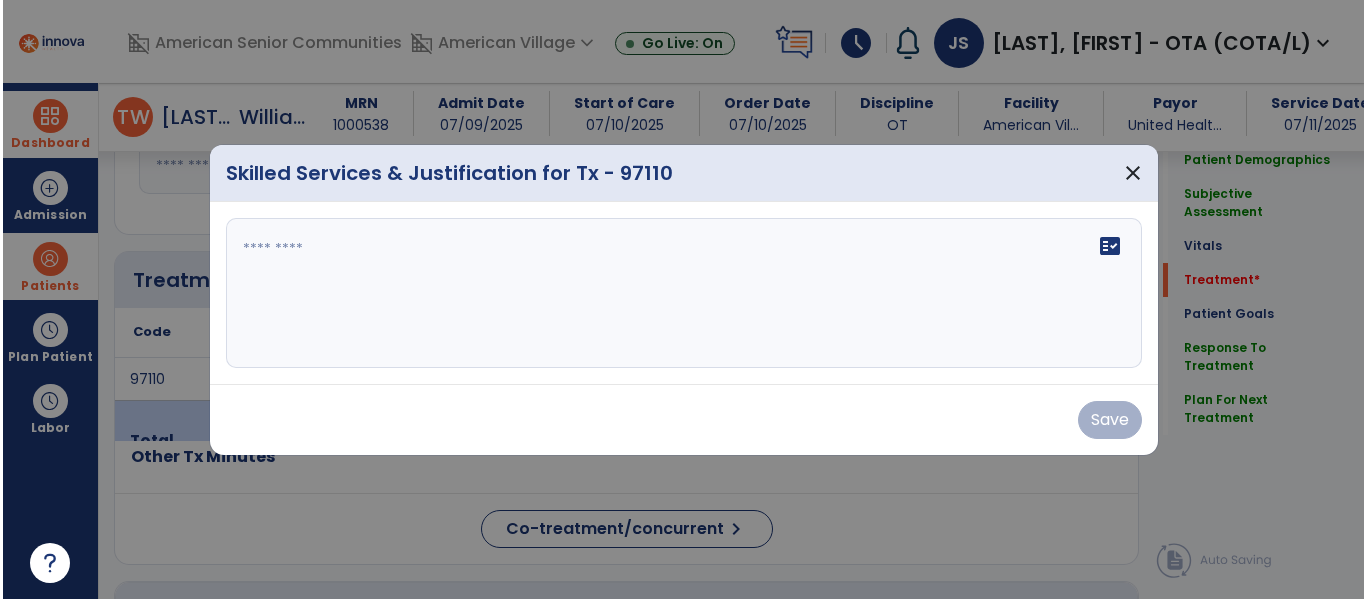 scroll, scrollTop: 1038, scrollLeft: 0, axis: vertical 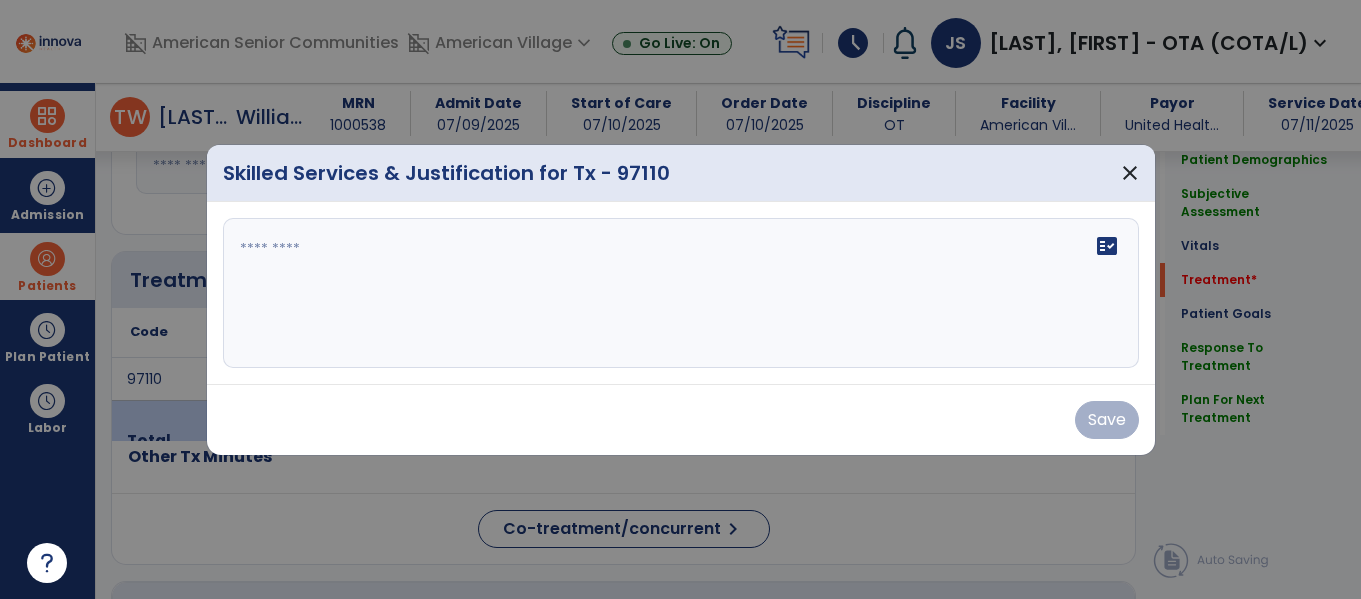 click on "fact_check" at bounding box center (681, 293) 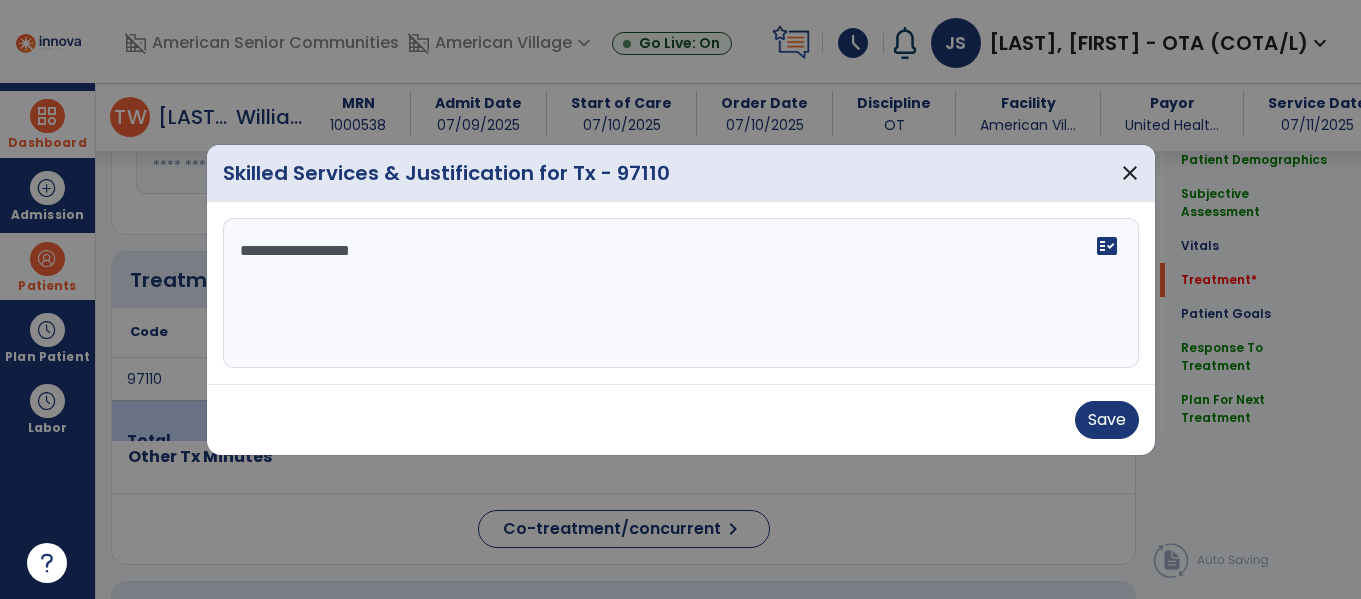 type on "**********" 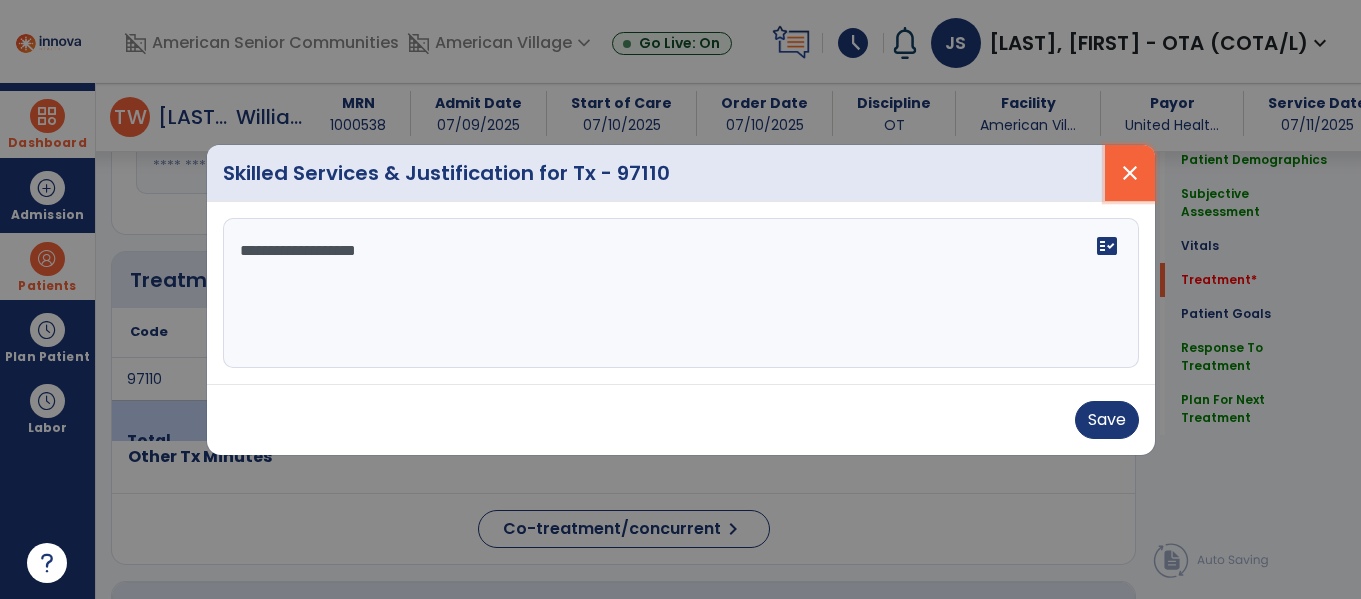 click on "close" at bounding box center (1130, 173) 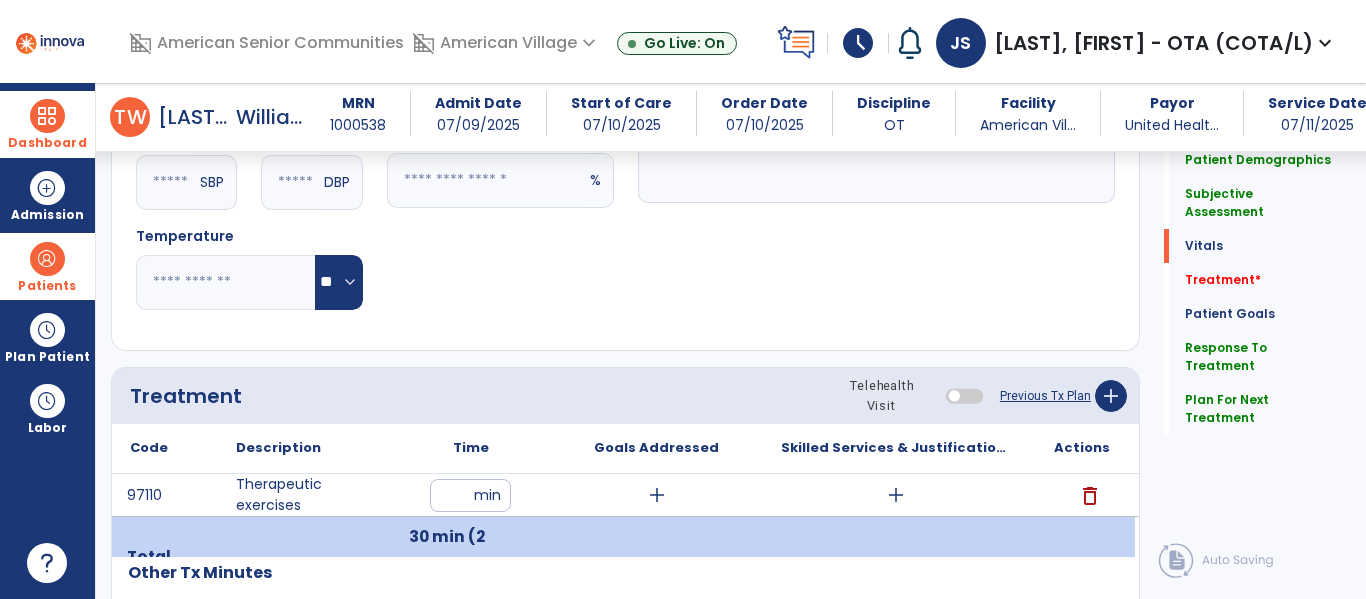 scroll, scrollTop: 0, scrollLeft: 0, axis: both 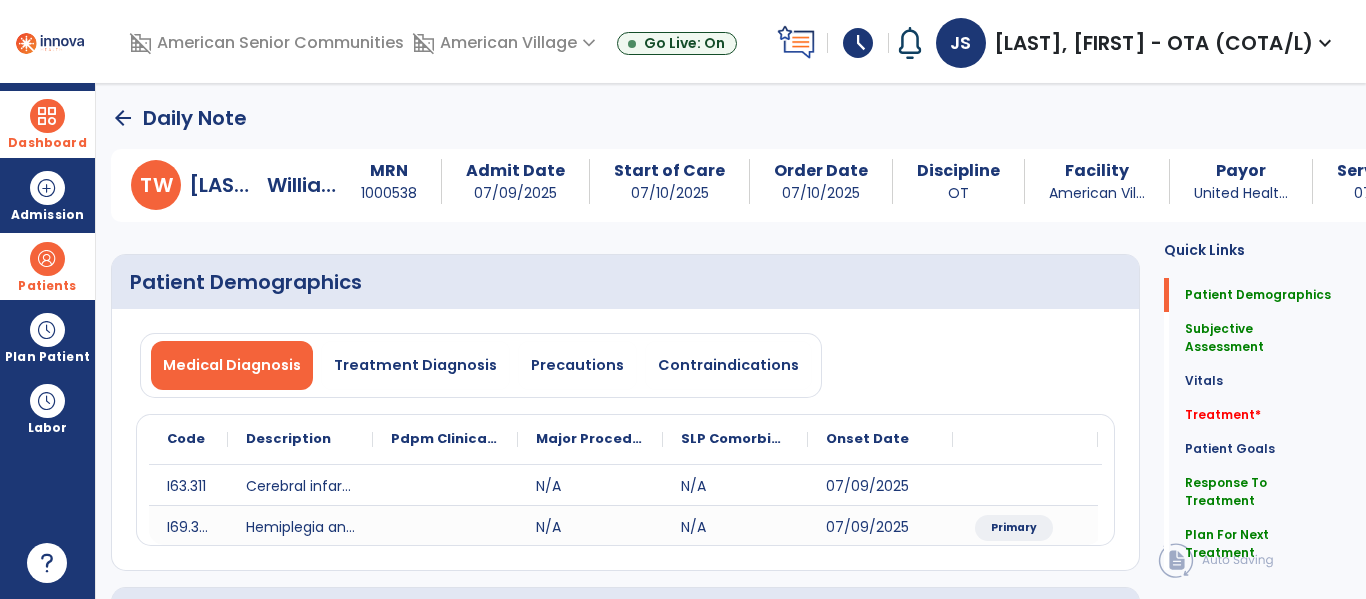 click on "Medical Diagnosis   Treatment Diagnosis   Precautions   Contraindications" 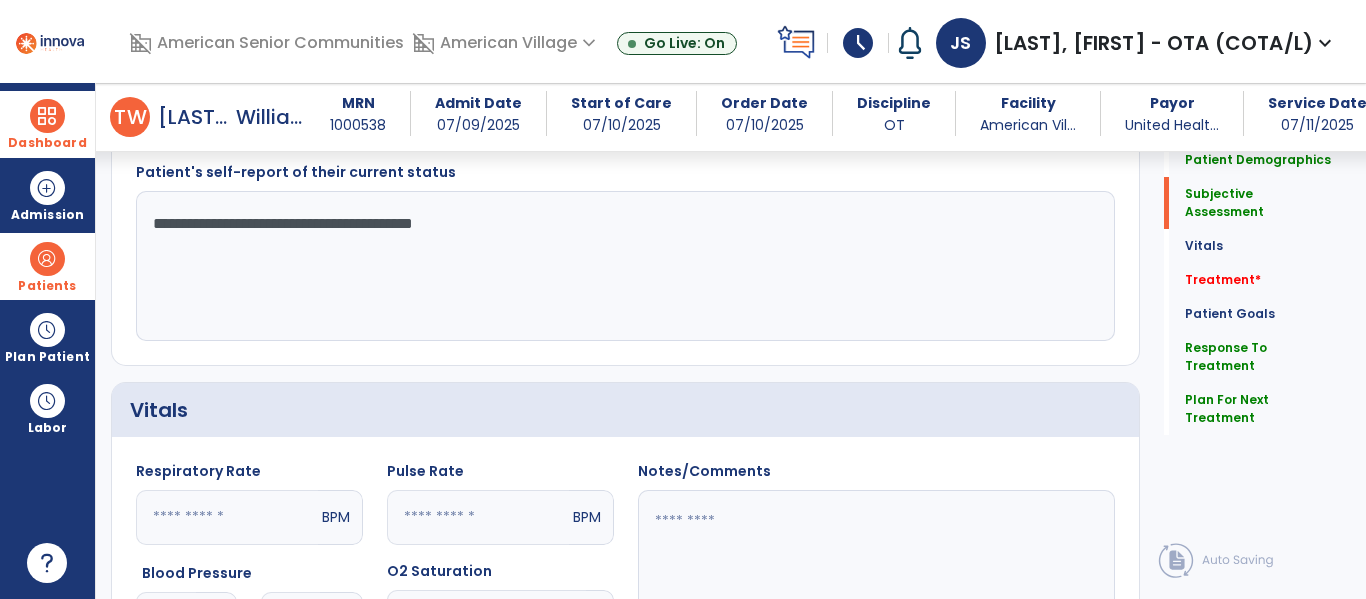 scroll, scrollTop: 487, scrollLeft: 0, axis: vertical 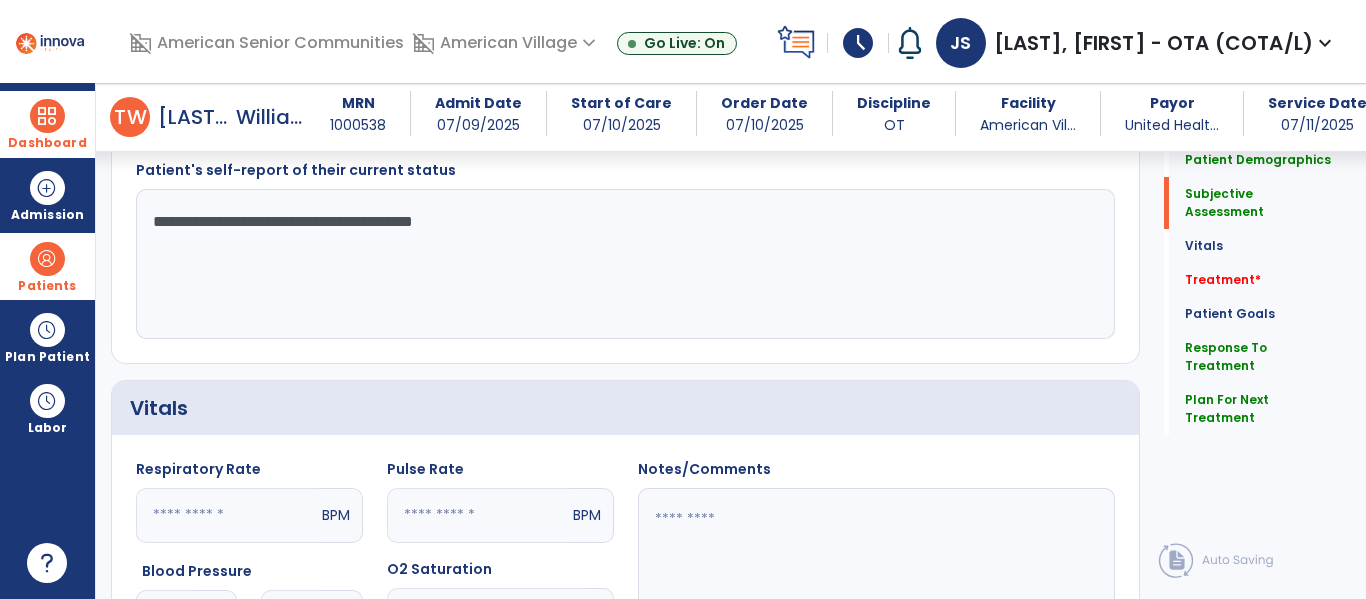 click on "**********" 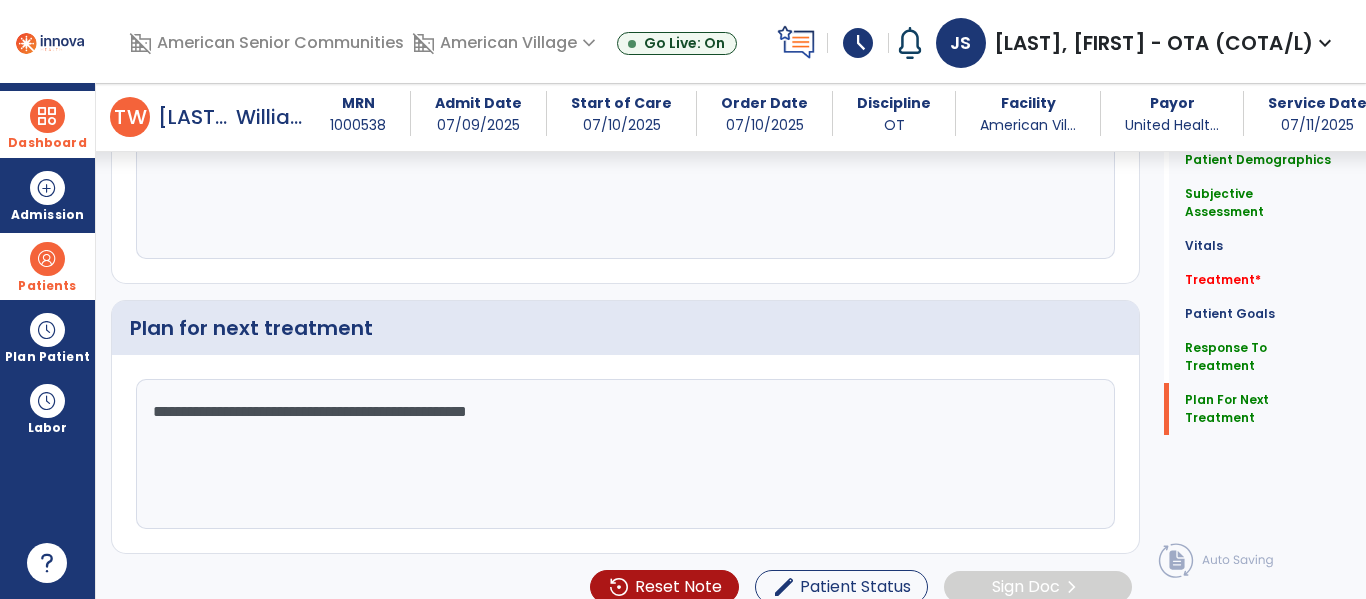 scroll, scrollTop: 0, scrollLeft: 0, axis: both 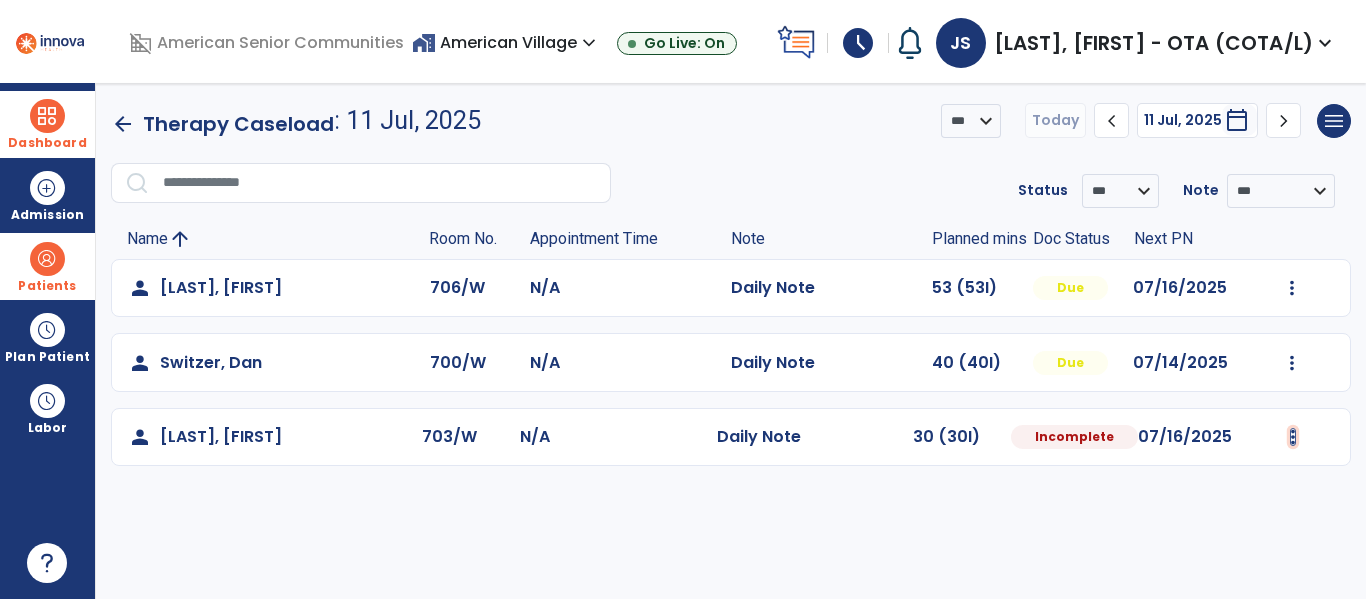 click at bounding box center [1292, 288] 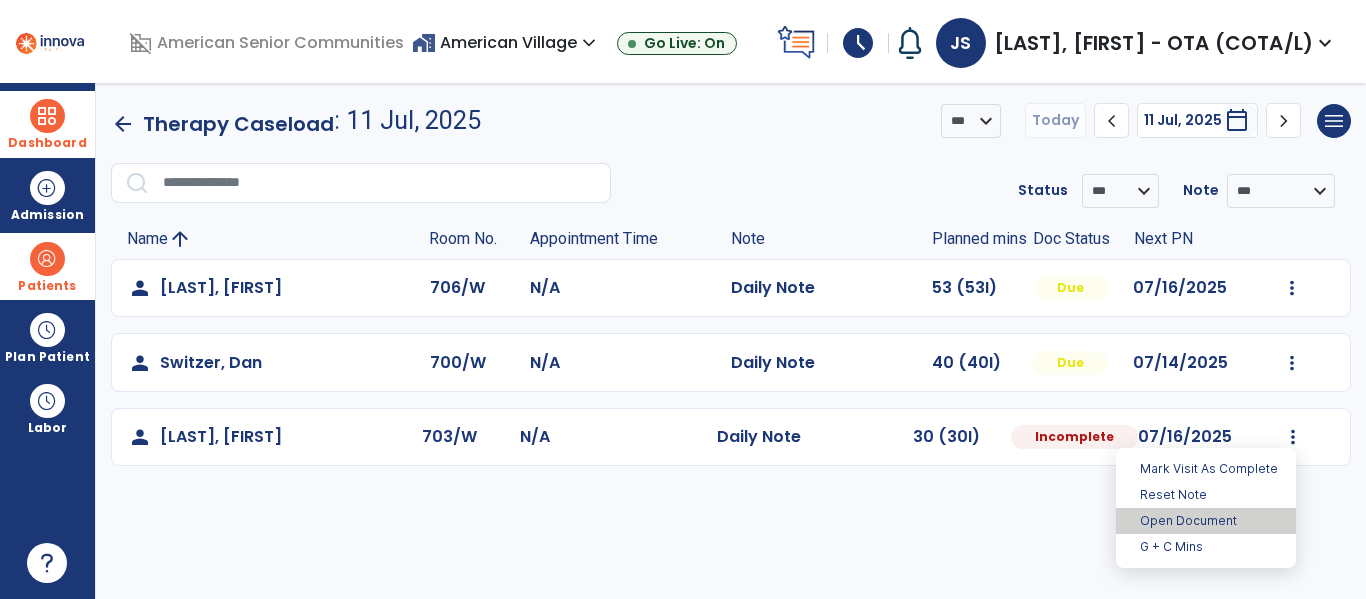 click on "Open Document" at bounding box center [1206, 521] 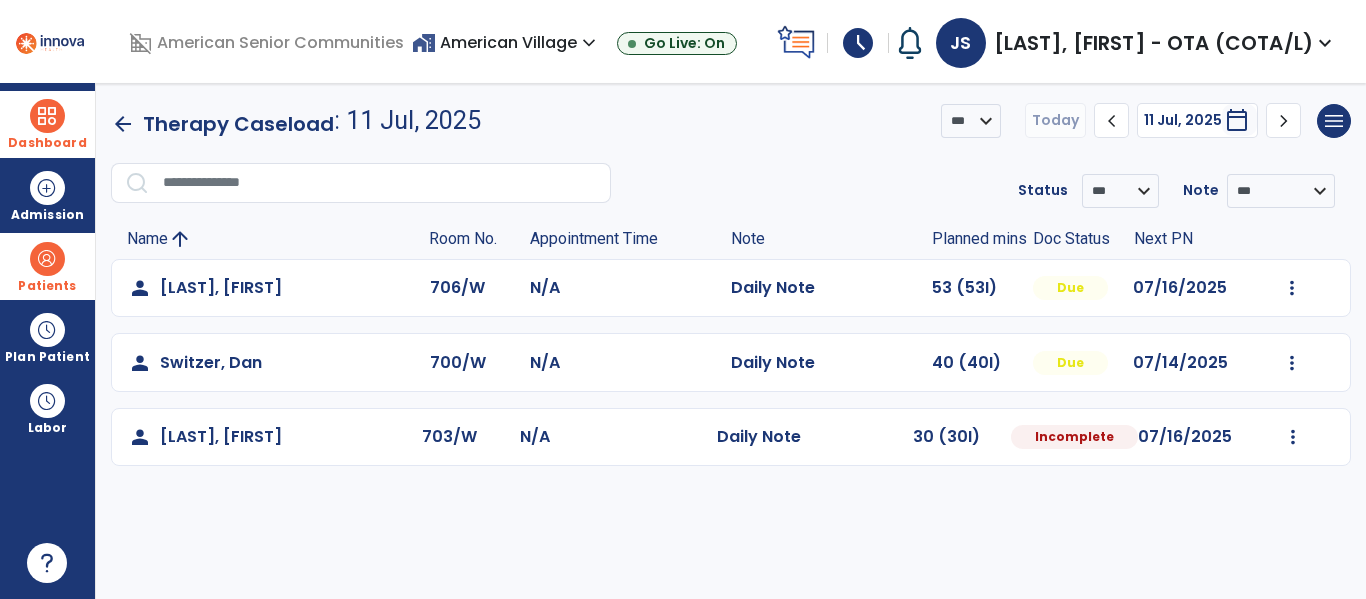 select on "*" 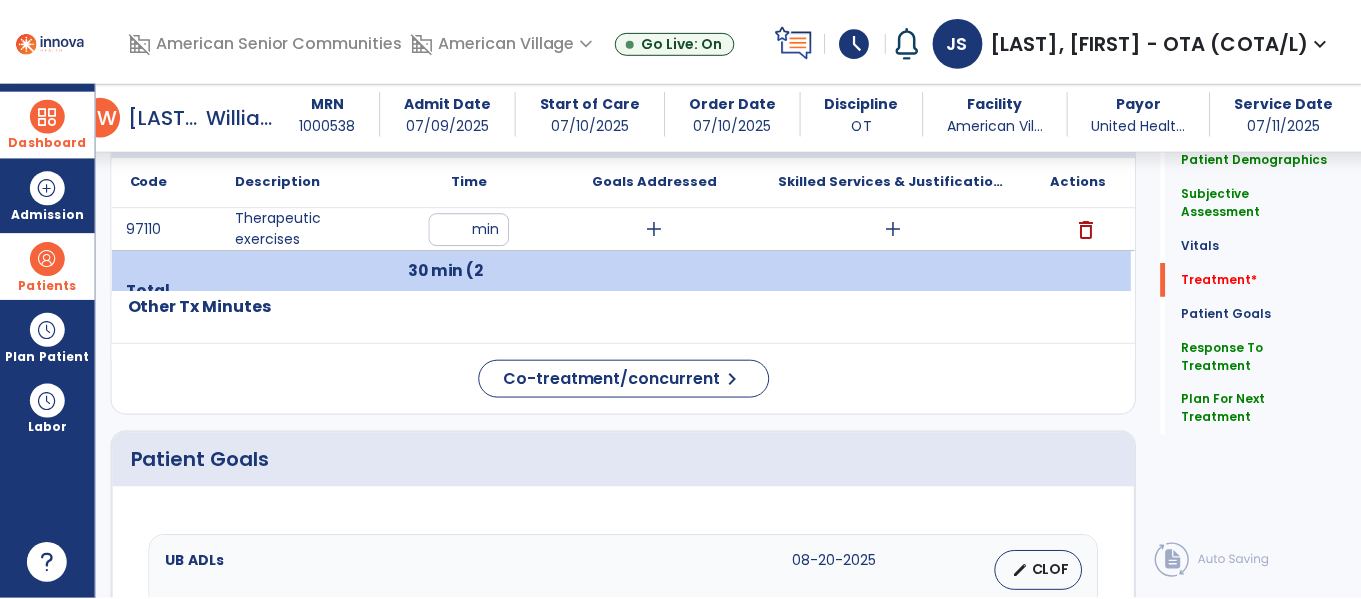 scroll, scrollTop: 1181, scrollLeft: 0, axis: vertical 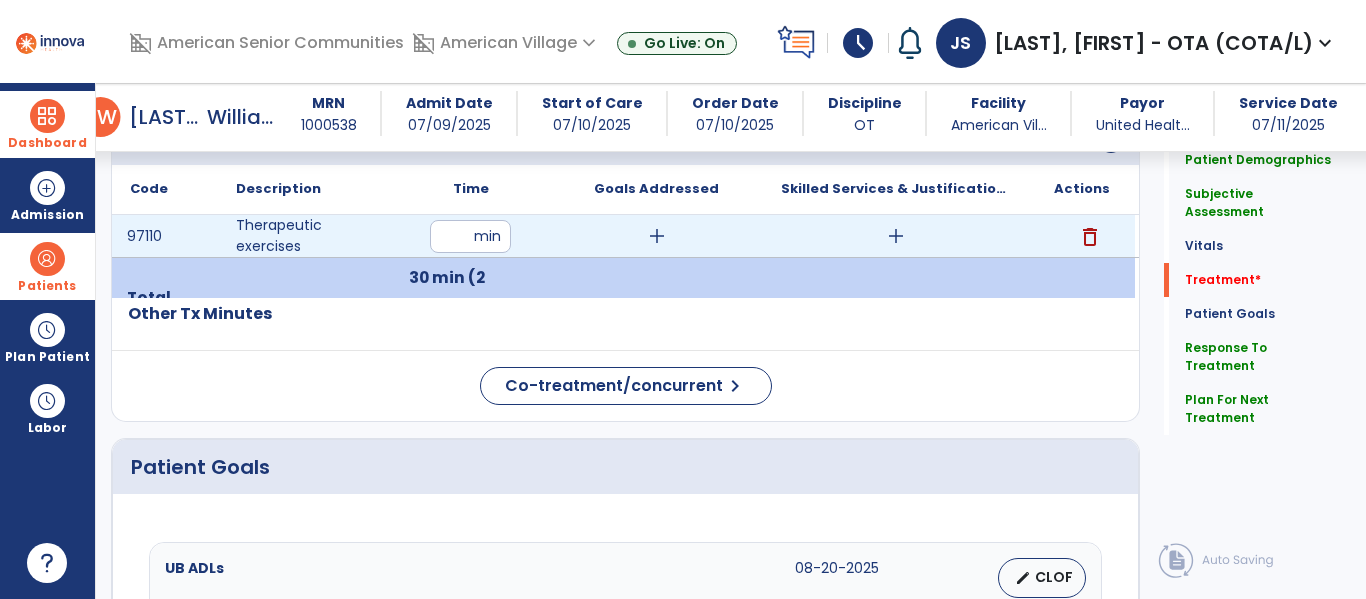 click on "add" at bounding box center (896, 236) 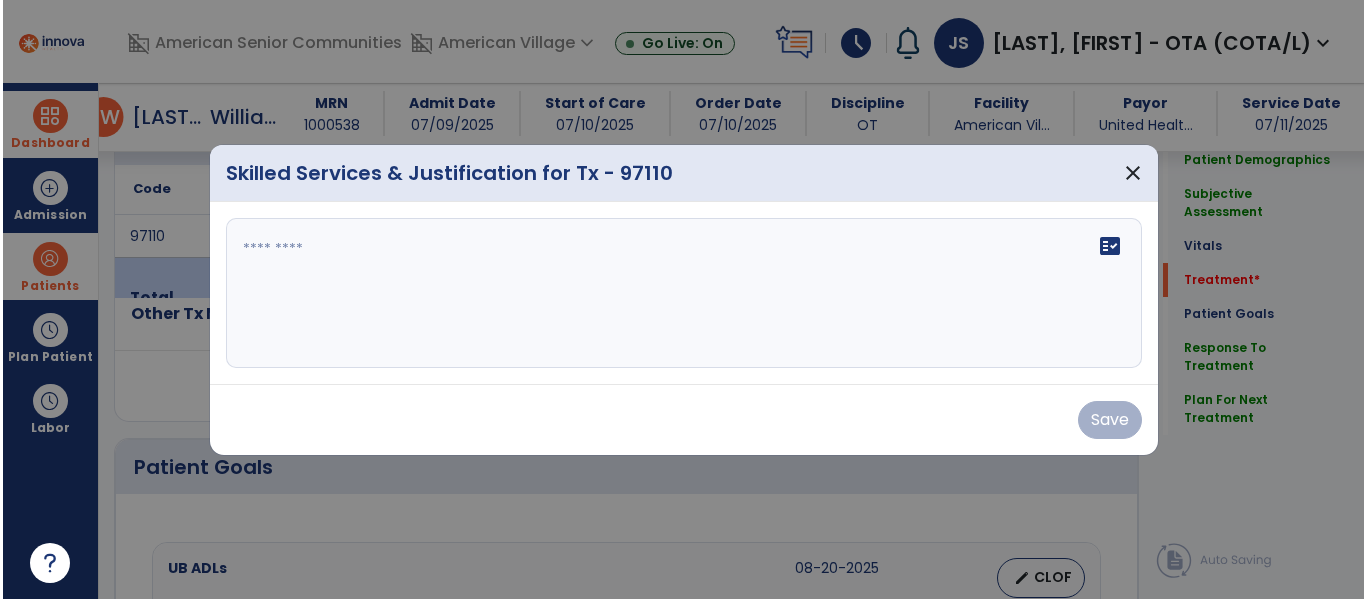 scroll, scrollTop: 1181, scrollLeft: 0, axis: vertical 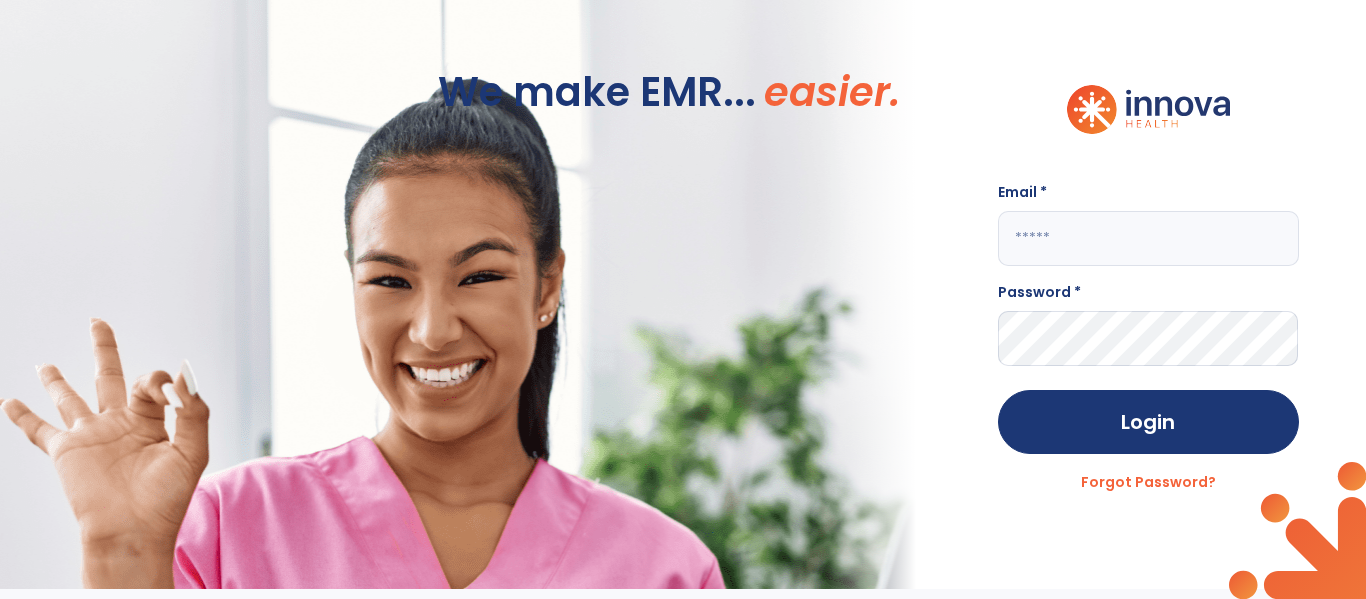 click on "We make EMR... easier." 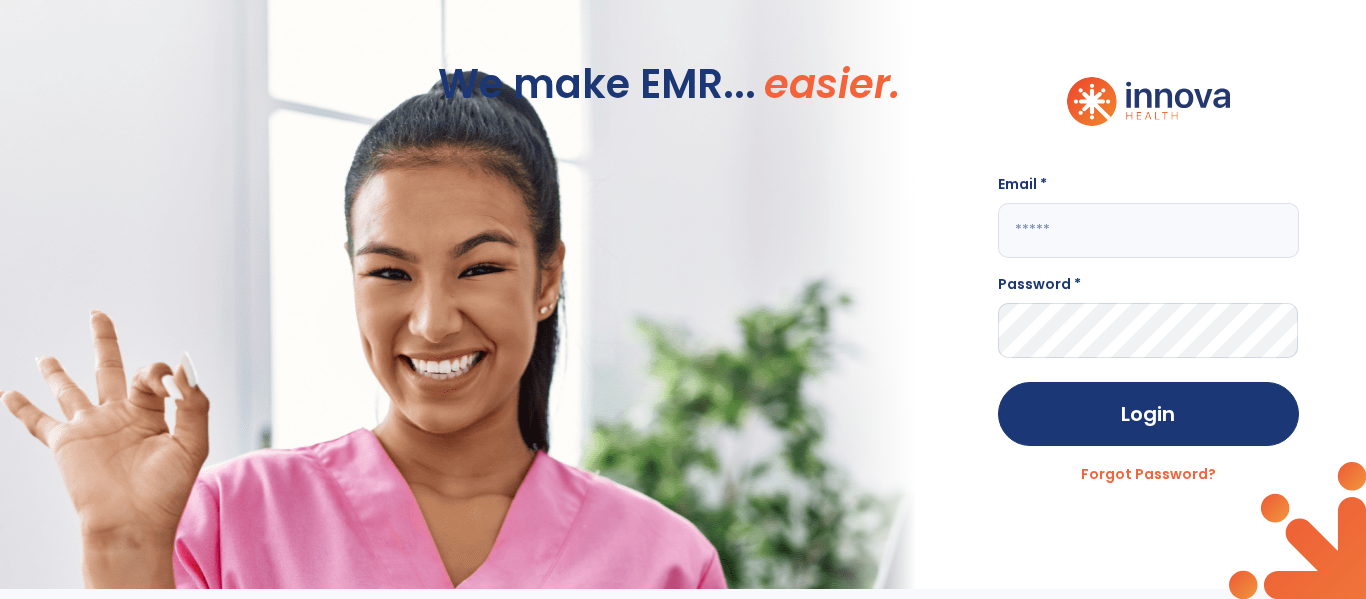 click 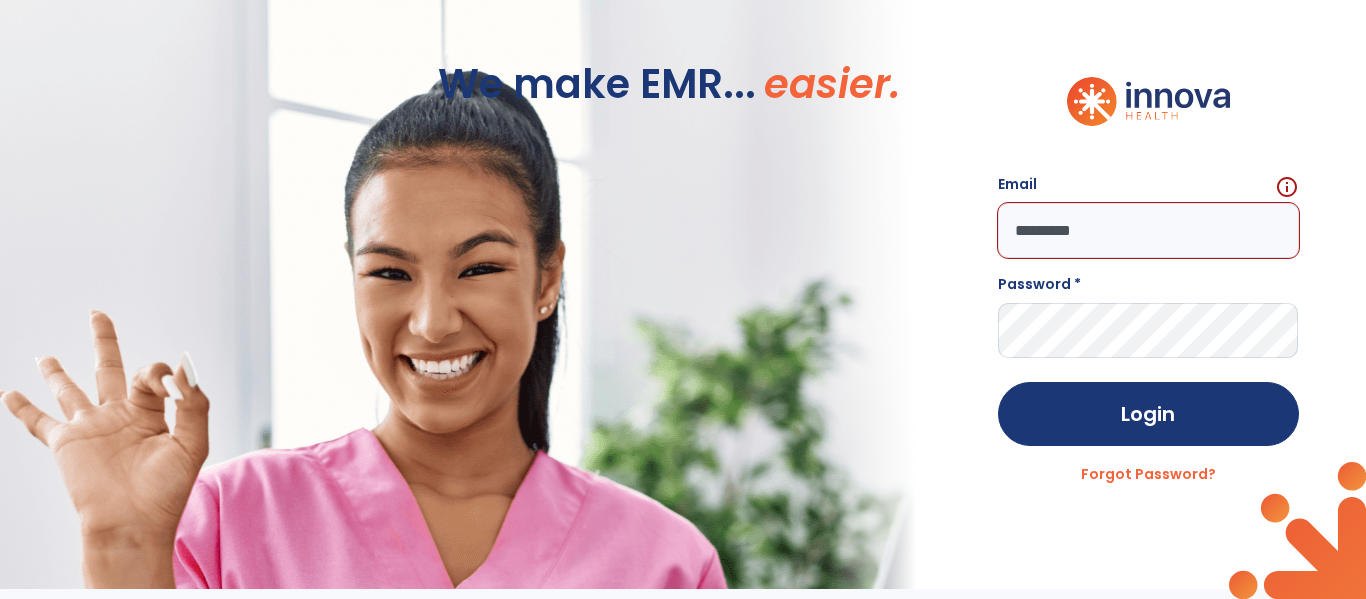 click on "*********" 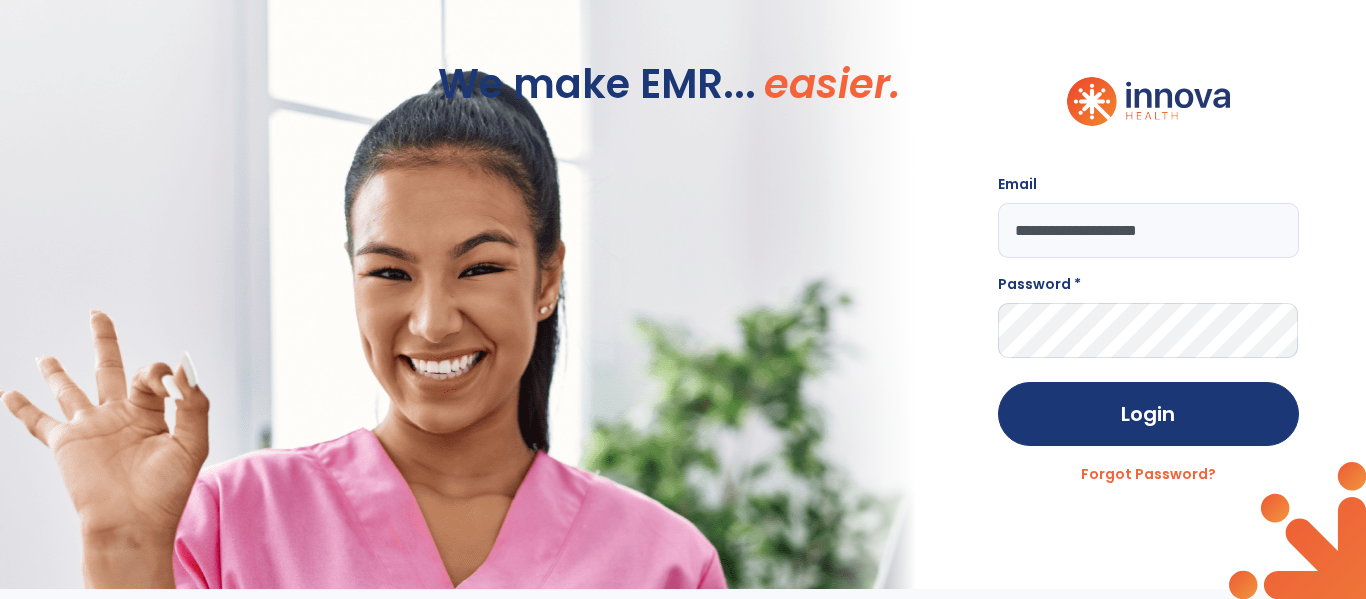 type on "**********" 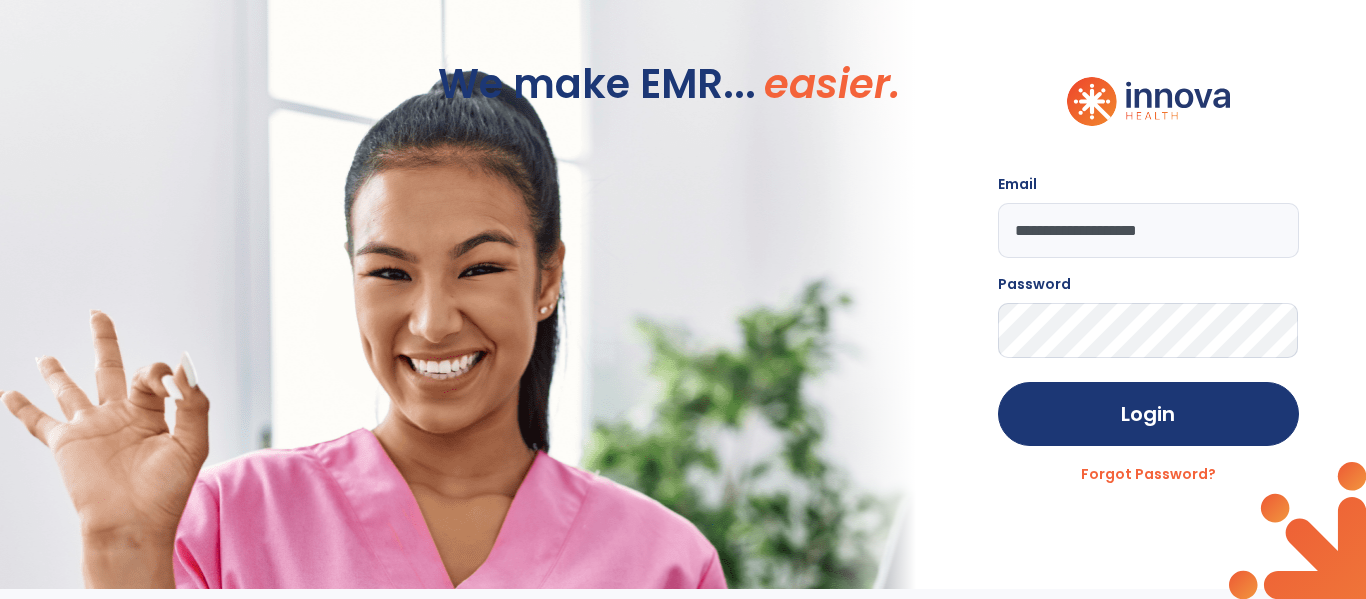 click on "Login" 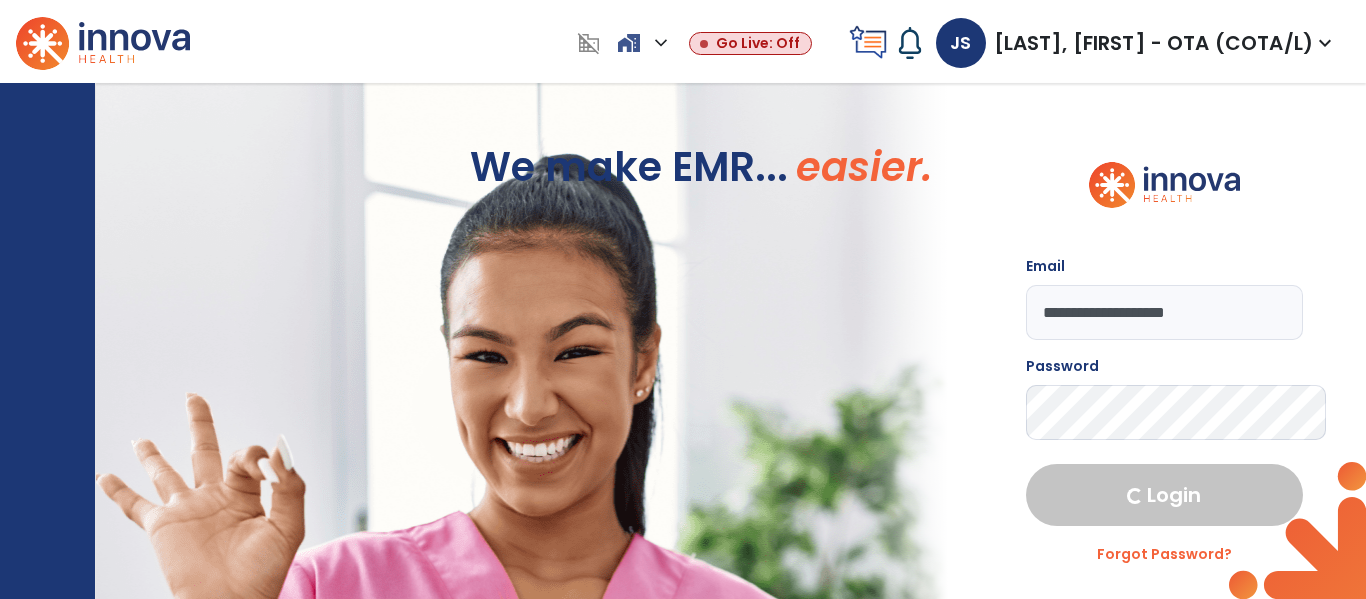 select on "****" 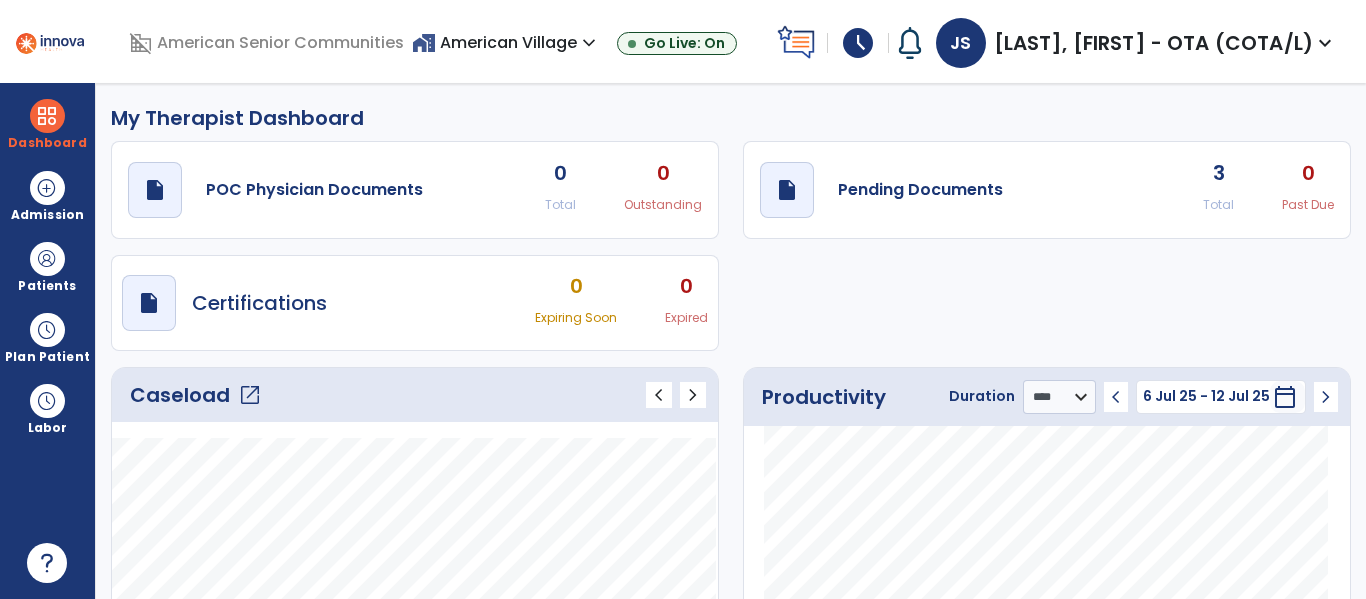 click on "open_in_new" 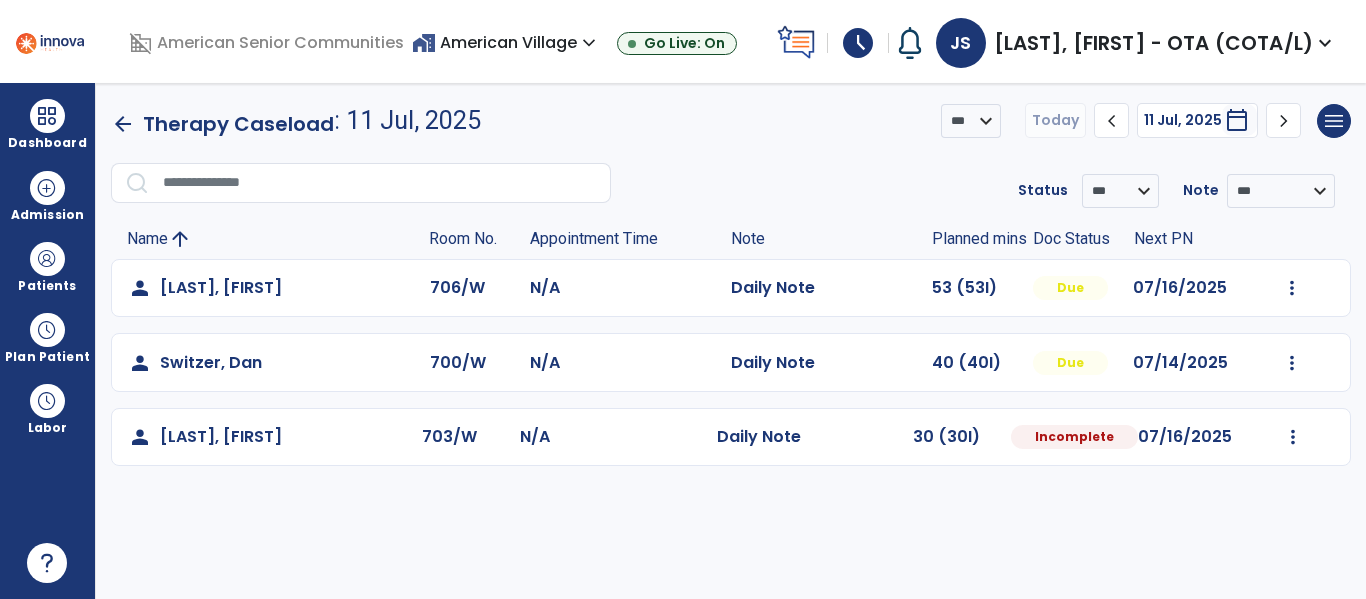 click on "Mark Visit As Complete   Reset Note   Open Document   G + C Mins" 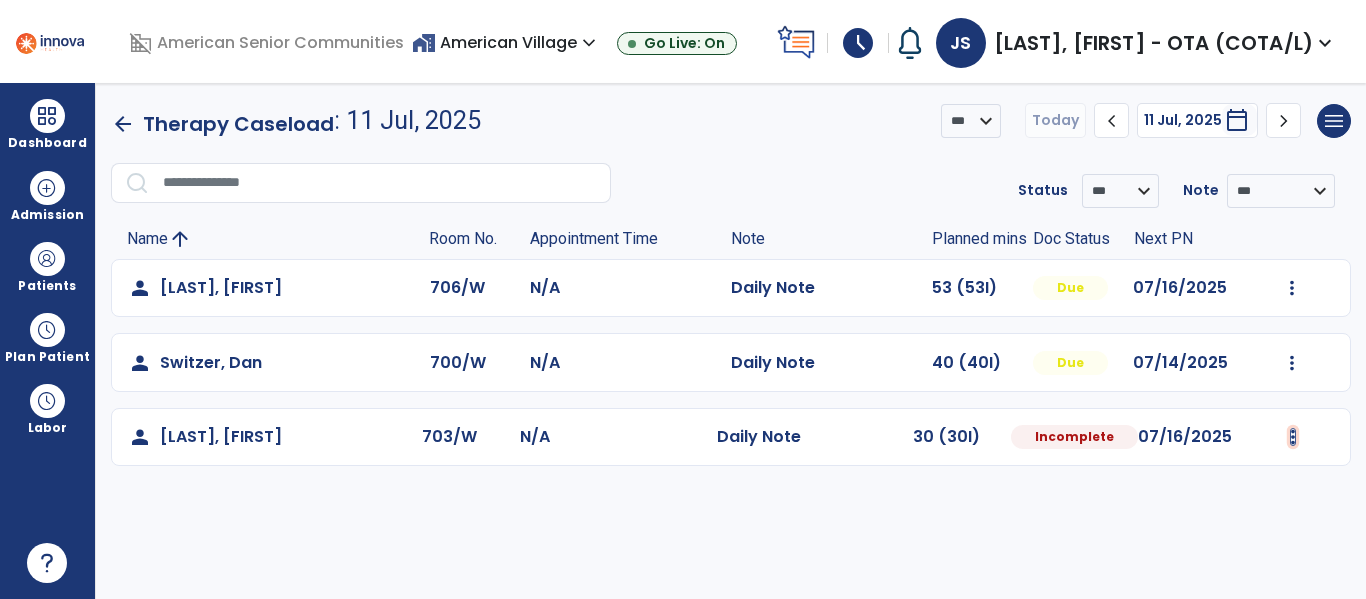 click at bounding box center [1292, 288] 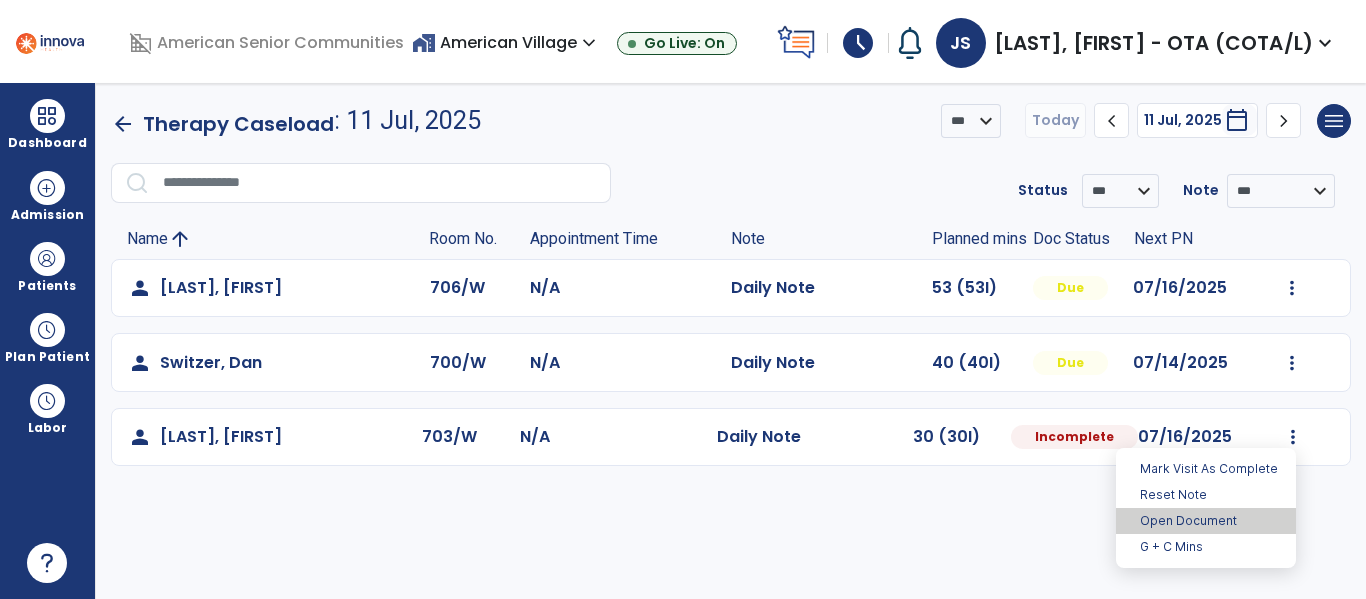 click on "Open Document" at bounding box center [1206, 521] 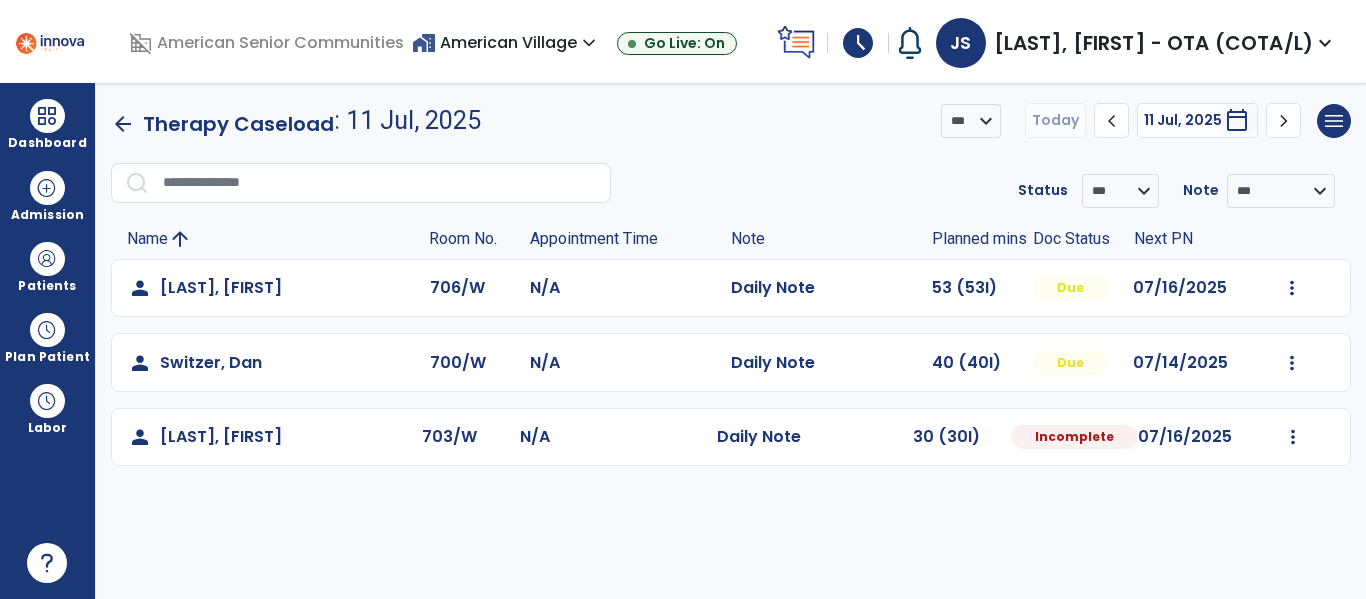 select on "*" 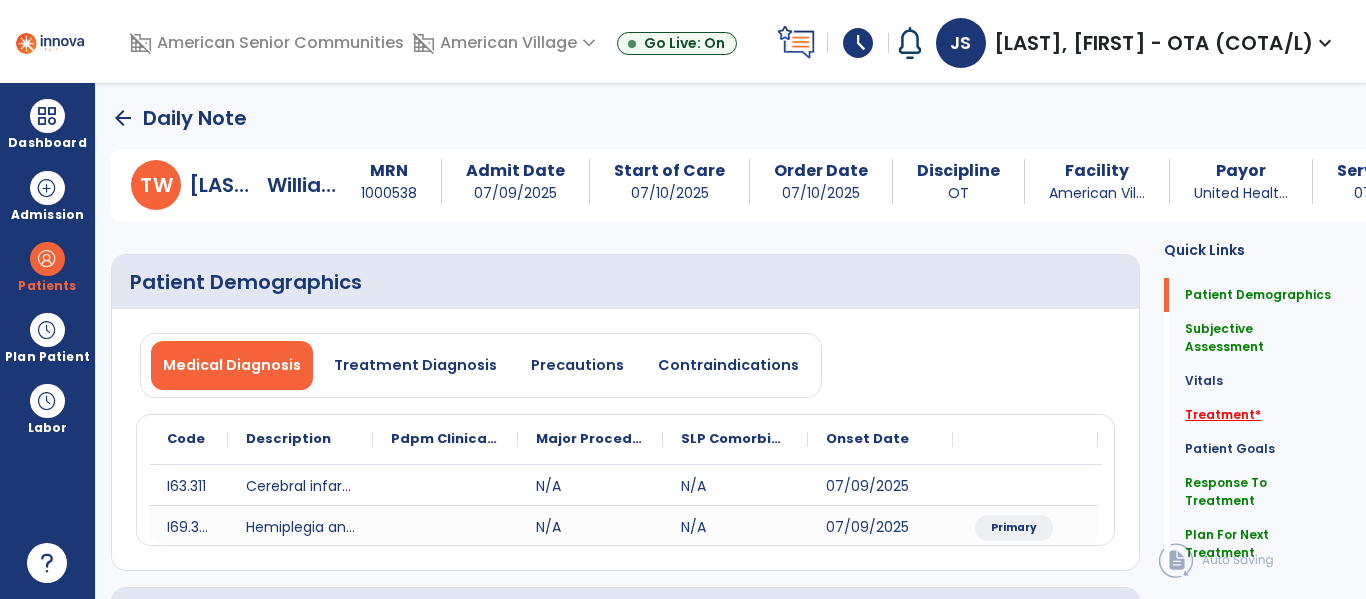 click on "Treatment   *" 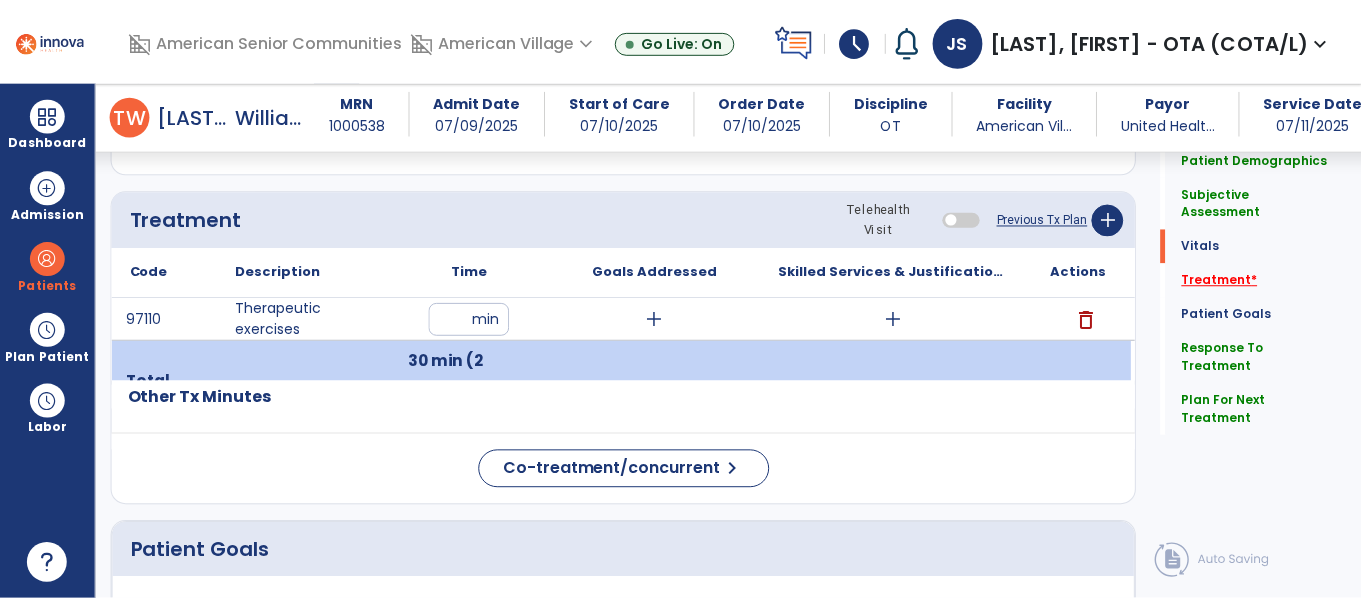 scroll, scrollTop: 1124, scrollLeft: 0, axis: vertical 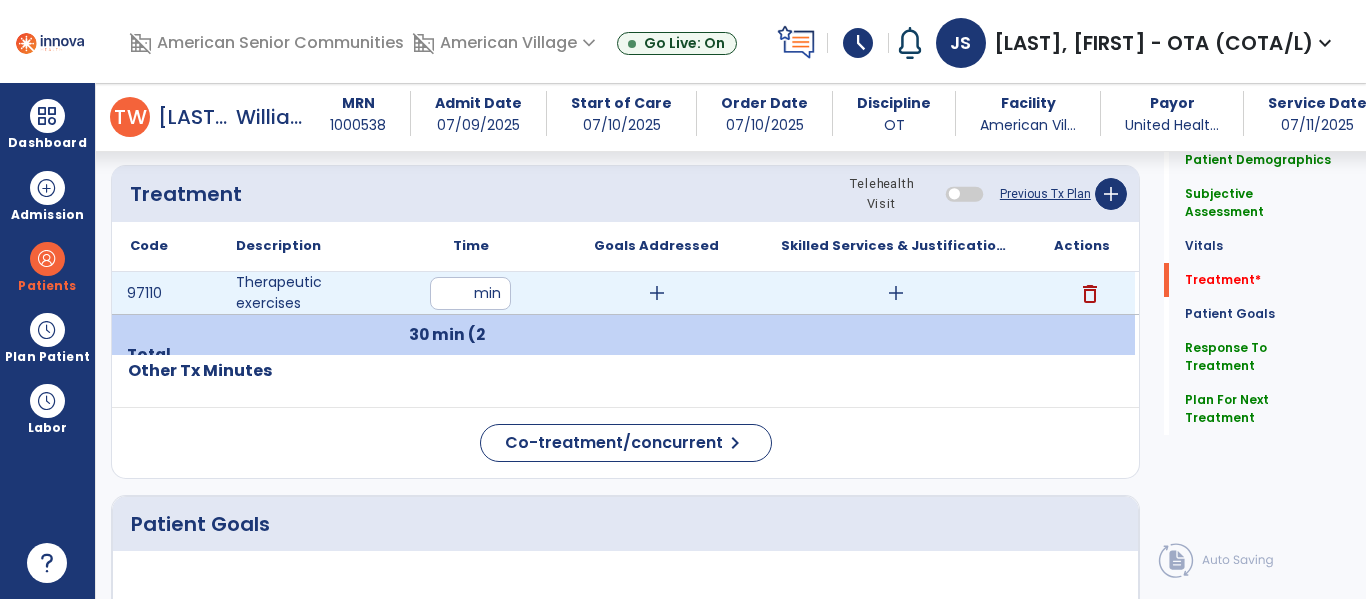 click on "add" at bounding box center (896, 293) 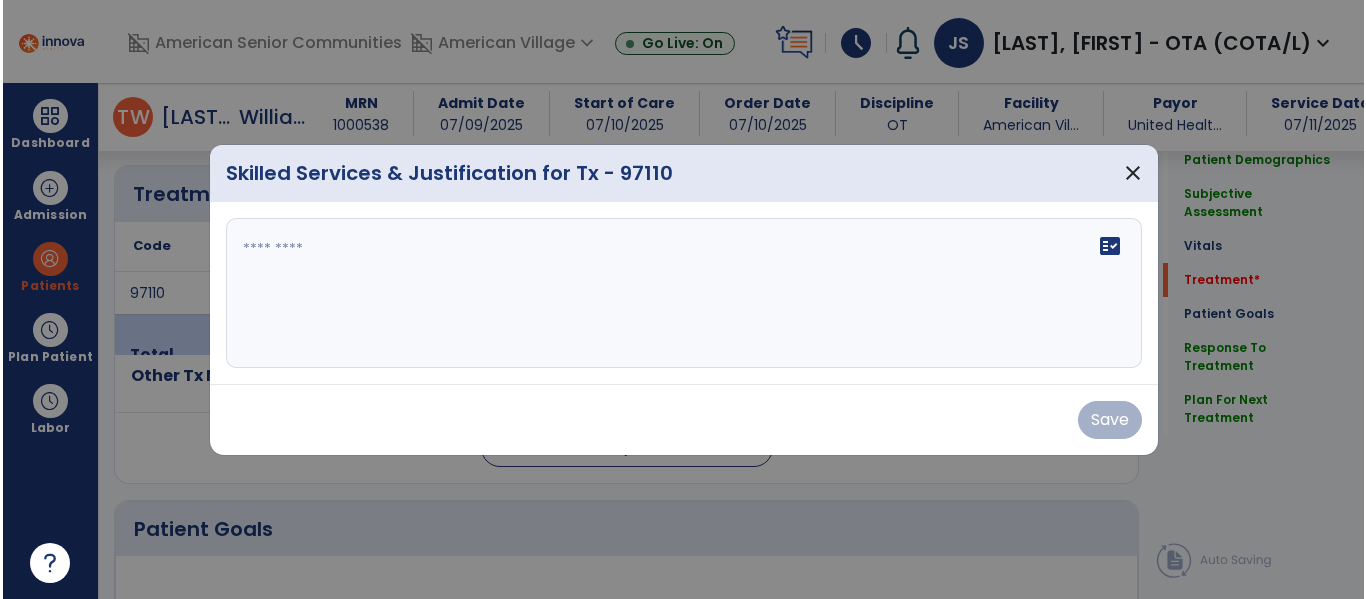 scroll, scrollTop: 1124, scrollLeft: 0, axis: vertical 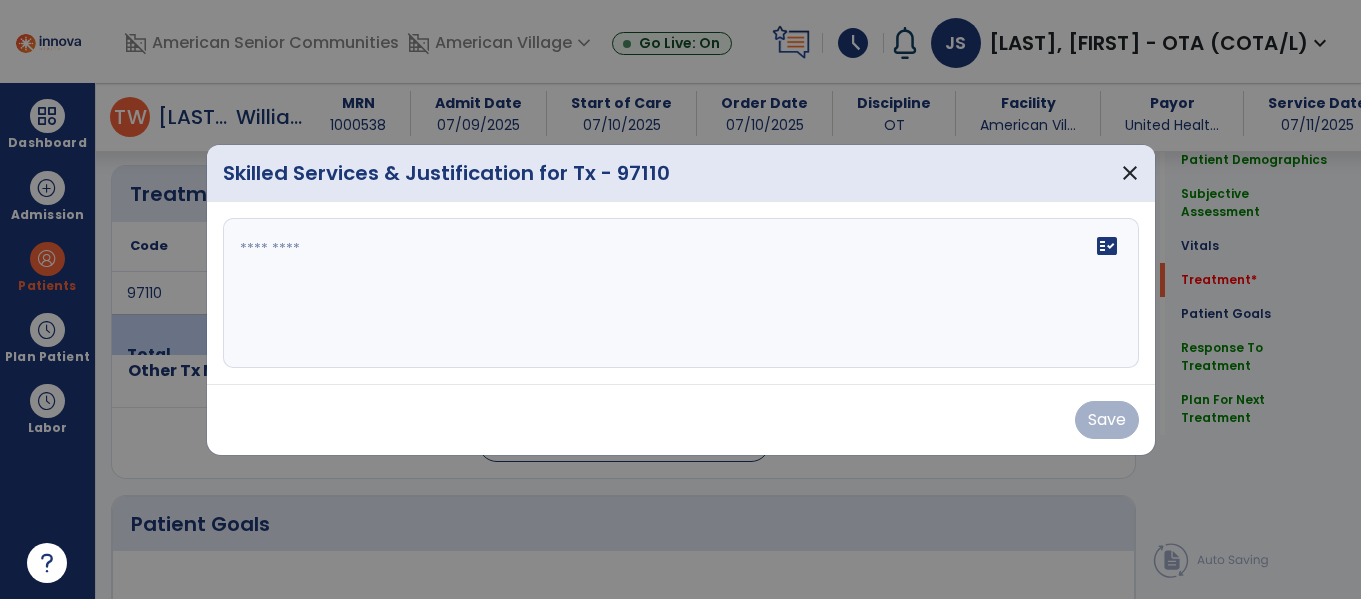 click at bounding box center [681, 293] 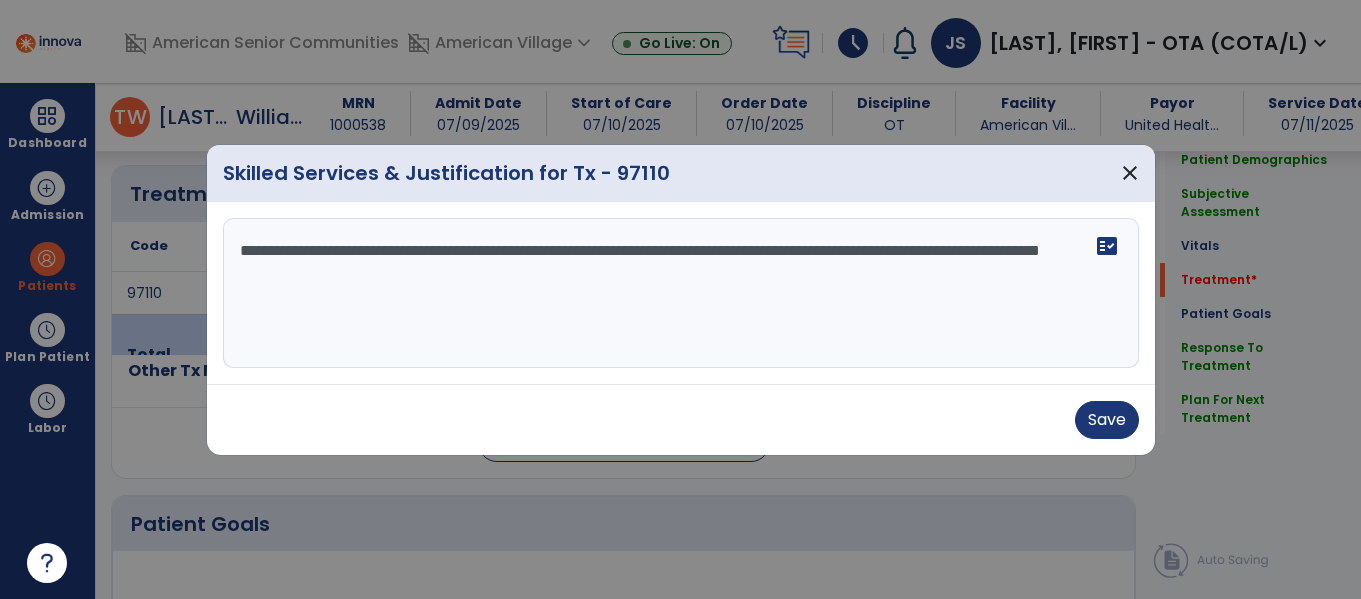 click on "**********" at bounding box center (681, 293) 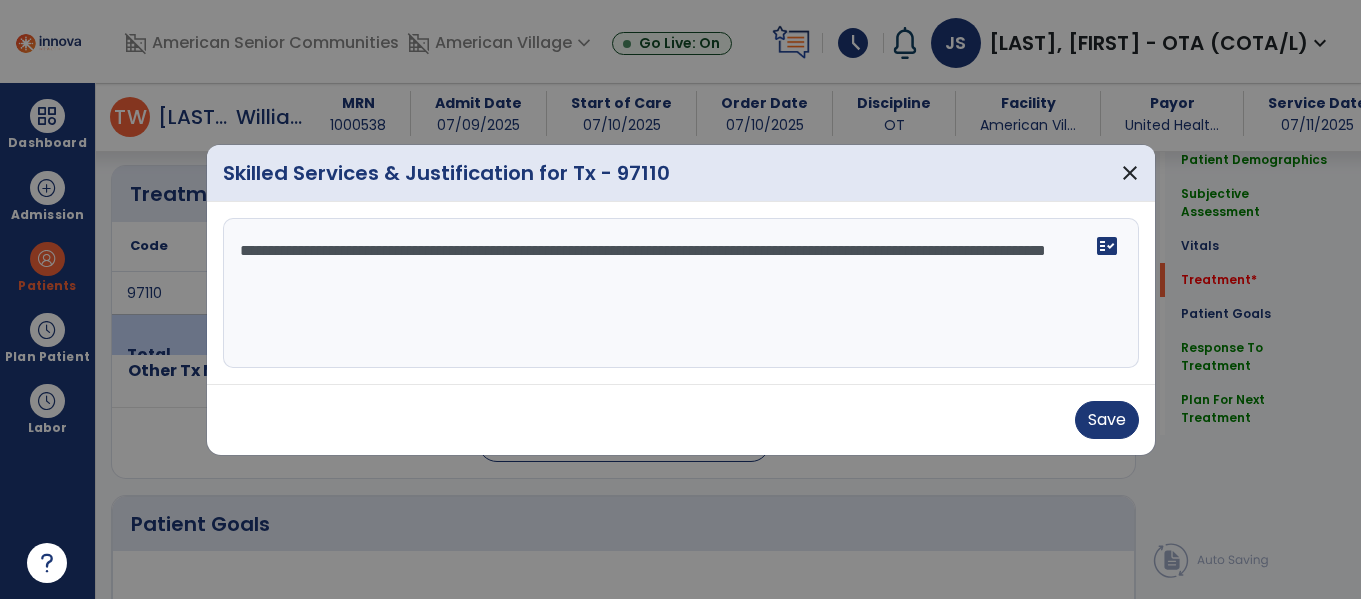 click on "**********" at bounding box center (681, 293) 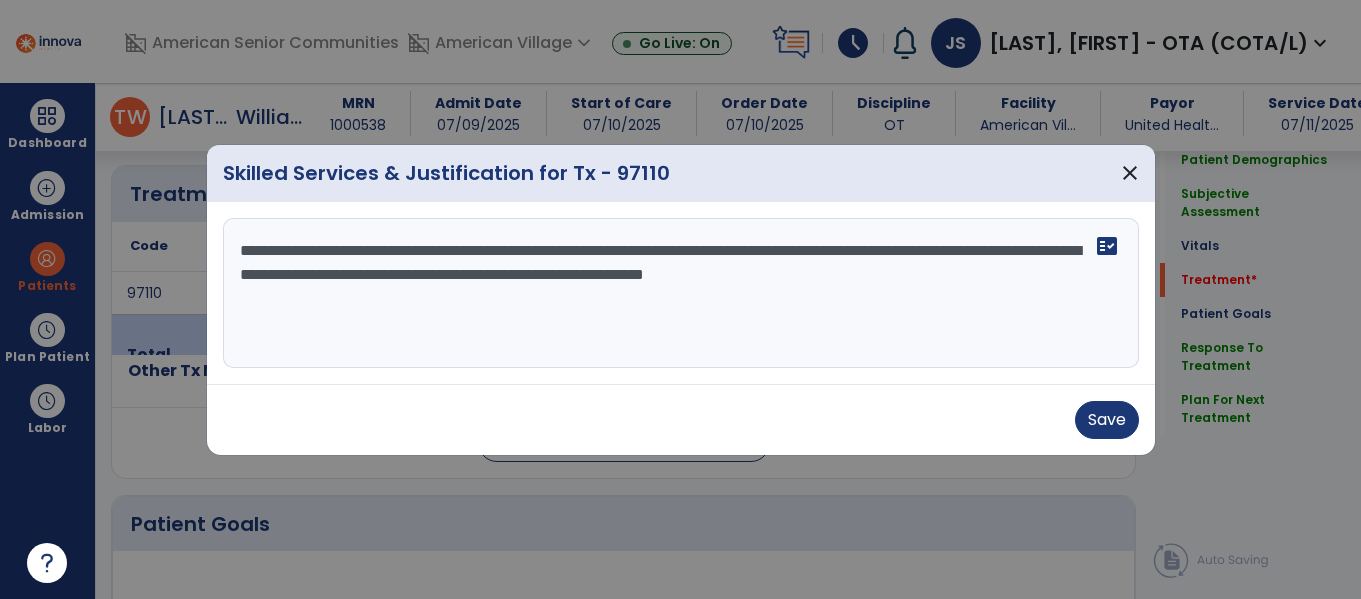 click on "**********" at bounding box center [681, 293] 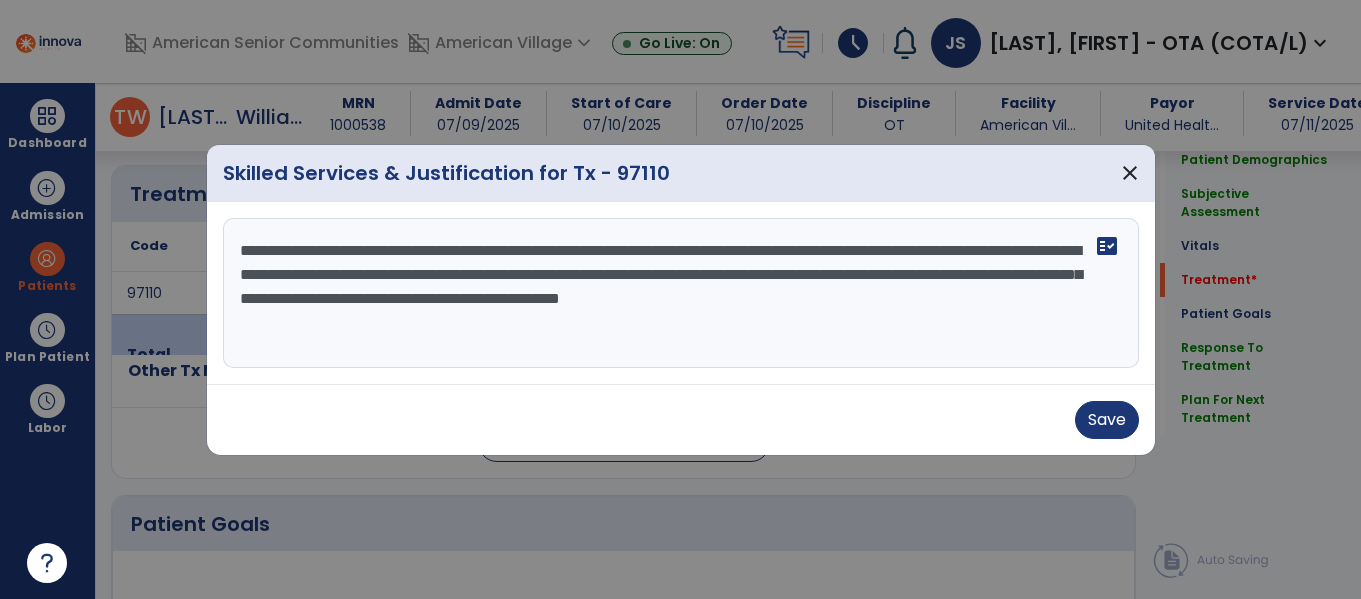 click on "**********" at bounding box center [681, 293] 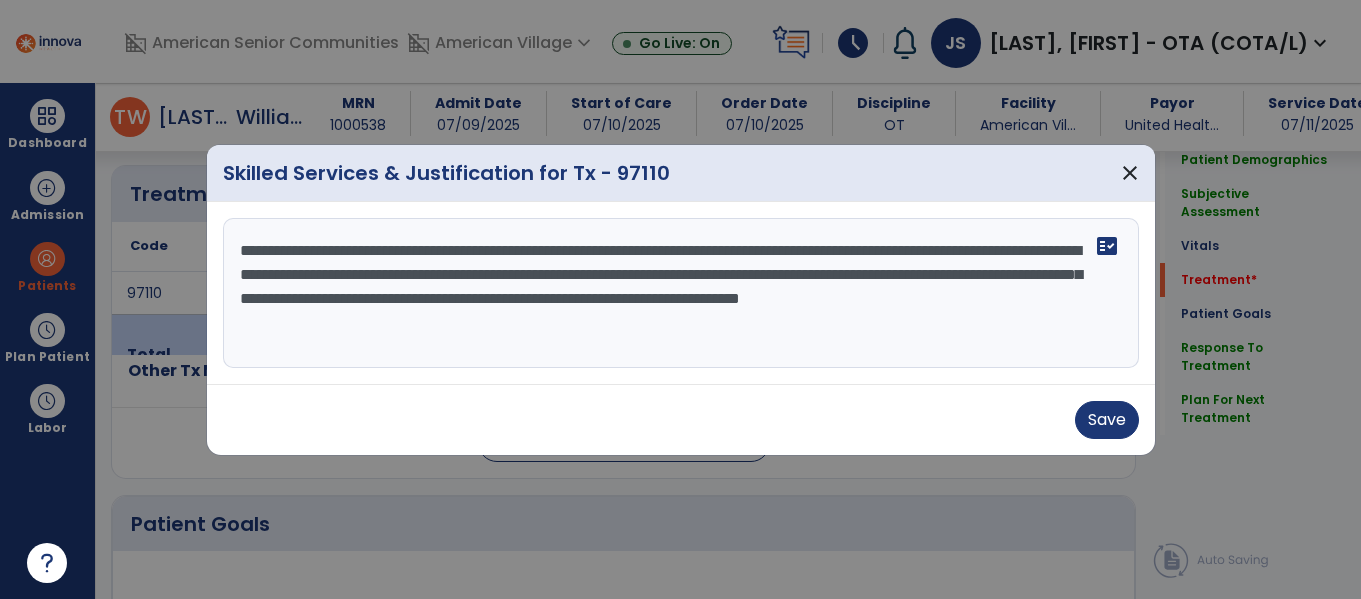 click on "**********" at bounding box center [681, 293] 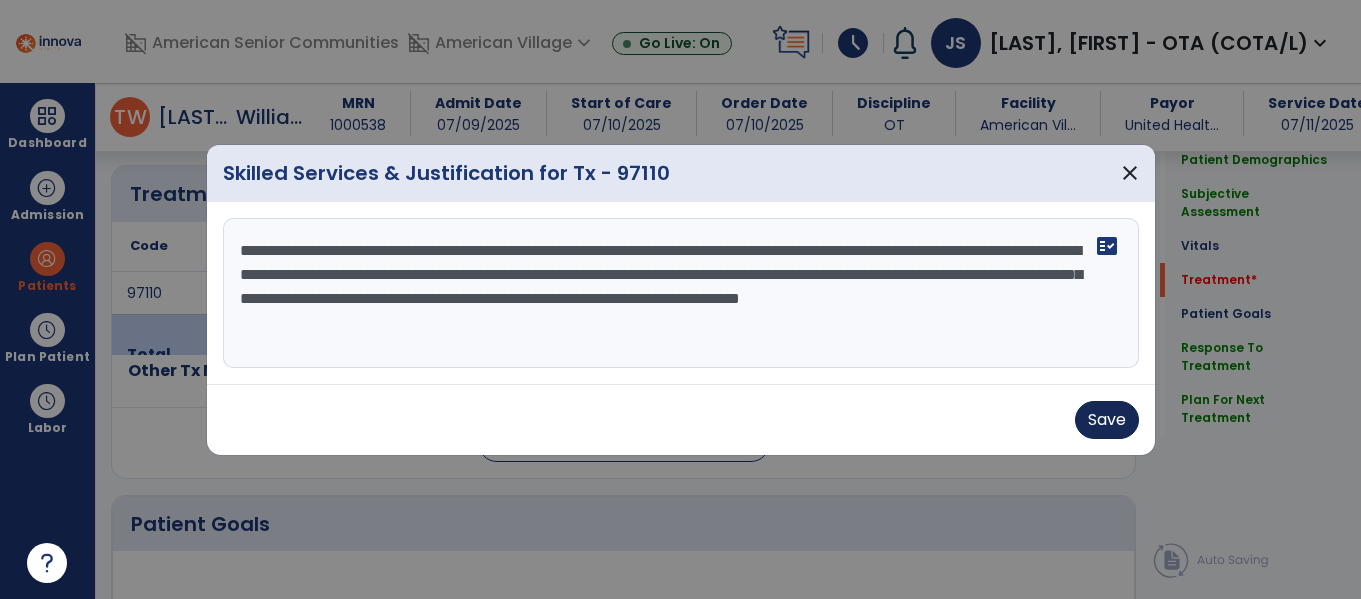 type on "**********" 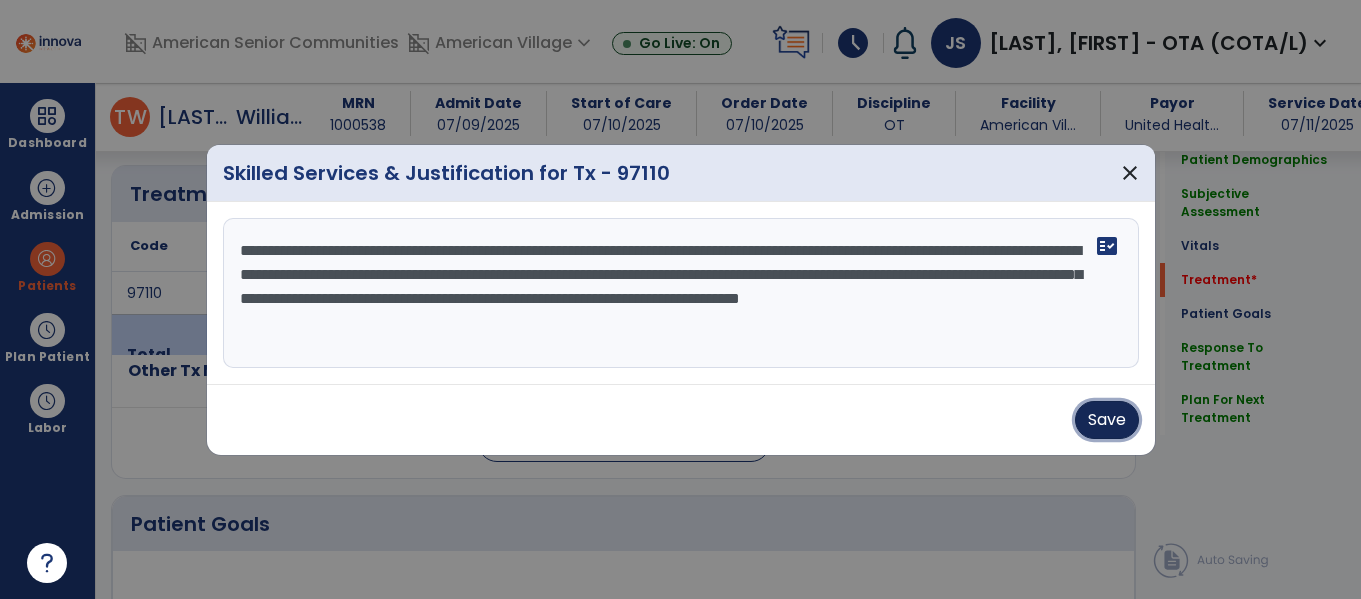 click on "Save" at bounding box center [1107, 420] 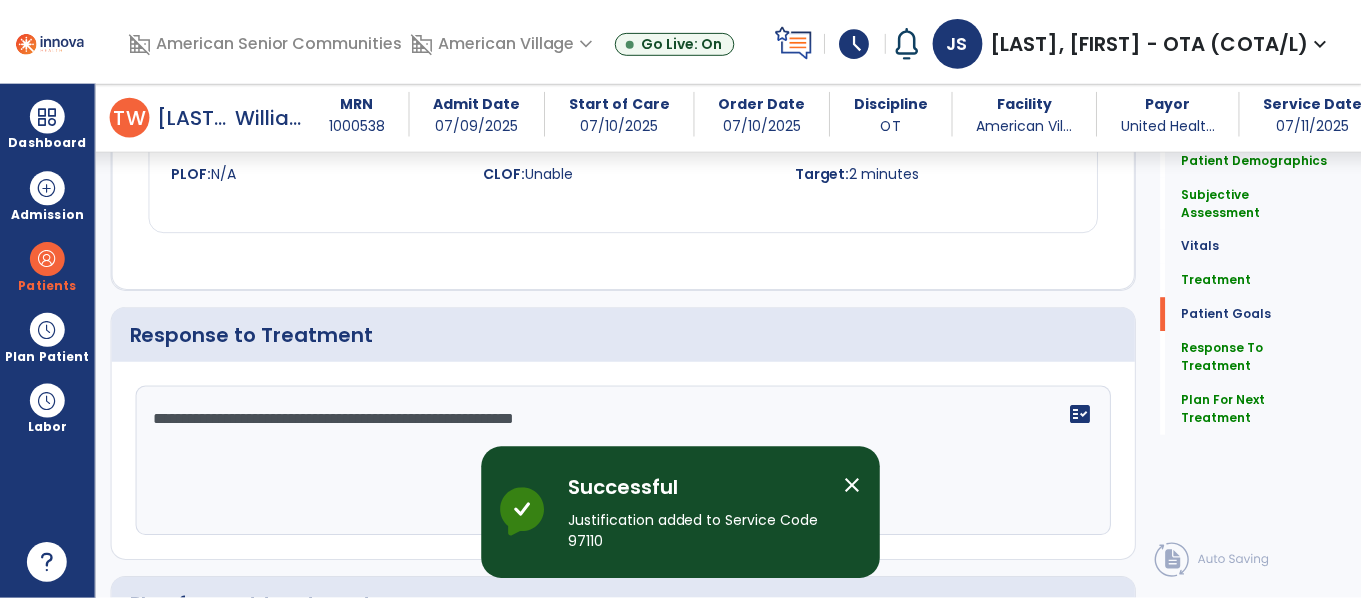 scroll, scrollTop: 2738, scrollLeft: 0, axis: vertical 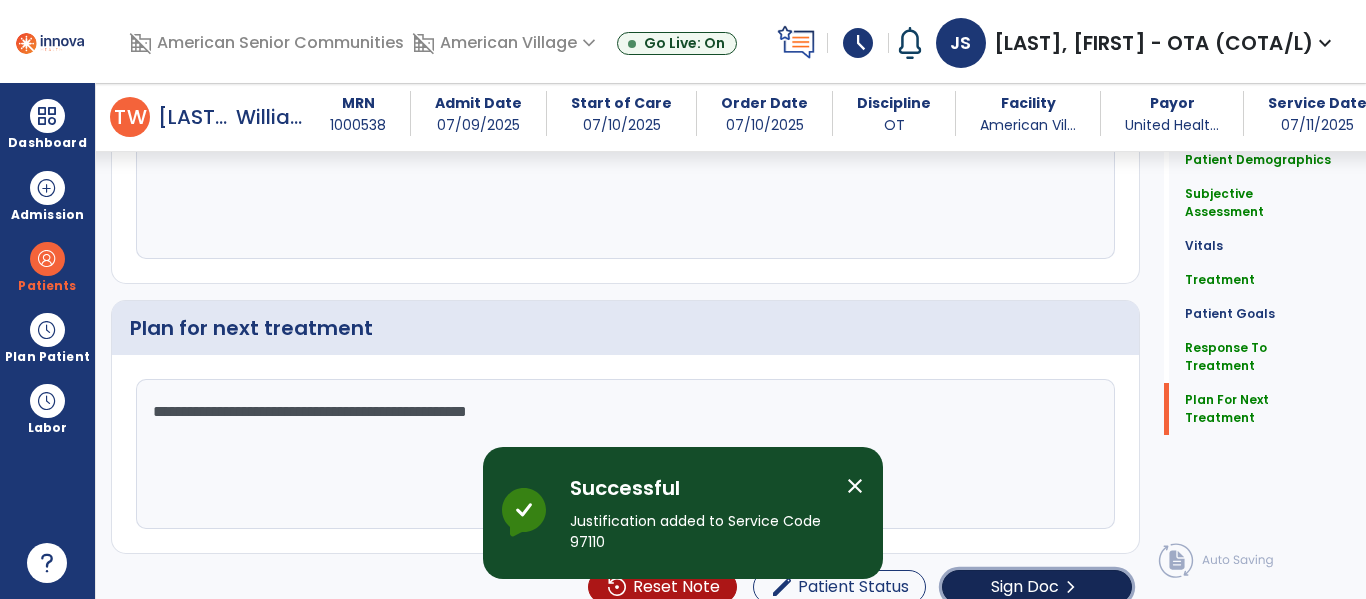 click on "chevron_right" 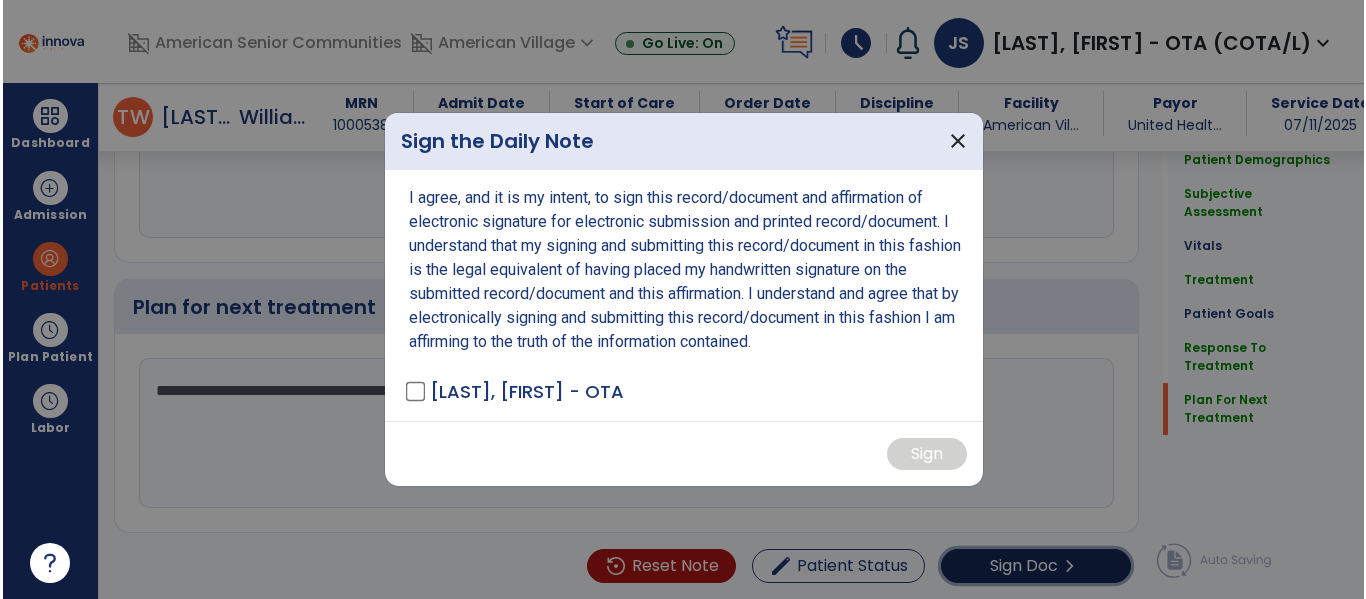 scroll, scrollTop: 2759, scrollLeft: 0, axis: vertical 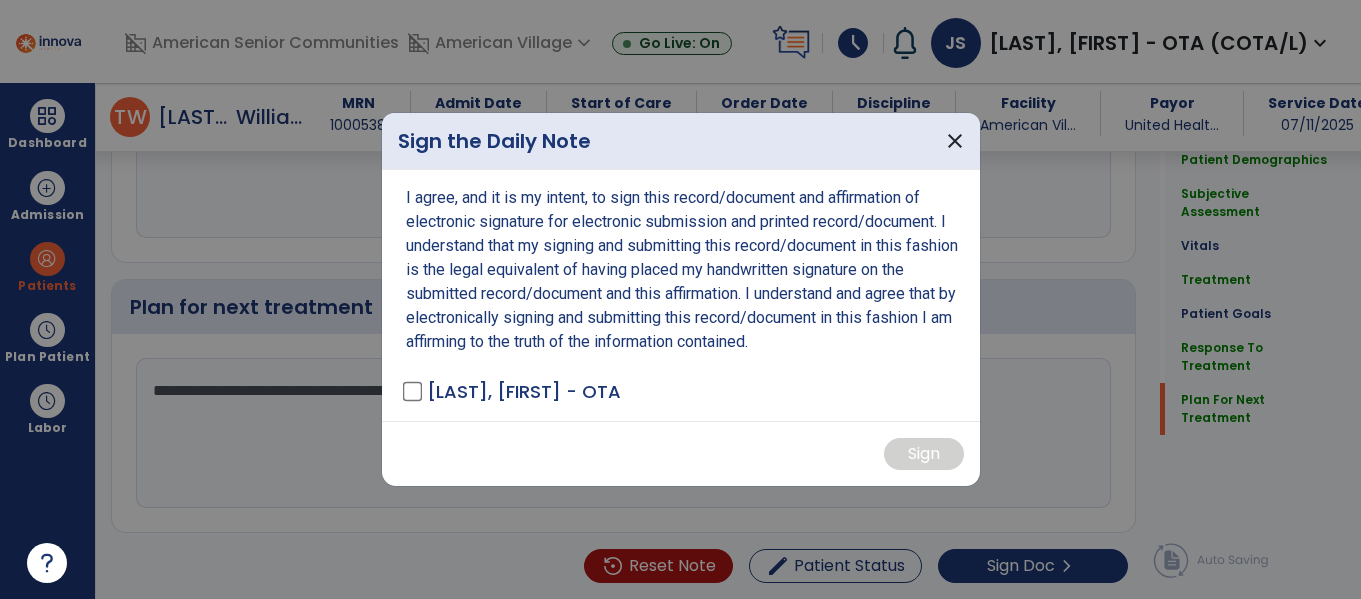 click on "I agree, and it is my intent, to sign this record/document and affirmation of electronic signature for electronic submission and printed record/document. I understand that my signing and submitting this record/document in this fashion is the legal equivalent of having placed my handwritten signature on the submitted record/document and this affirmation. I understand and agree that by electronically signing and submitting this record/document in this fashion I am affirming to the truth of the information contained. [LAST], [FIRST]  - OTA" at bounding box center (681, 295) 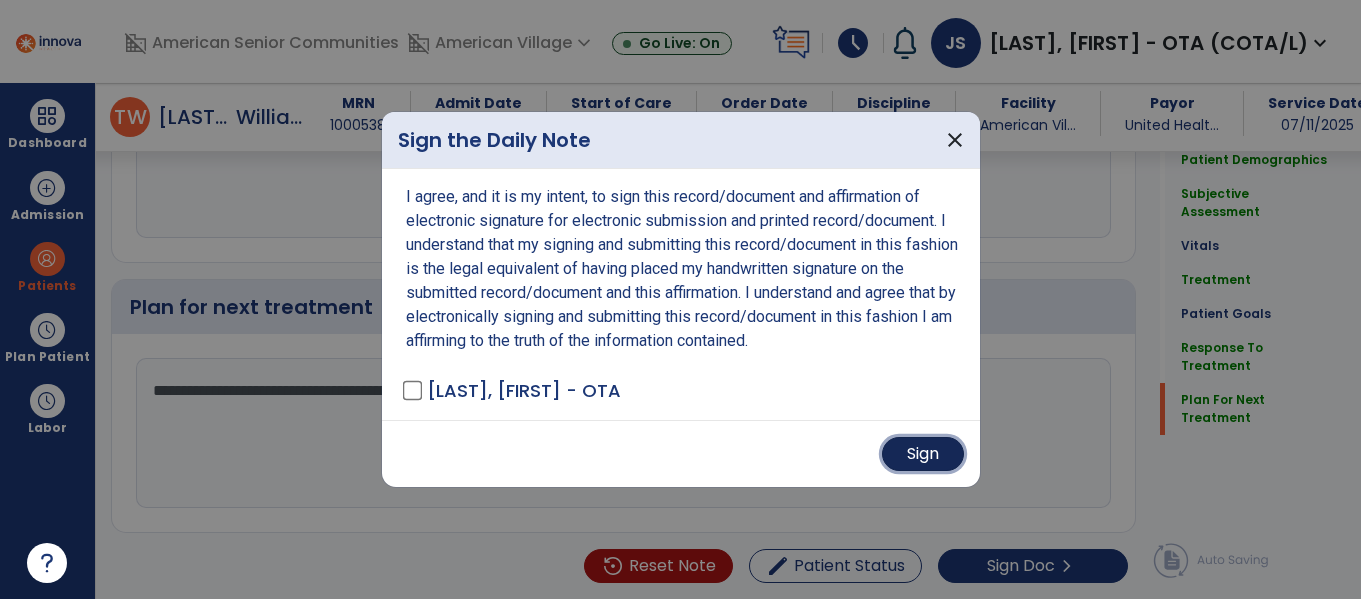 click on "Sign" at bounding box center [923, 454] 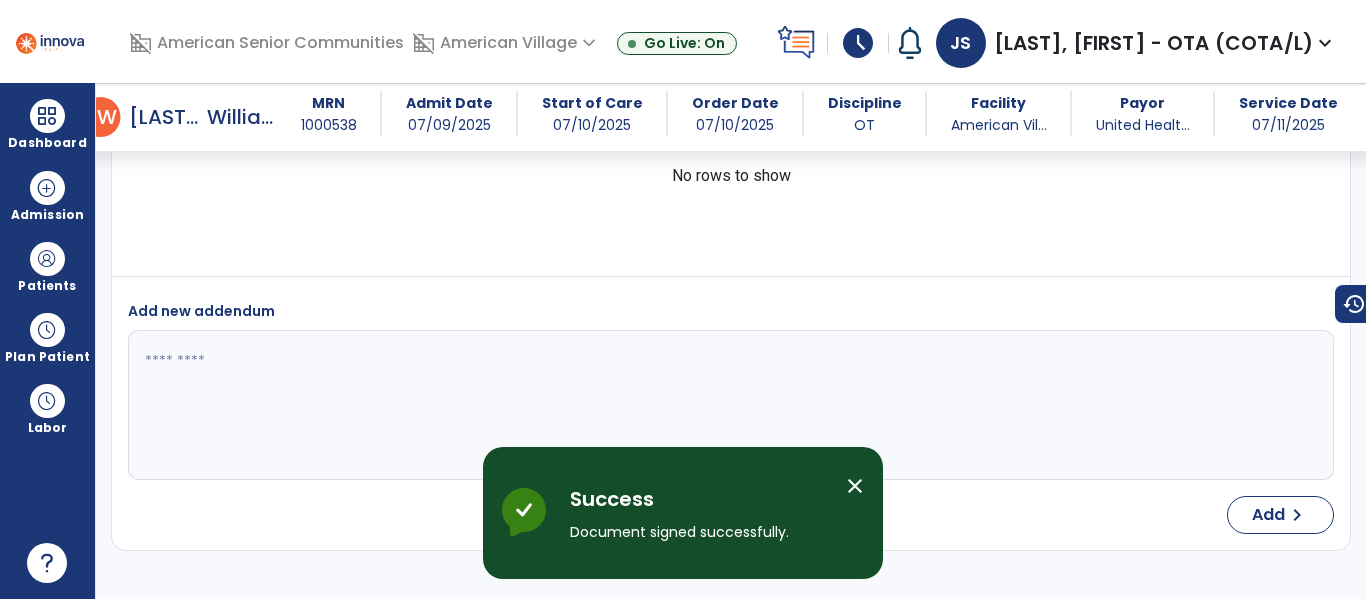 scroll, scrollTop: 3938, scrollLeft: 0, axis: vertical 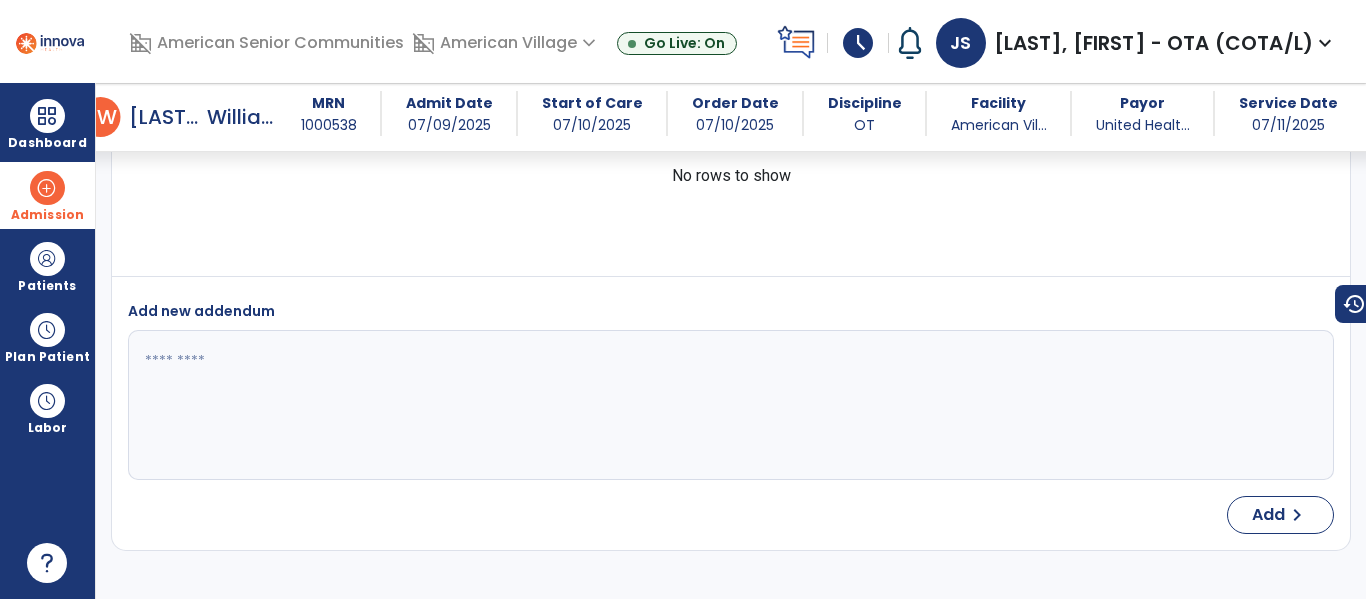 click on "Admission" at bounding box center [47, 195] 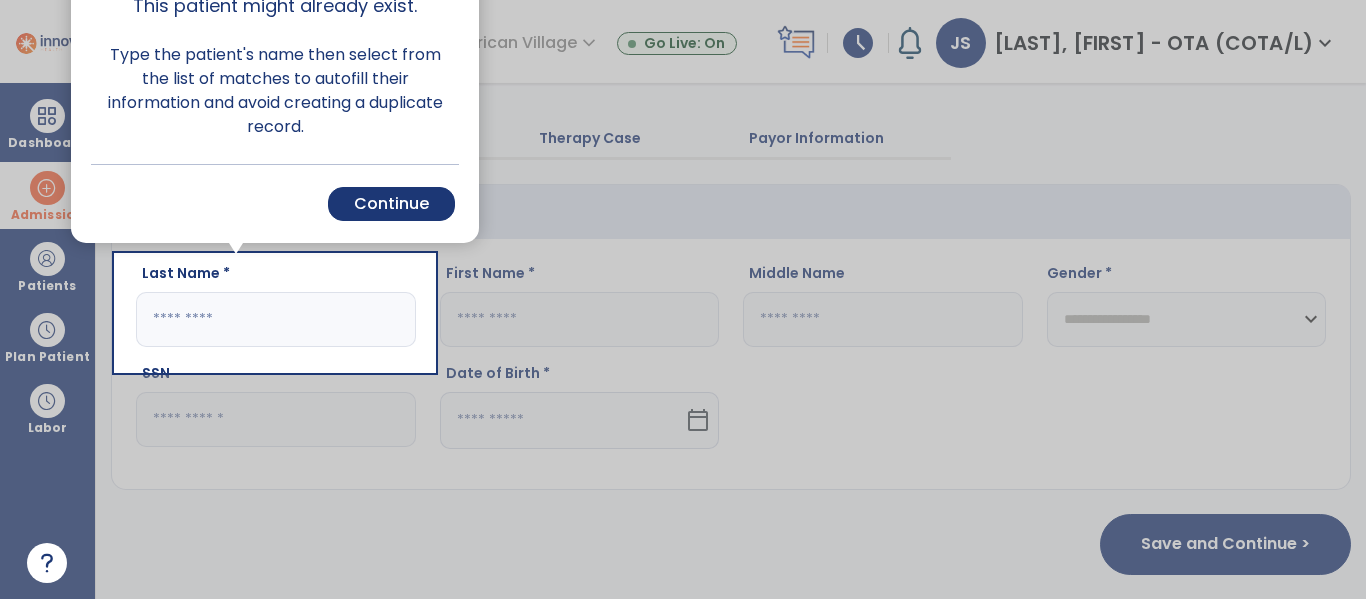 scroll, scrollTop: 29, scrollLeft: 0, axis: vertical 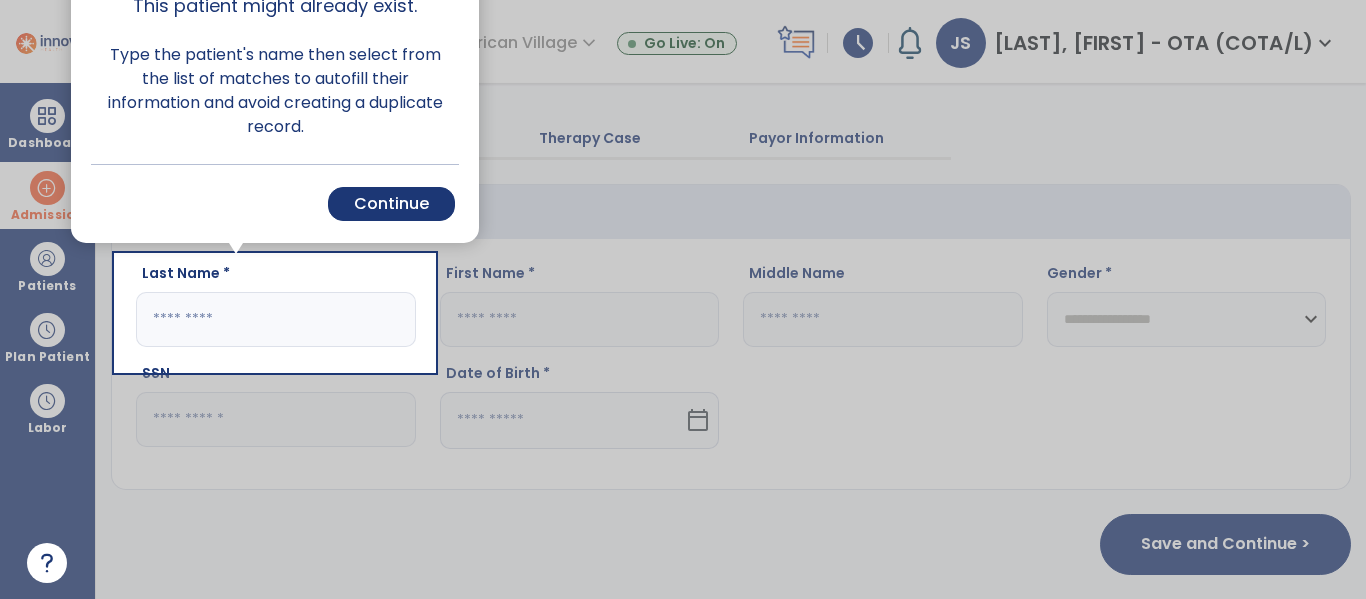 type 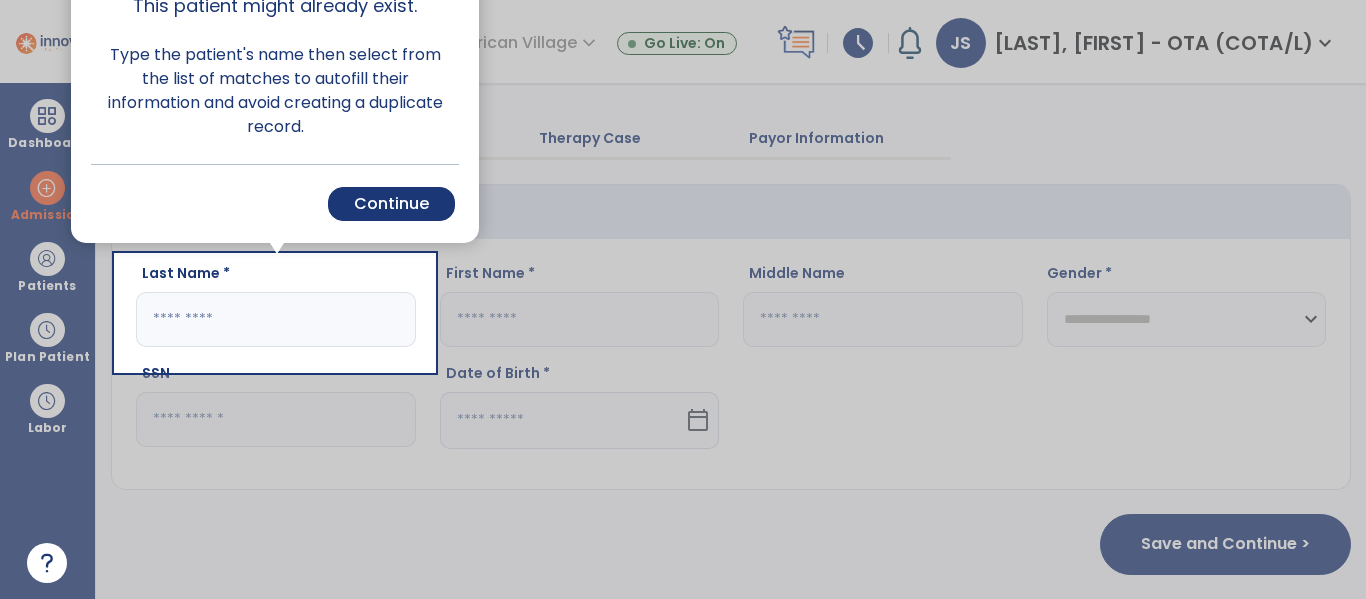click at bounding box center [900, 299] 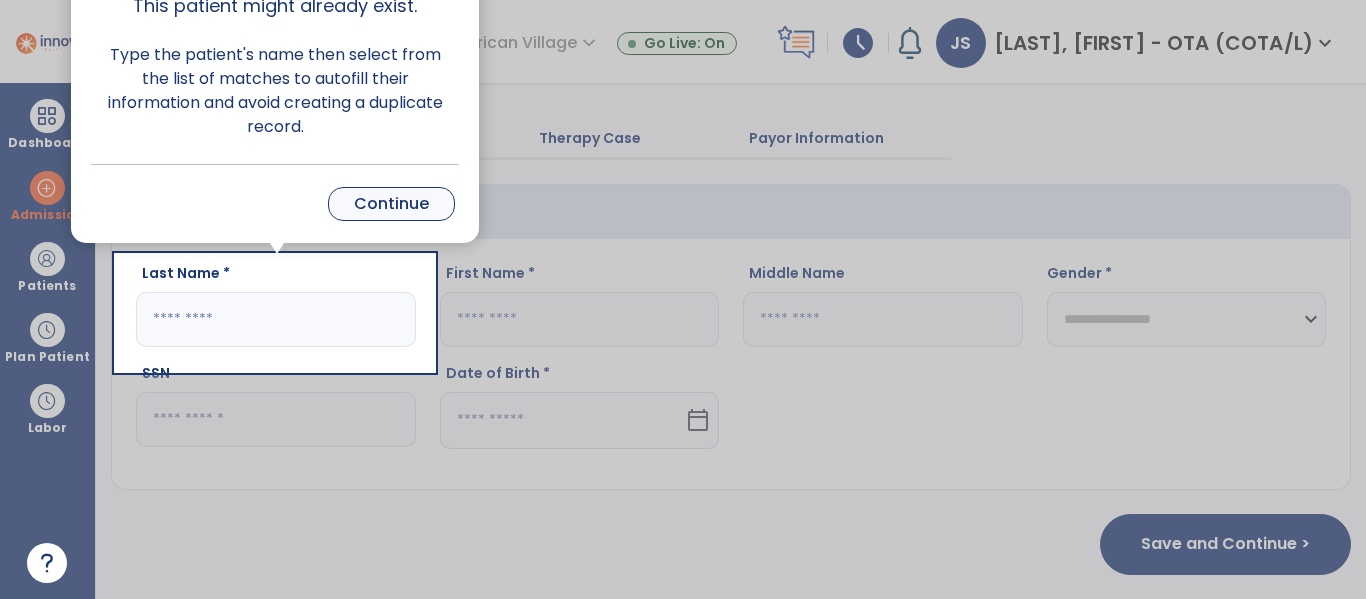 click on "Continue" at bounding box center [391, 204] 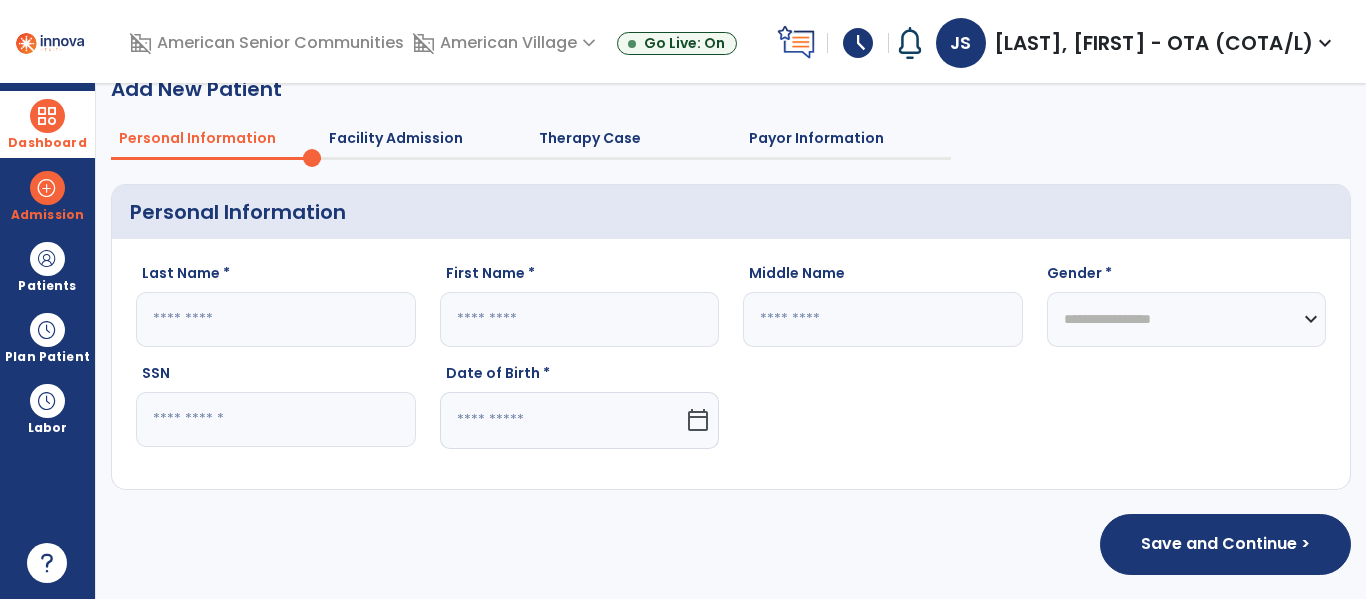 click on "Dashboard" at bounding box center (47, 124) 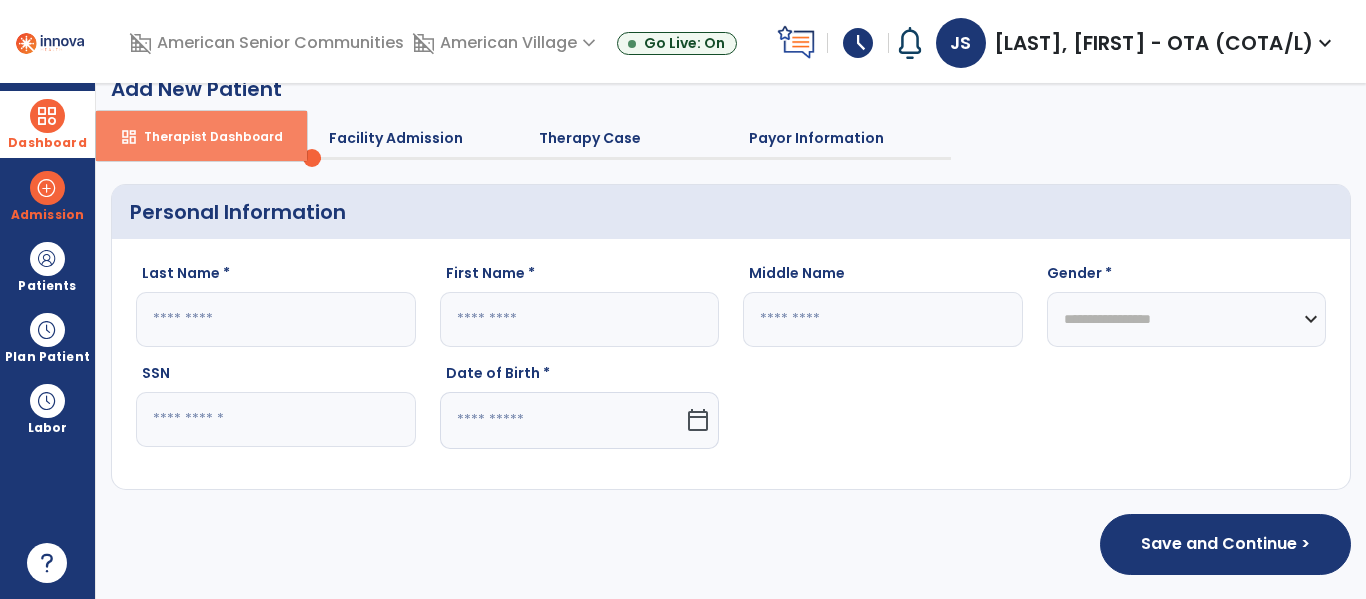 click on "dashboard  Therapist Dashboard" at bounding box center (201, 136) 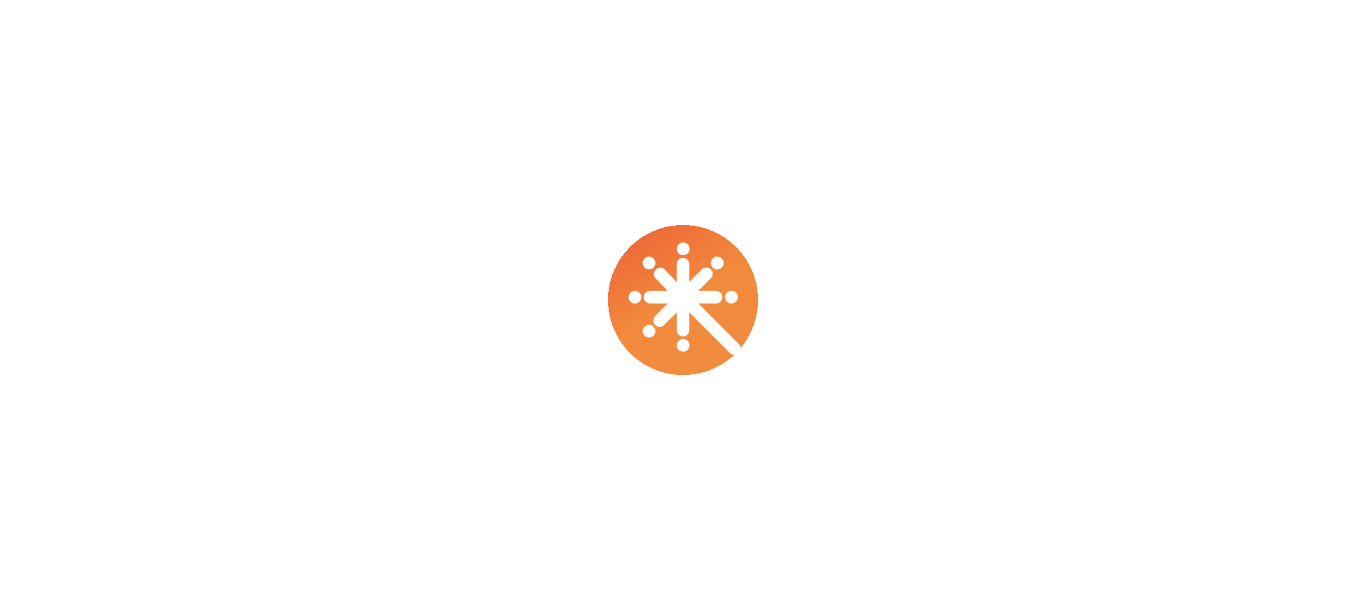 scroll, scrollTop: 0, scrollLeft: 0, axis: both 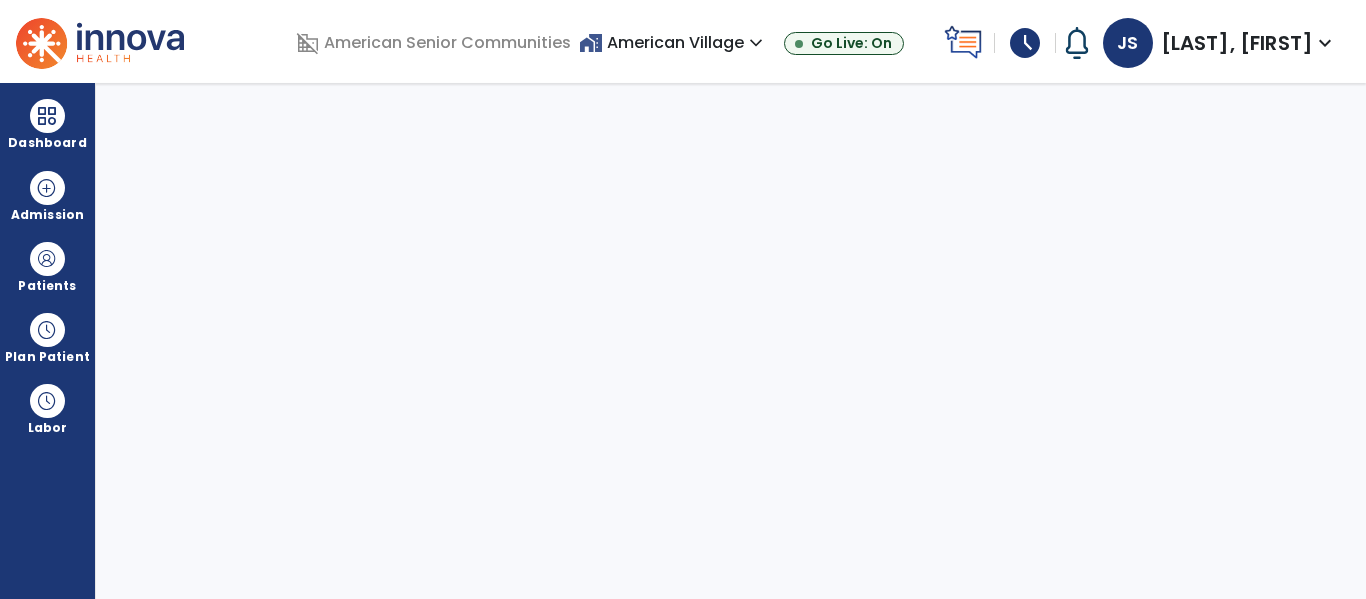select on "****" 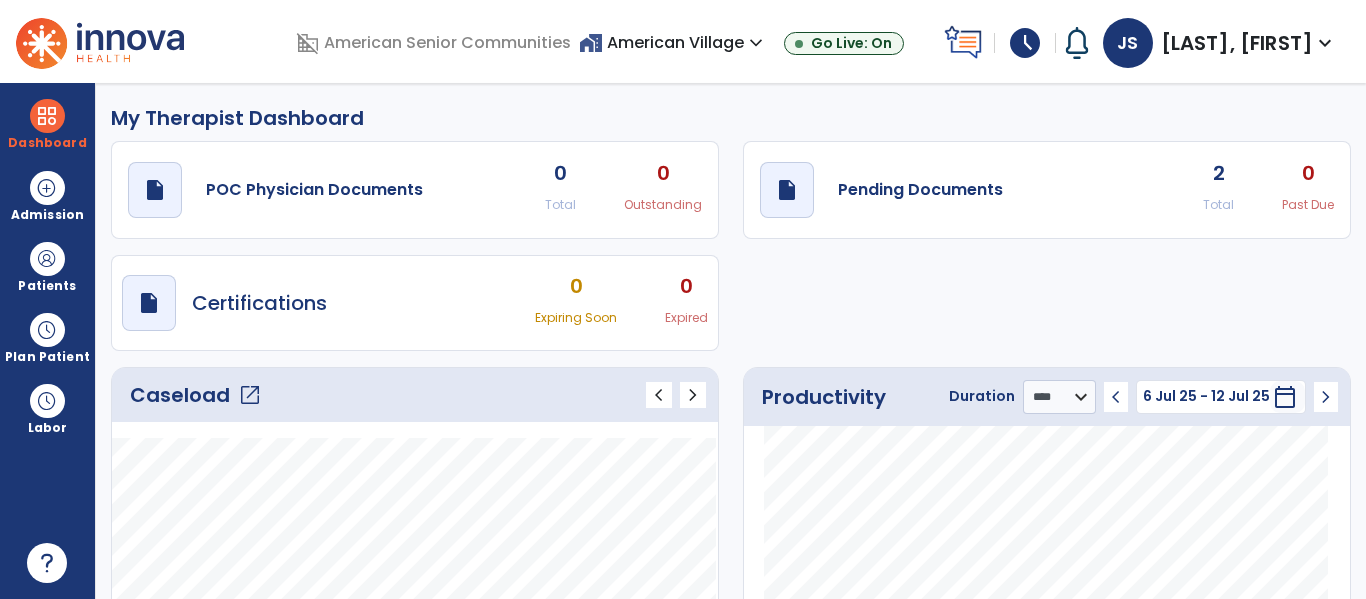 click on "open_in_new" 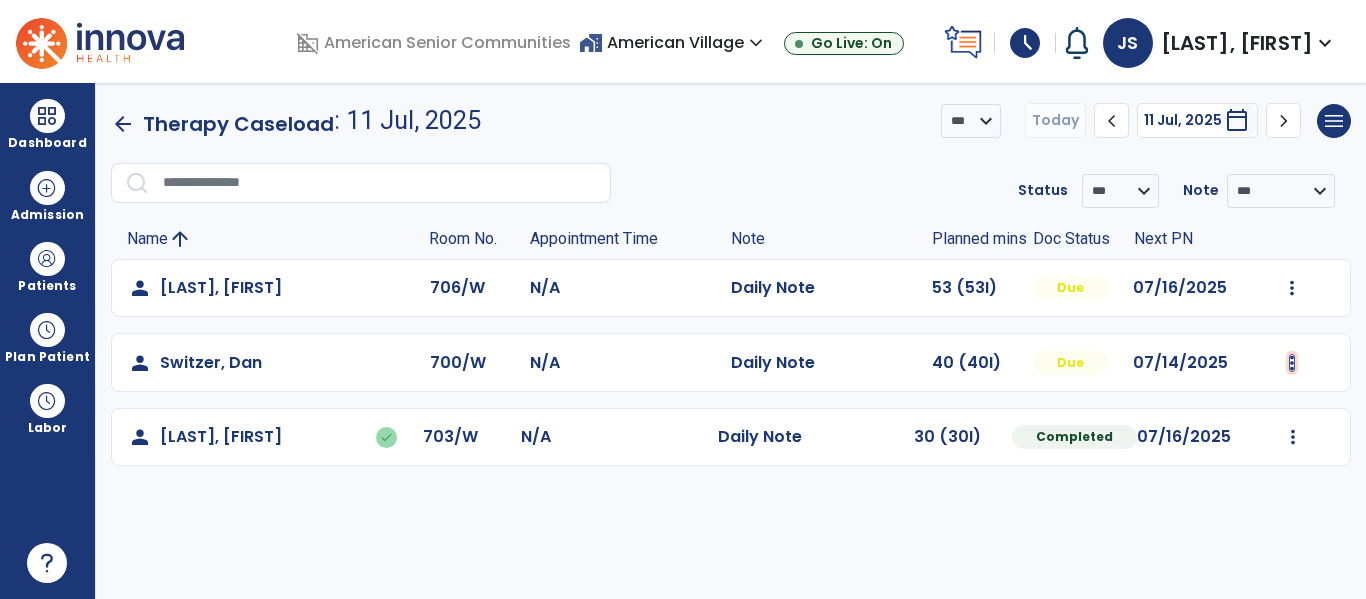 click at bounding box center [1292, 288] 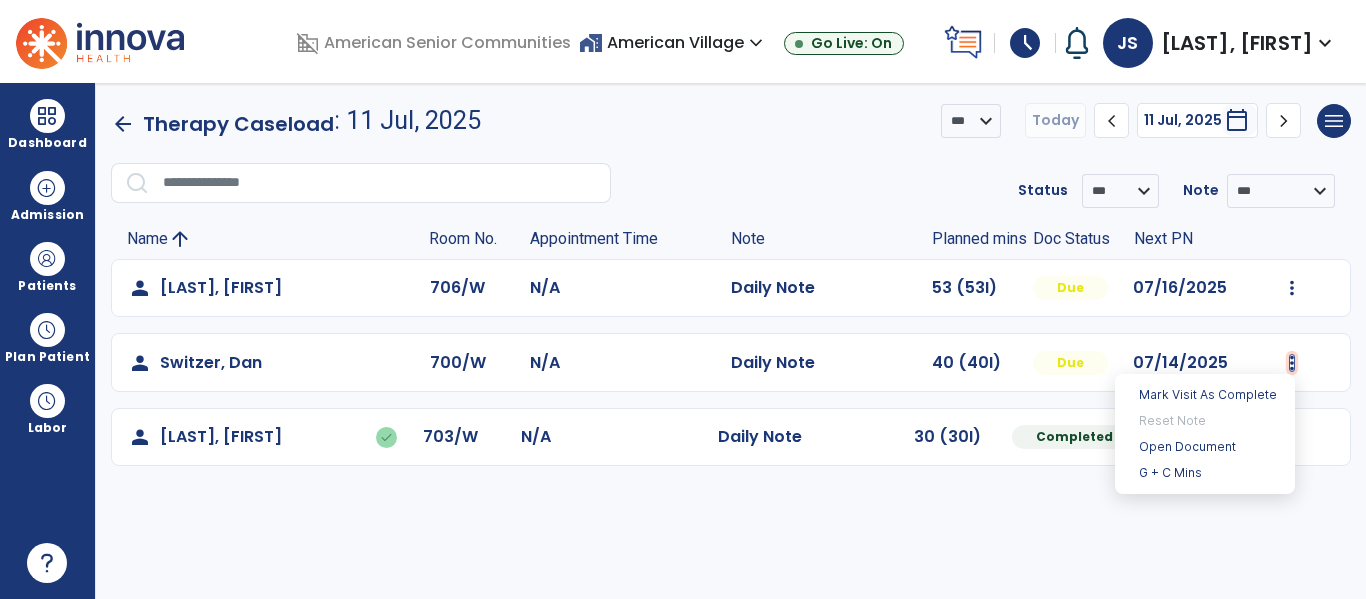 click at bounding box center (1292, 363) 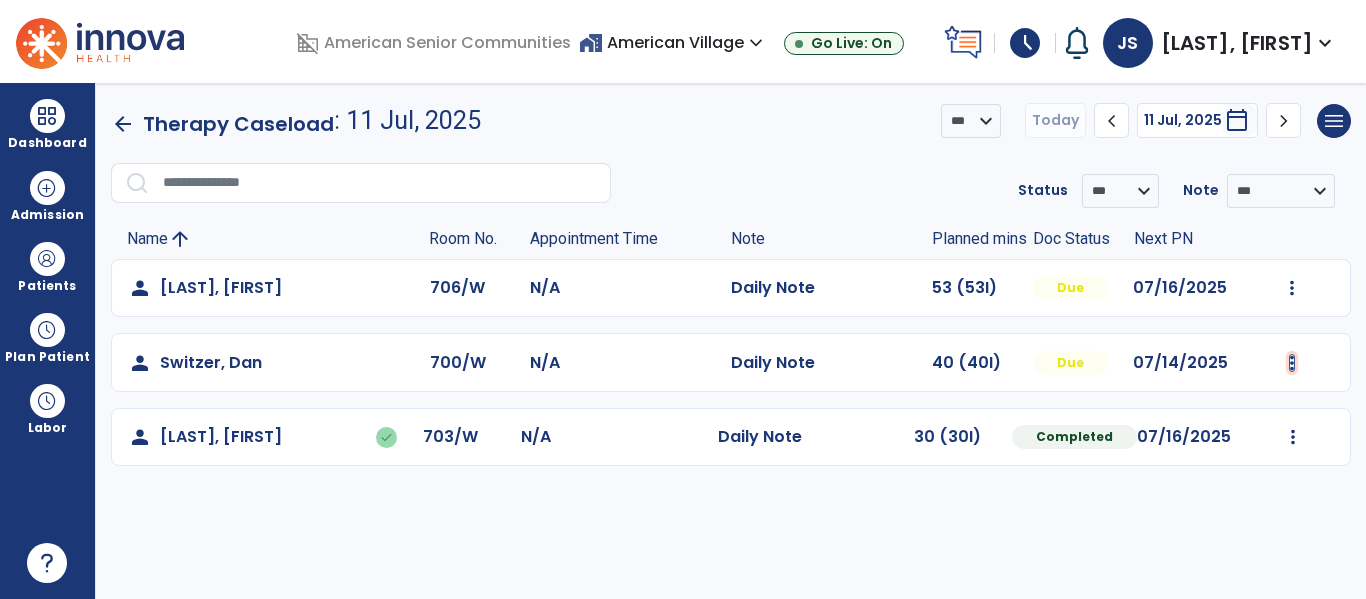 click at bounding box center [1292, 288] 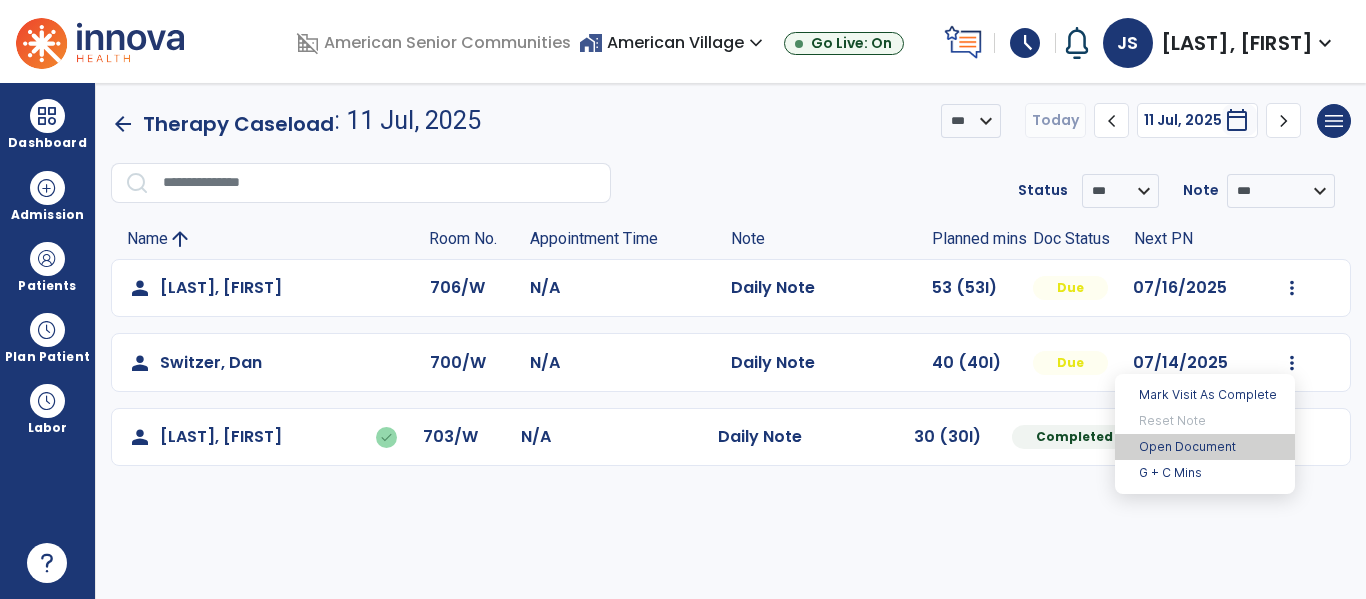 click on "Open Document" at bounding box center (1205, 447) 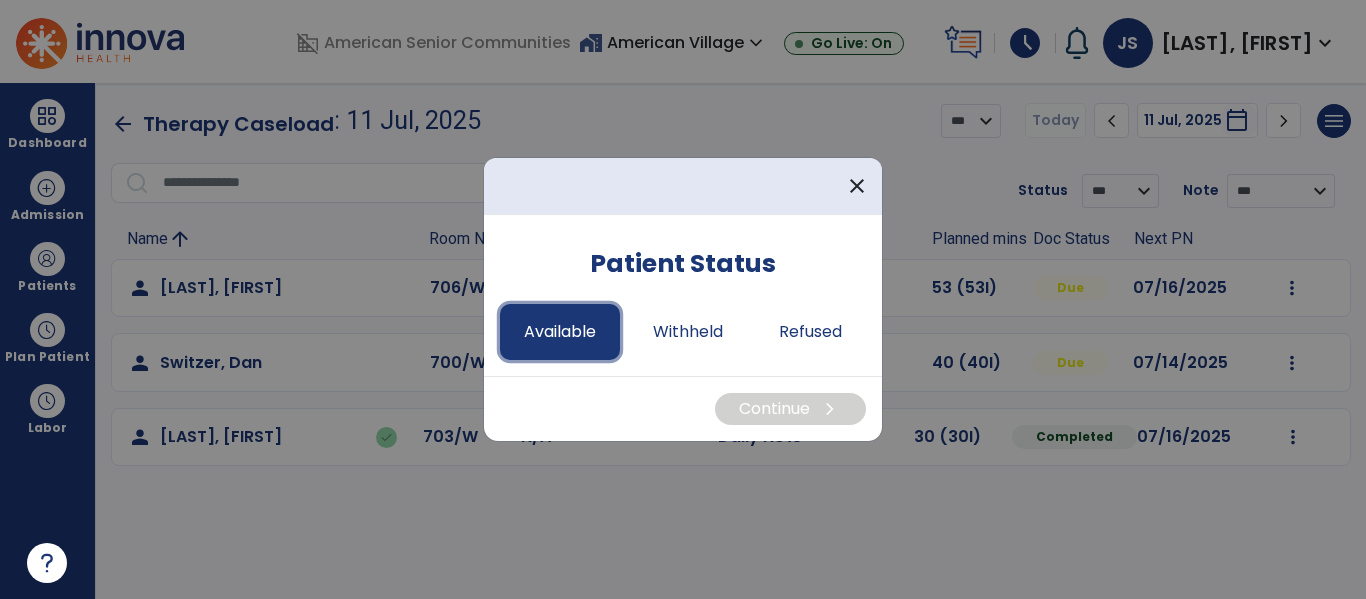 click on "Available" at bounding box center (560, 332) 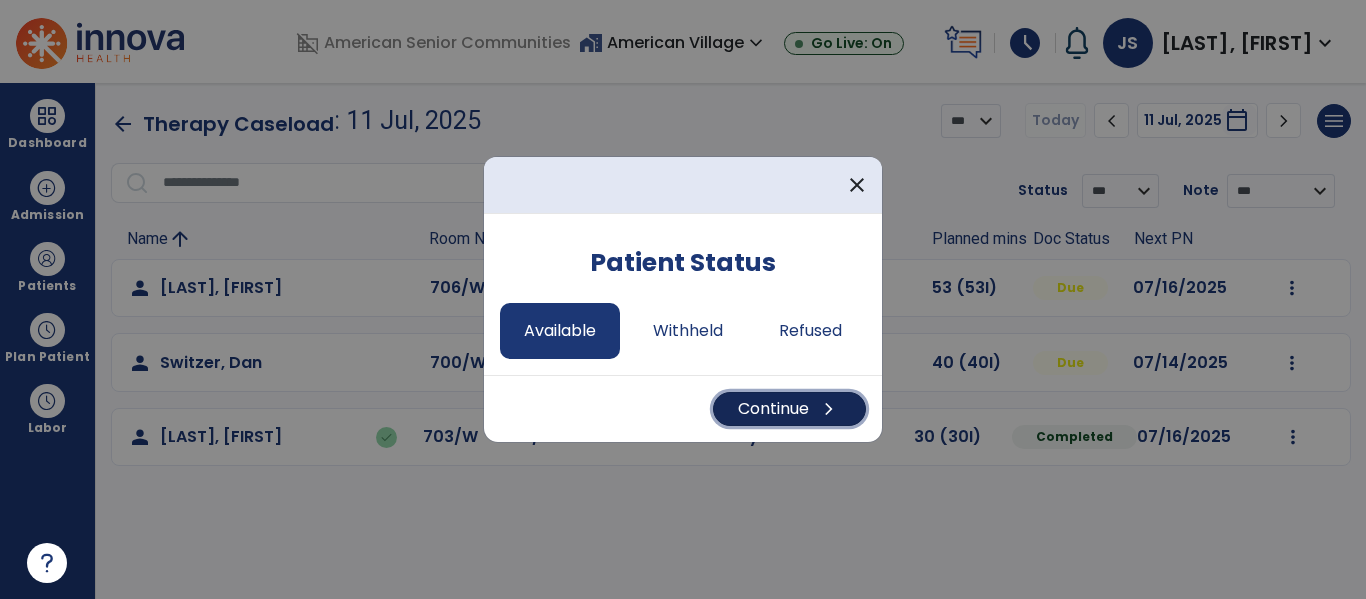 click on "Continue   chevron_right" at bounding box center [789, 409] 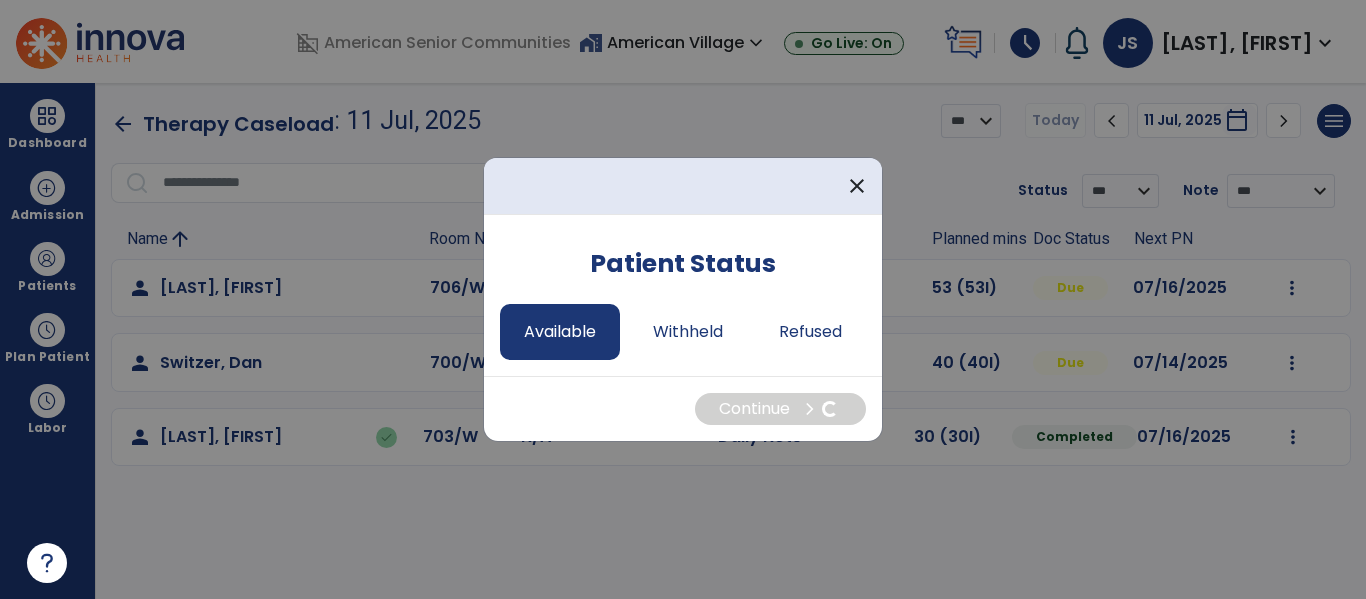 select on "*" 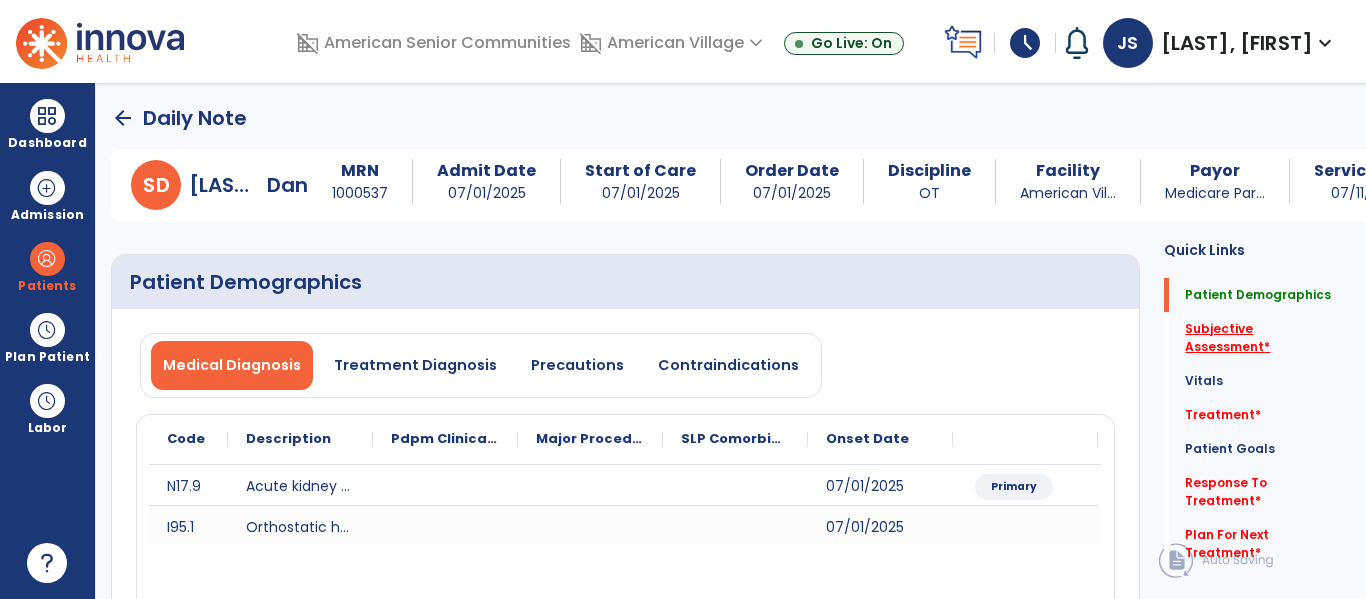 click on "Subjective Assessment   *" 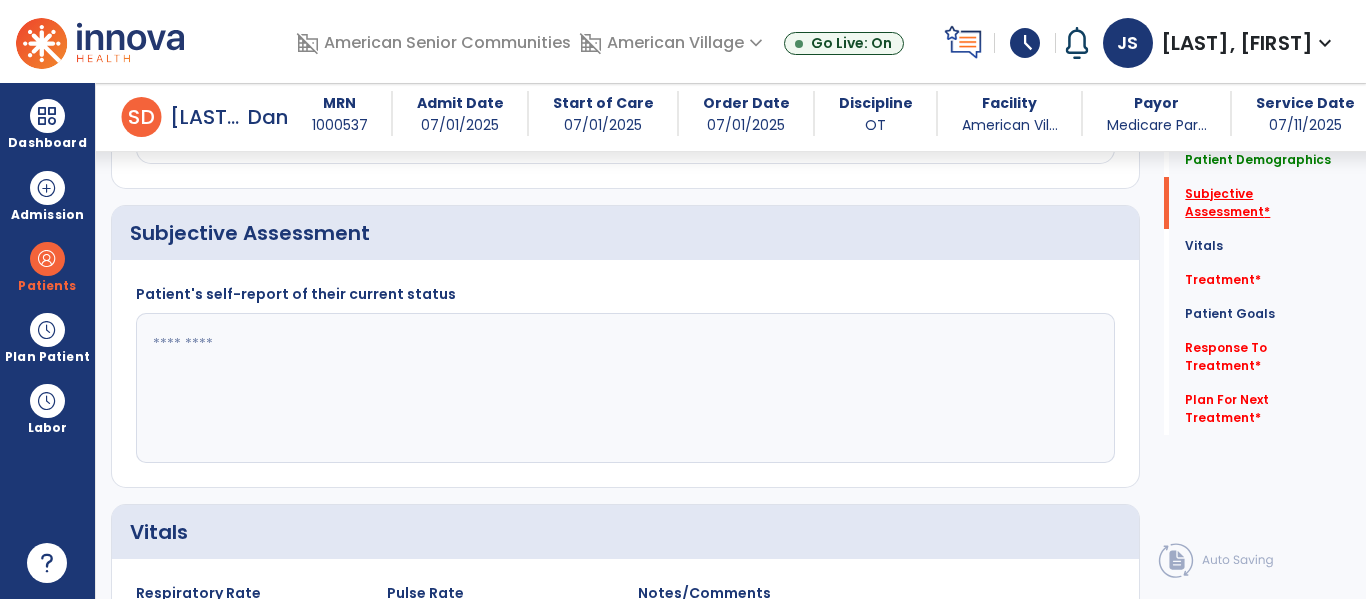 scroll, scrollTop: 457, scrollLeft: 0, axis: vertical 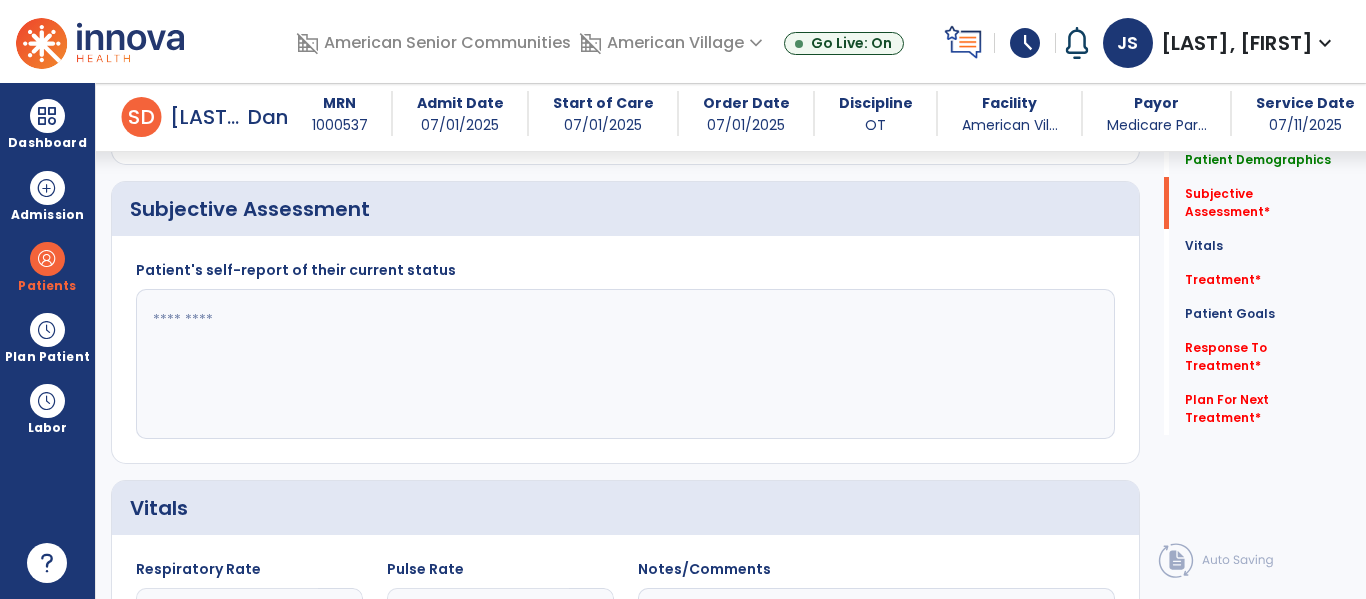click on "Patient's self-report of their current status" 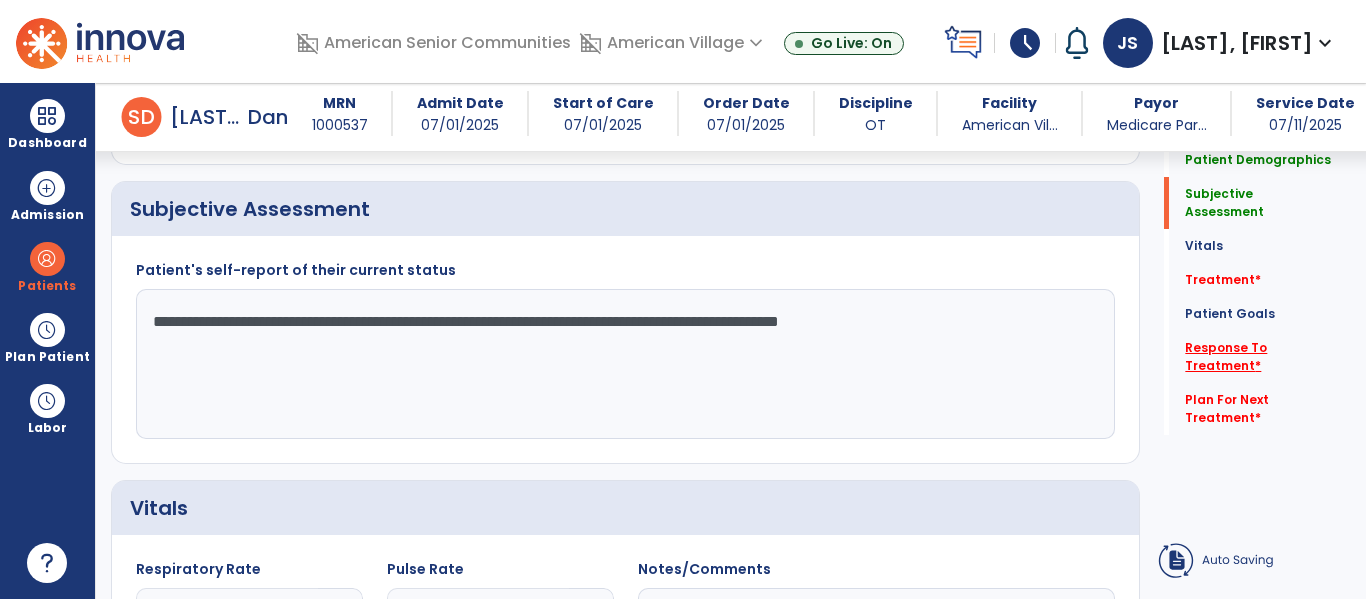 type on "**********" 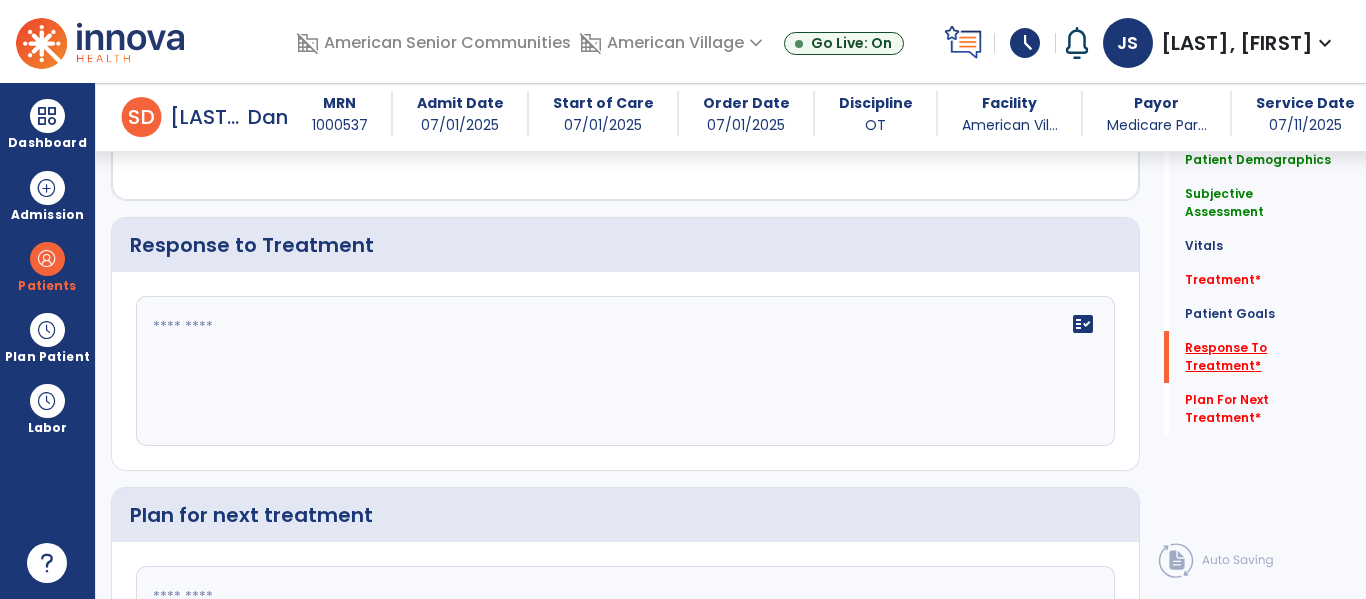 scroll, scrollTop: 2627, scrollLeft: 0, axis: vertical 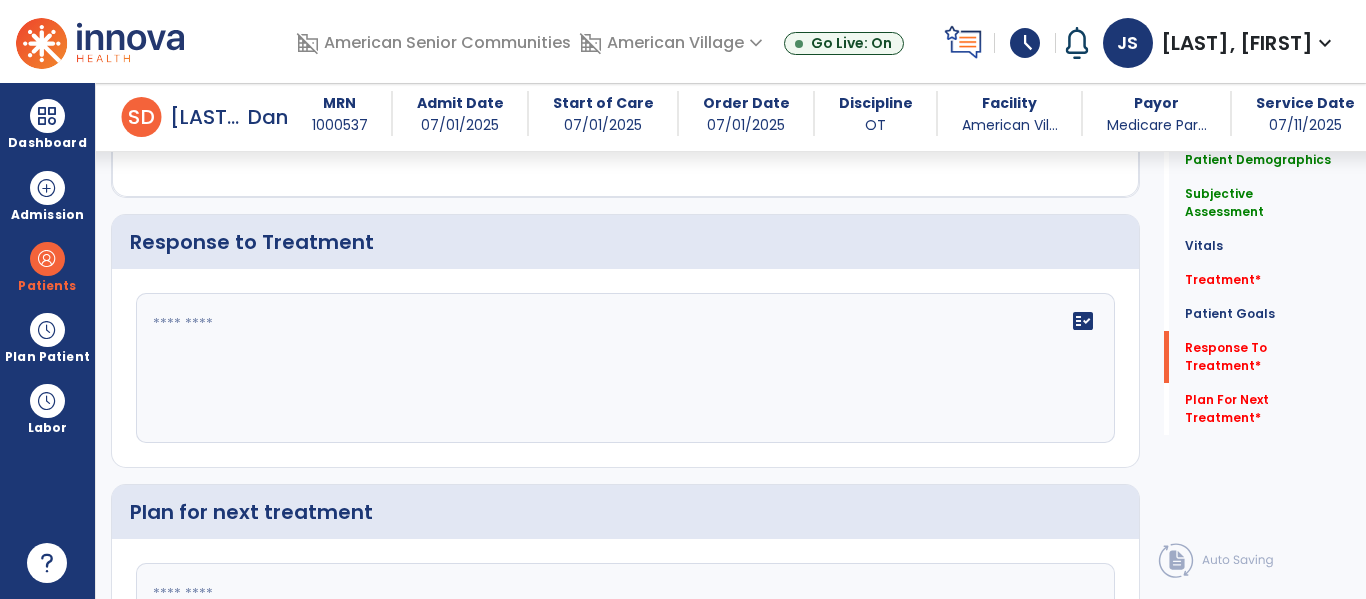 click on "fact_check" 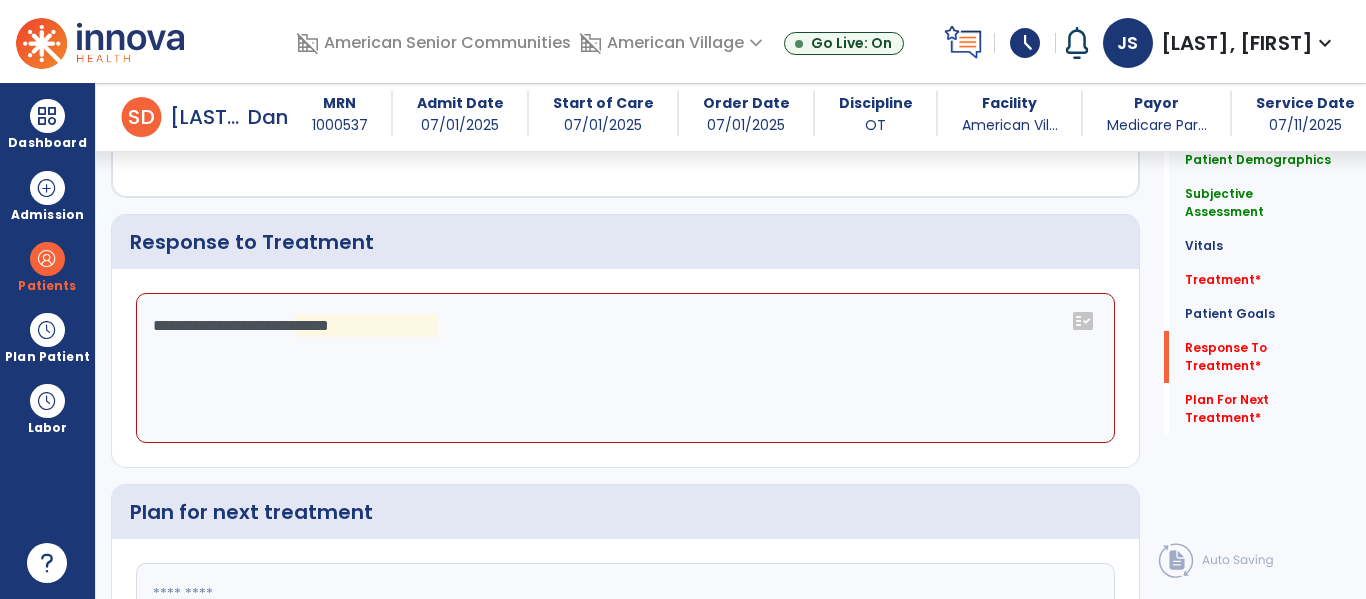 click on "**********" 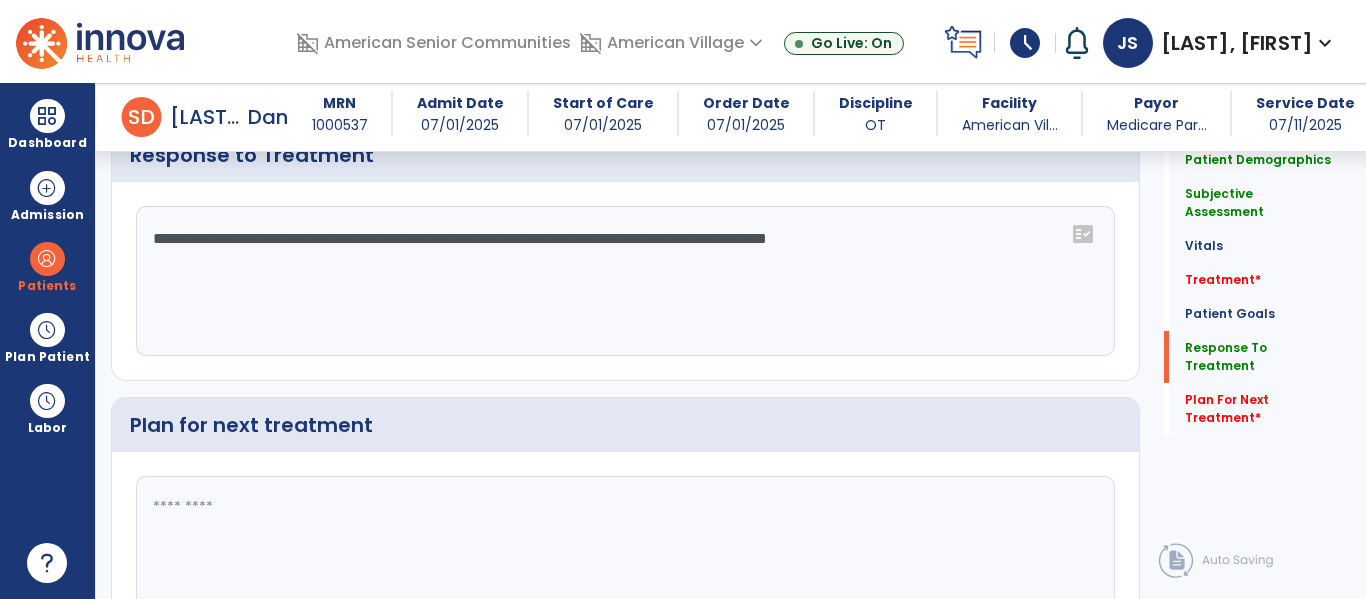 scroll, scrollTop: 2832, scrollLeft: 0, axis: vertical 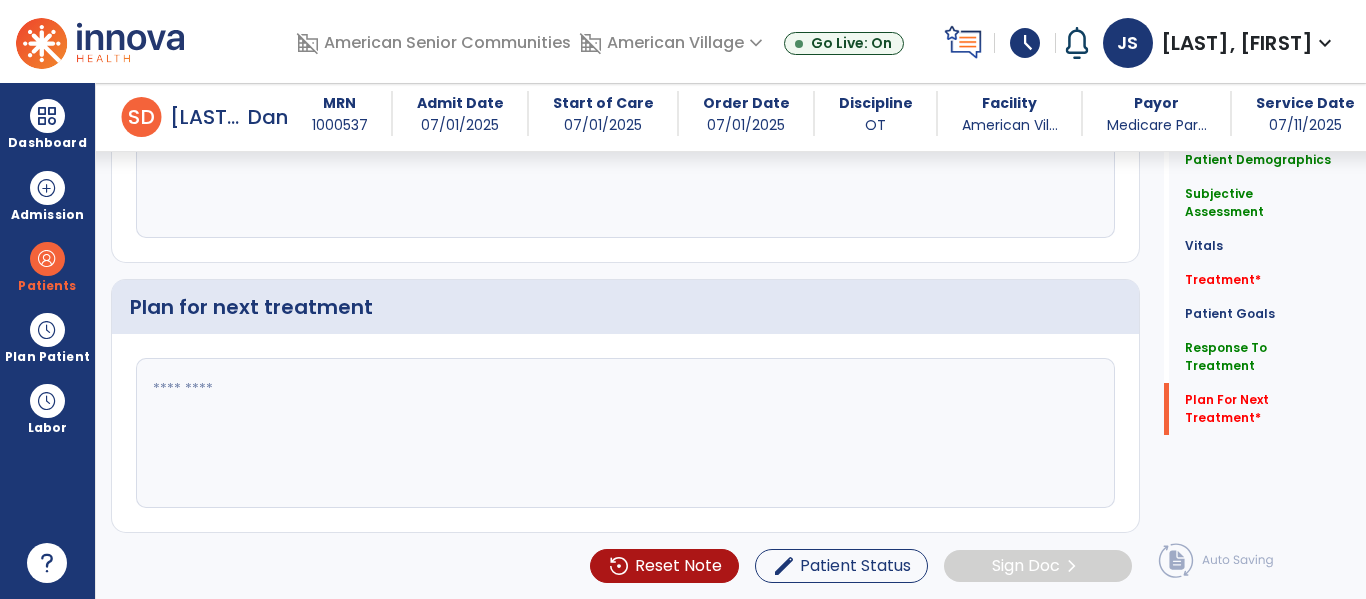 type on "**********" 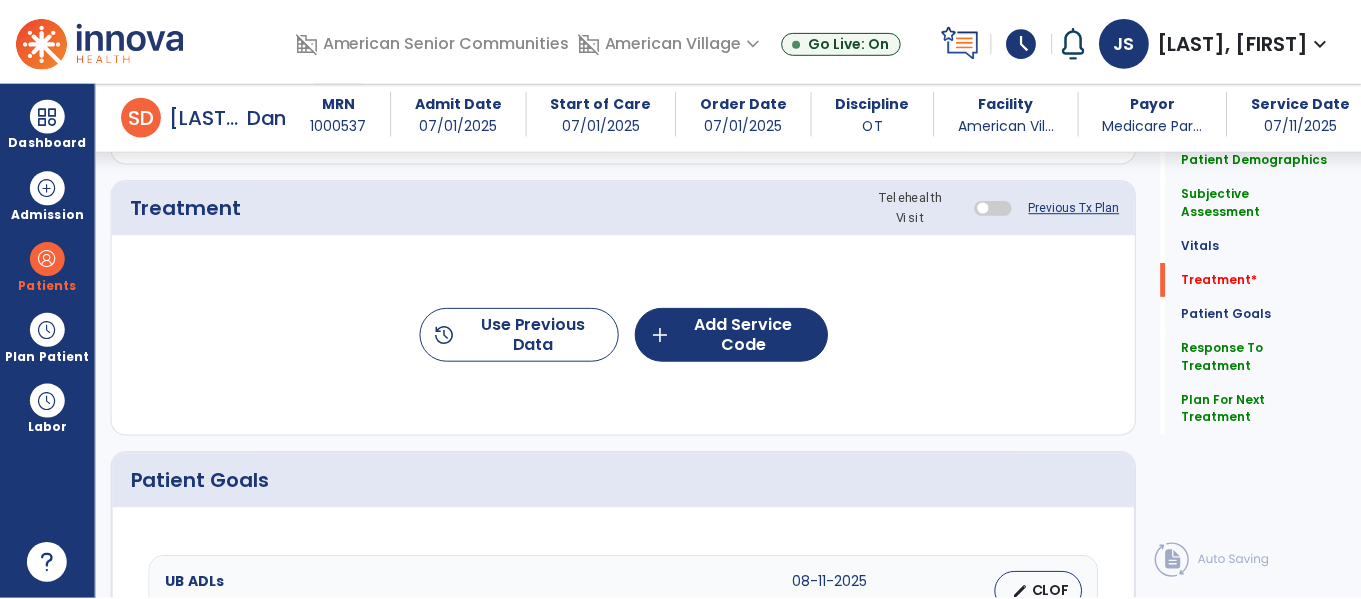 scroll, scrollTop: 1180, scrollLeft: 0, axis: vertical 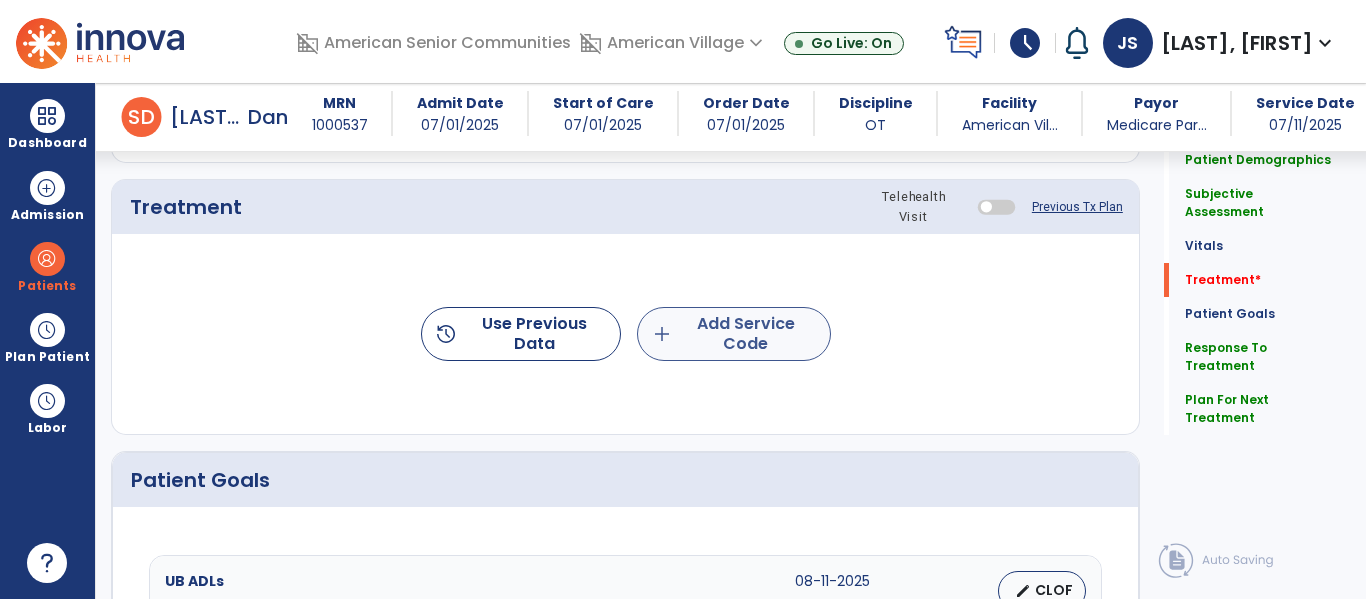 type on "**********" 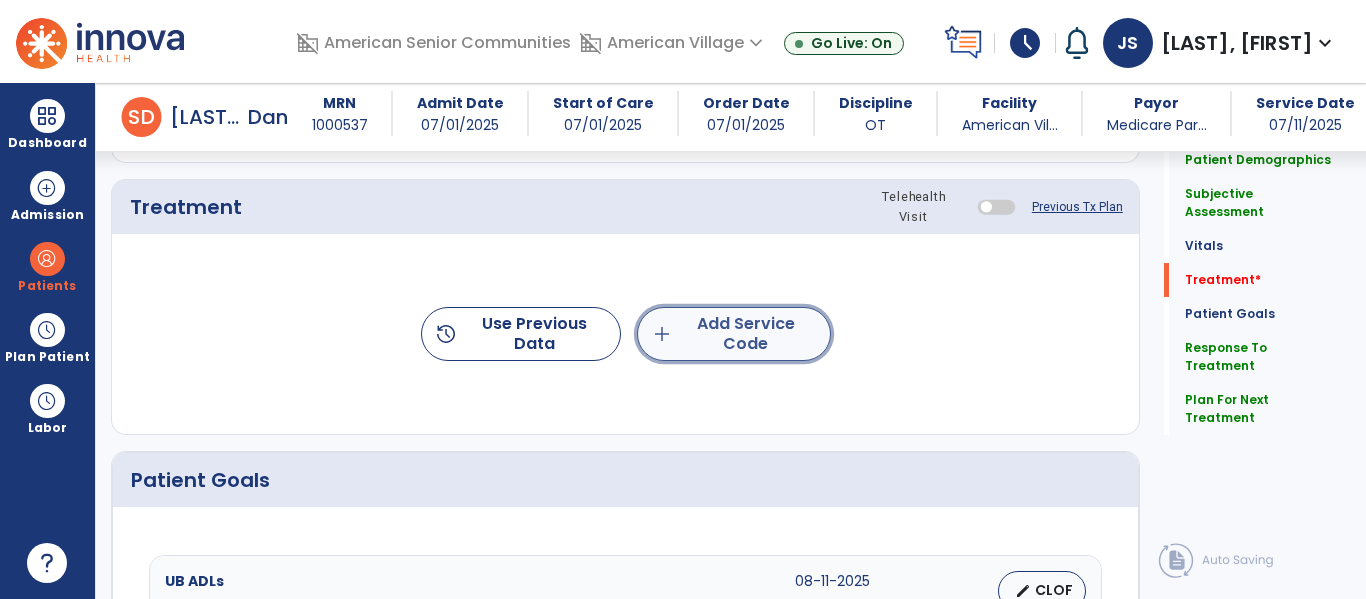 click on "add  Add Service Code" 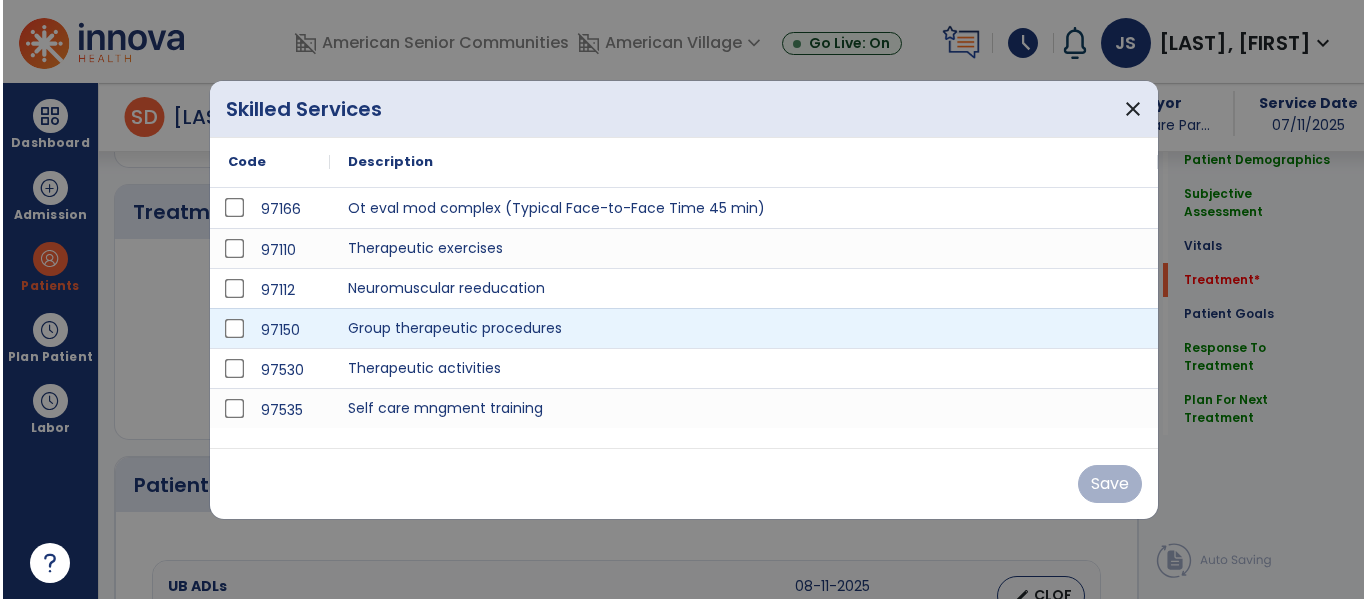 scroll, scrollTop: 1180, scrollLeft: 0, axis: vertical 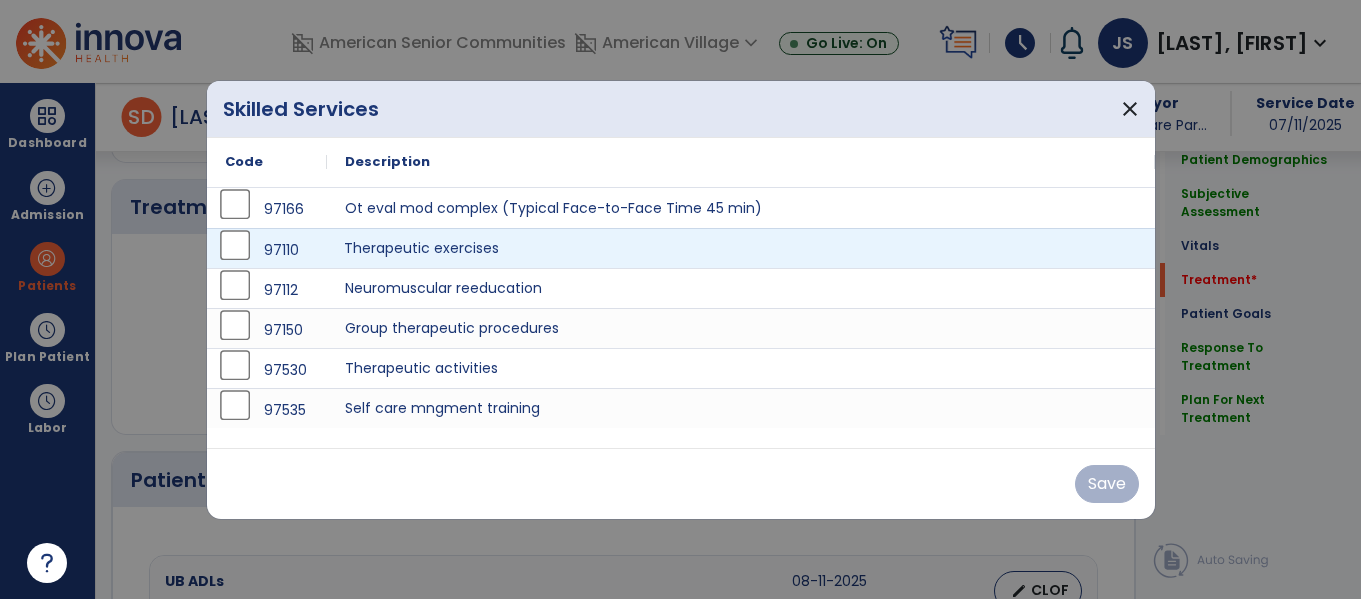 click on "Therapeutic exercises" at bounding box center [741, 248] 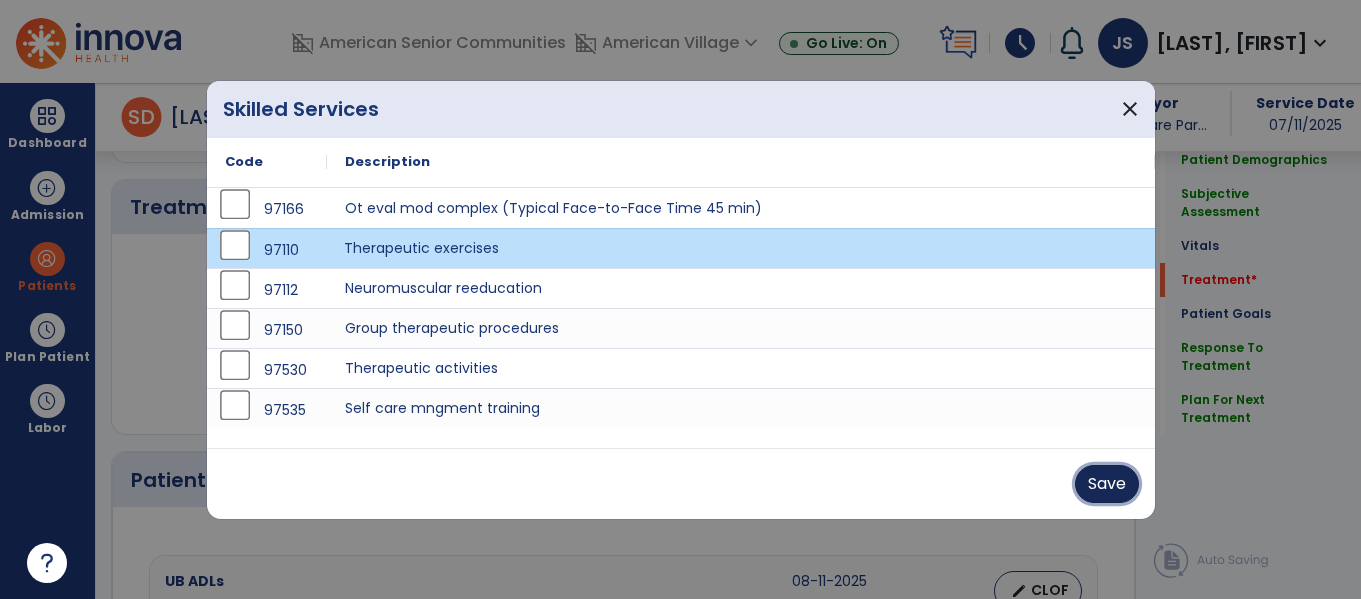 click on "Save" at bounding box center (1107, 484) 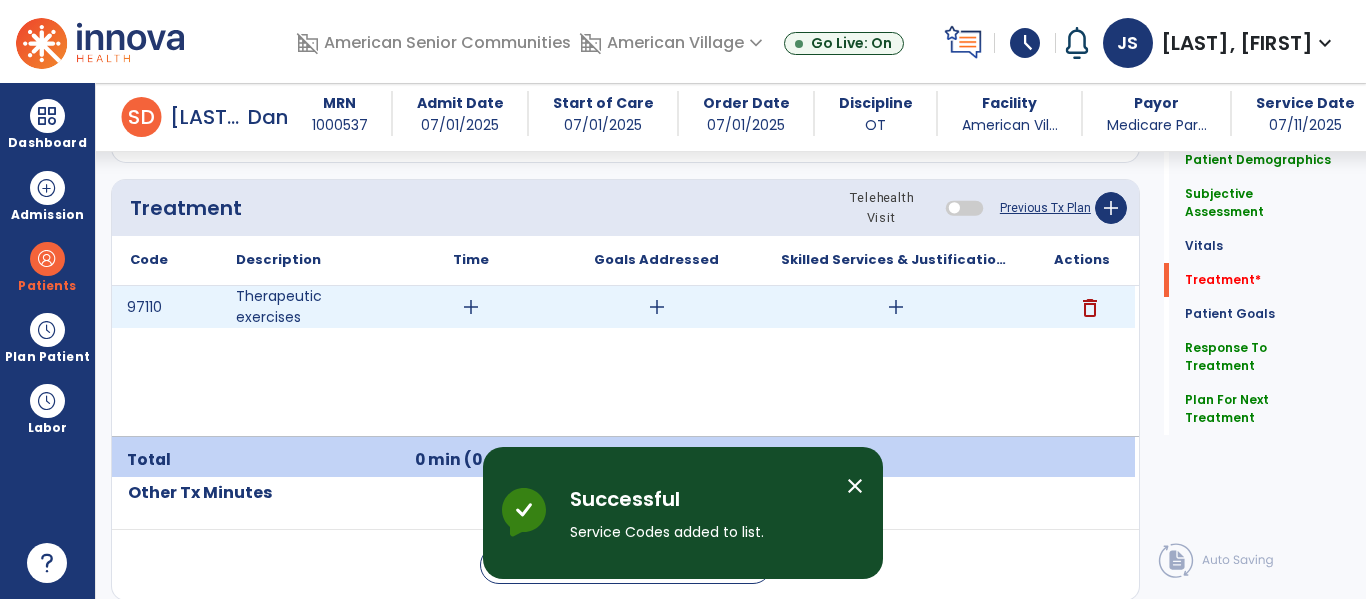click on "add" at bounding box center (471, 307) 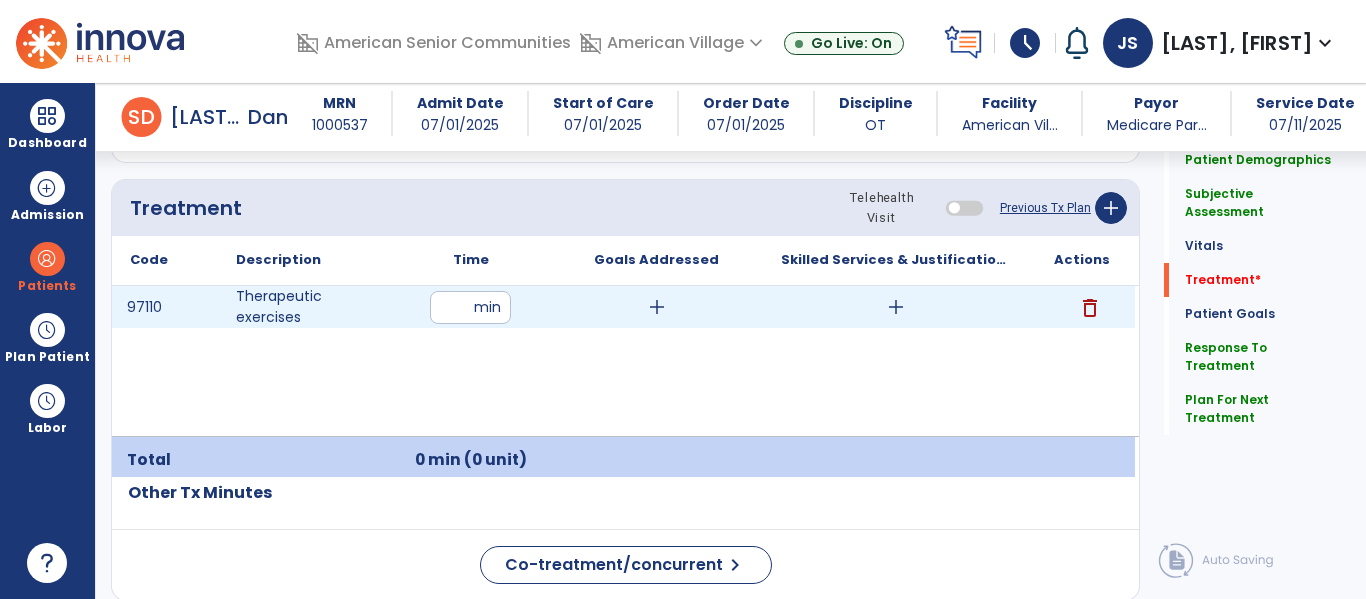 type on "**" 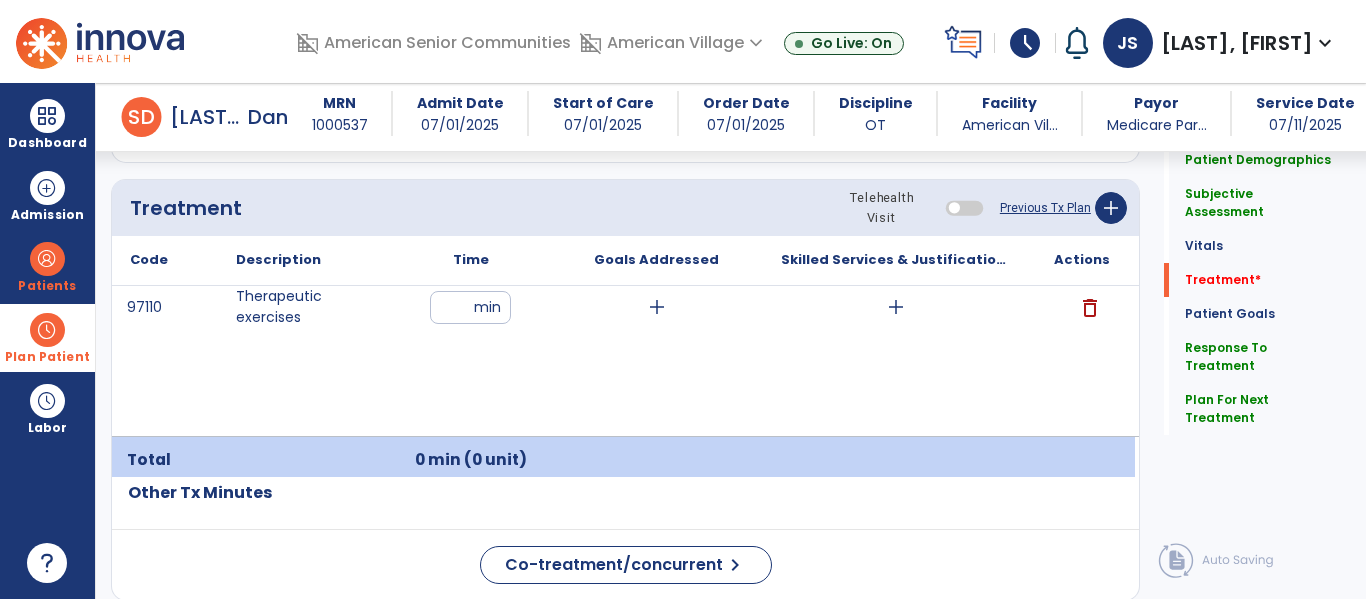 click at bounding box center [47, 330] 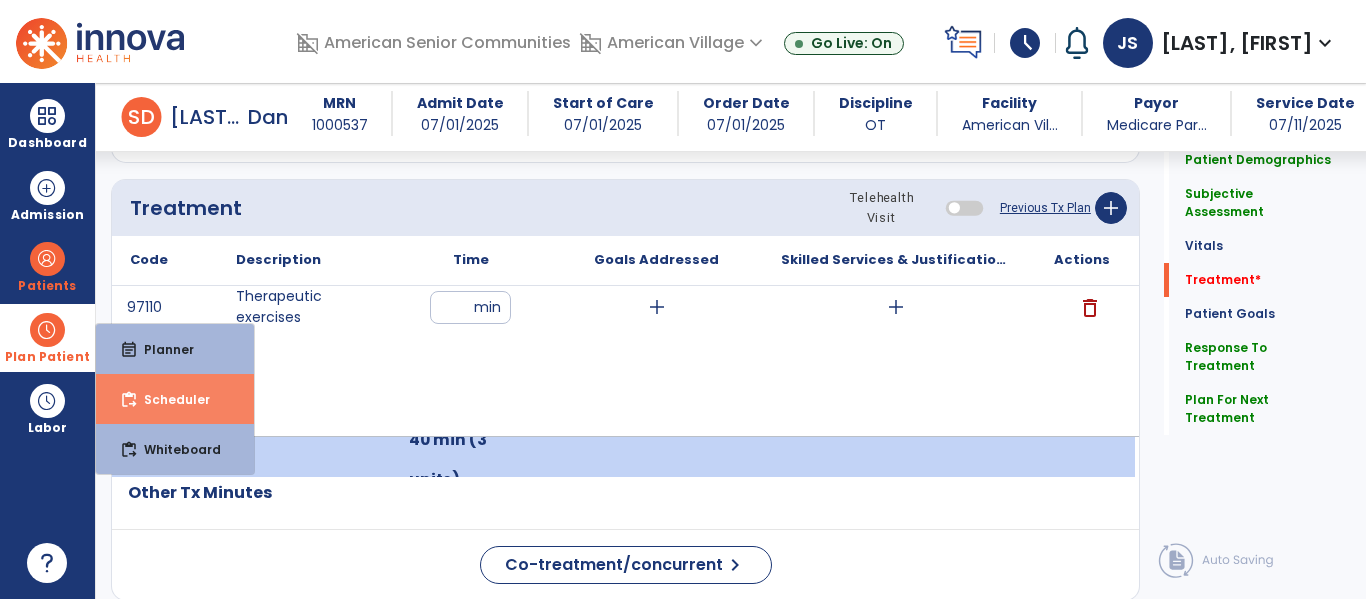 click on "content_paste_go  Scheduler" at bounding box center (175, 399) 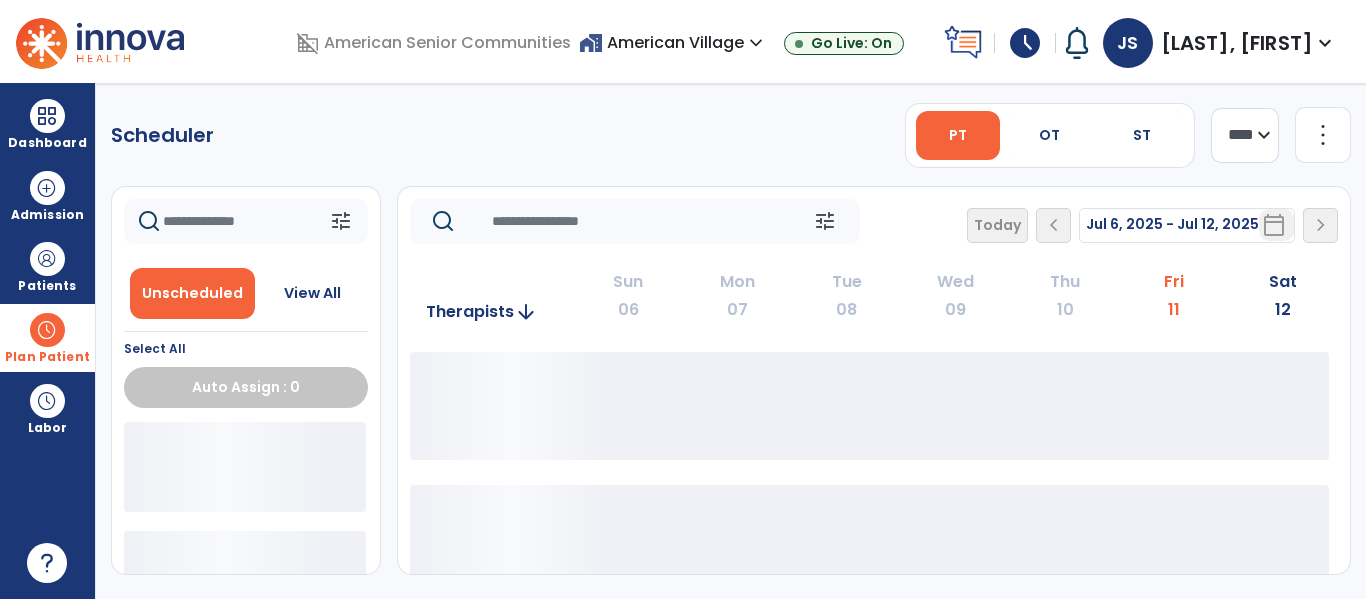 scroll, scrollTop: 0, scrollLeft: 0, axis: both 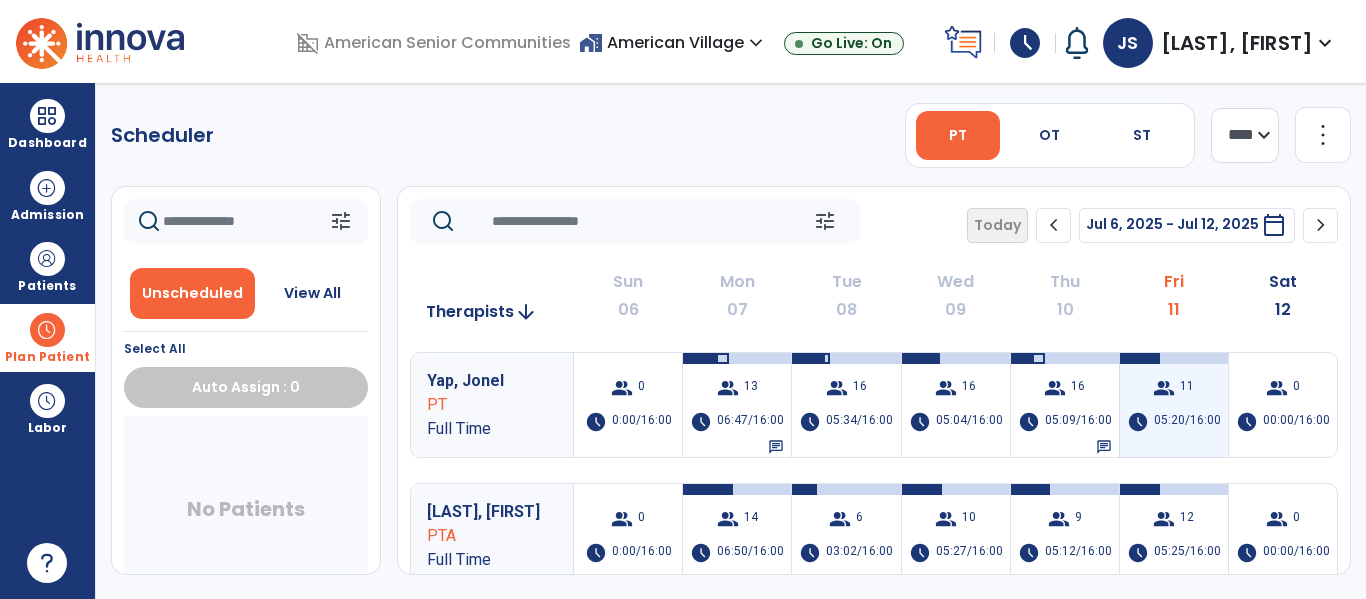 click on "group  11  schedule  05:20/16:00" at bounding box center (1174, 405) 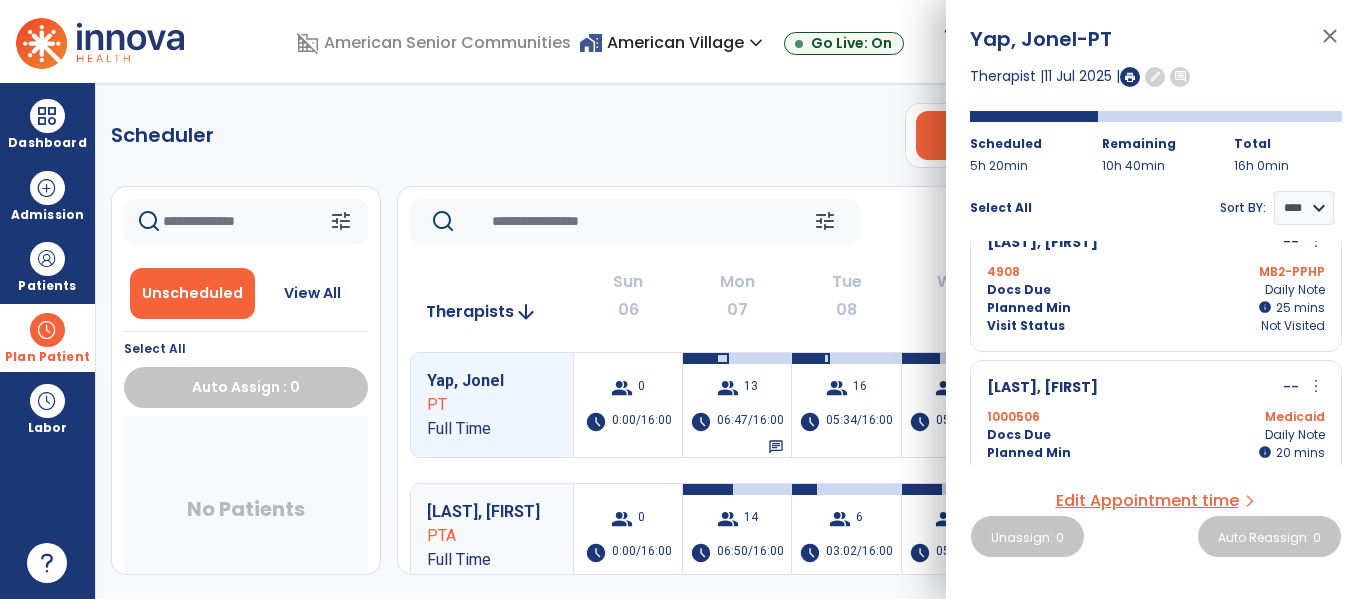 scroll, scrollTop: 764, scrollLeft: 0, axis: vertical 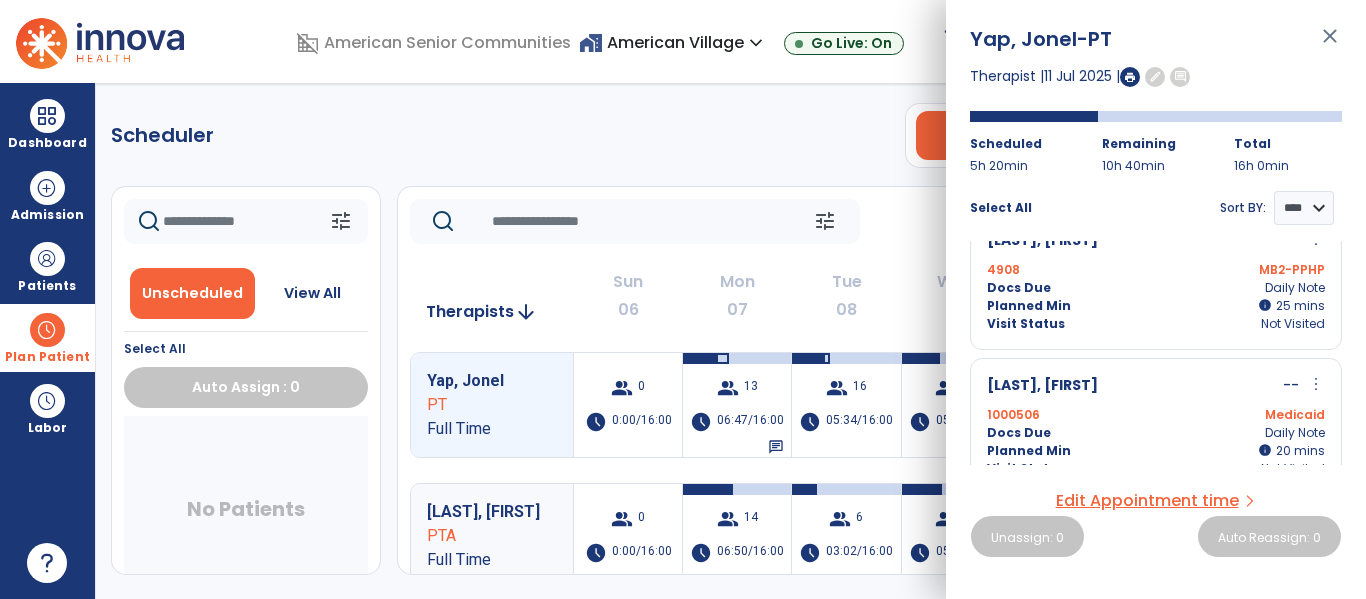 click on "Scheduler   PT   OT   ST  **** *** more_vert  Manage Labor   View All Therapists   Print" 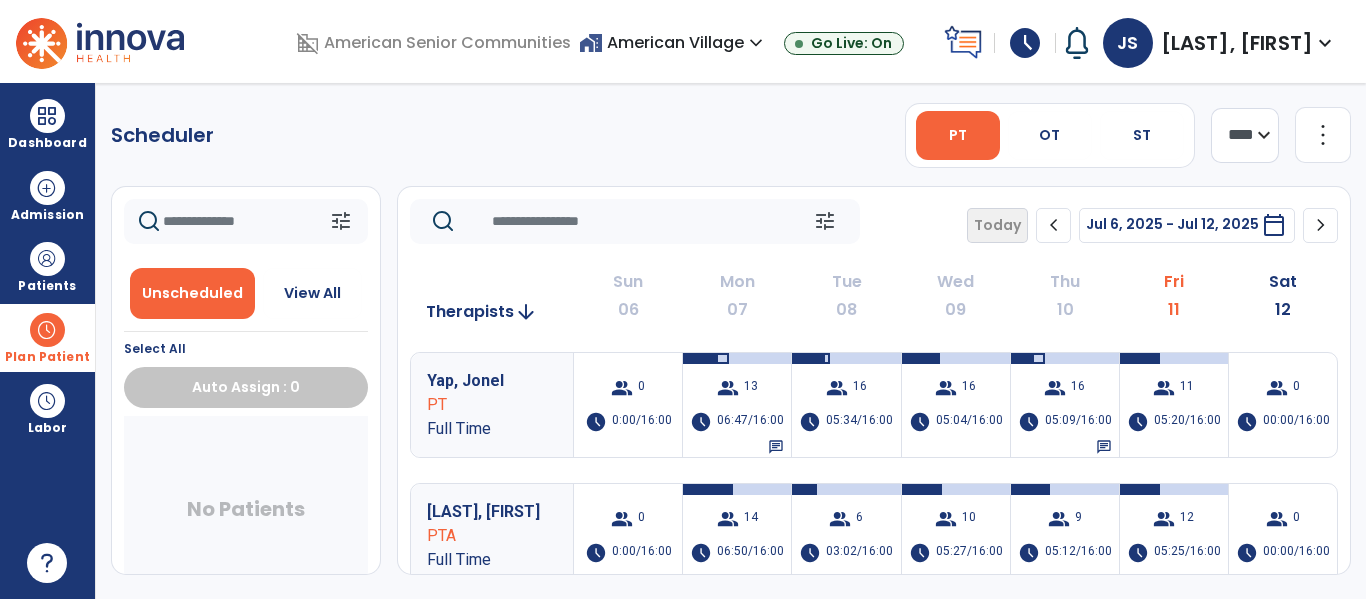 click on "JS   Shafer, Janae   expand_more" at bounding box center [1220, 43] 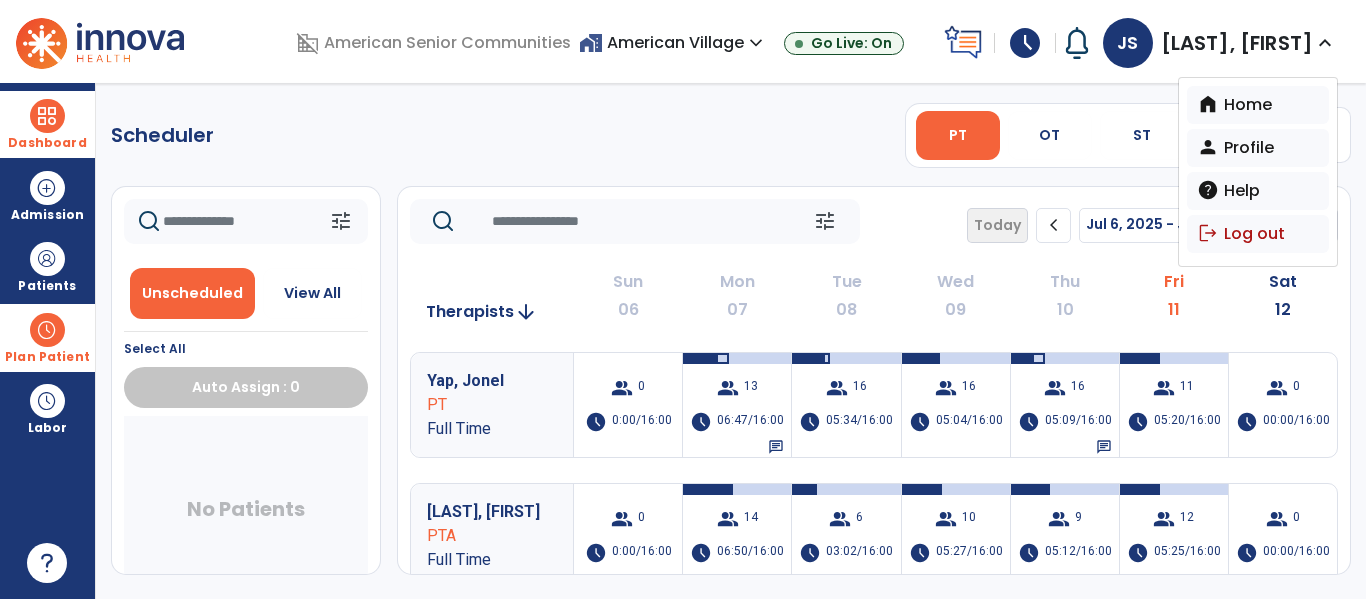 click on "Dashboard" at bounding box center (47, 124) 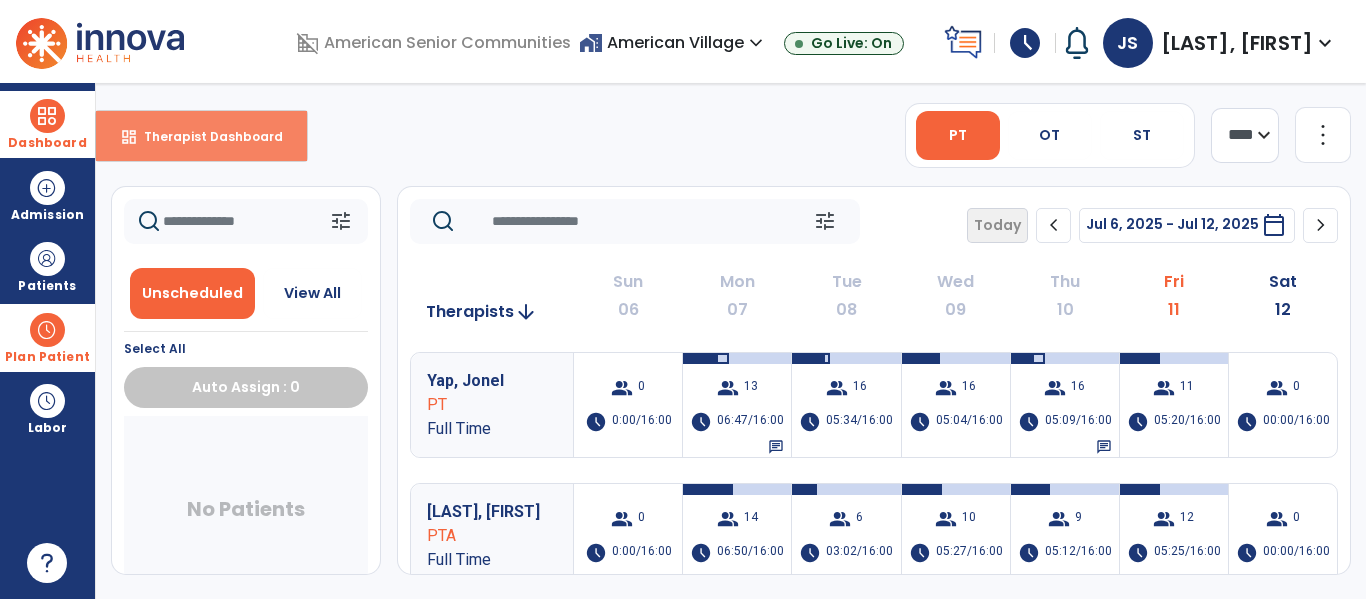 click on "Therapist Dashboard" at bounding box center (205, 136) 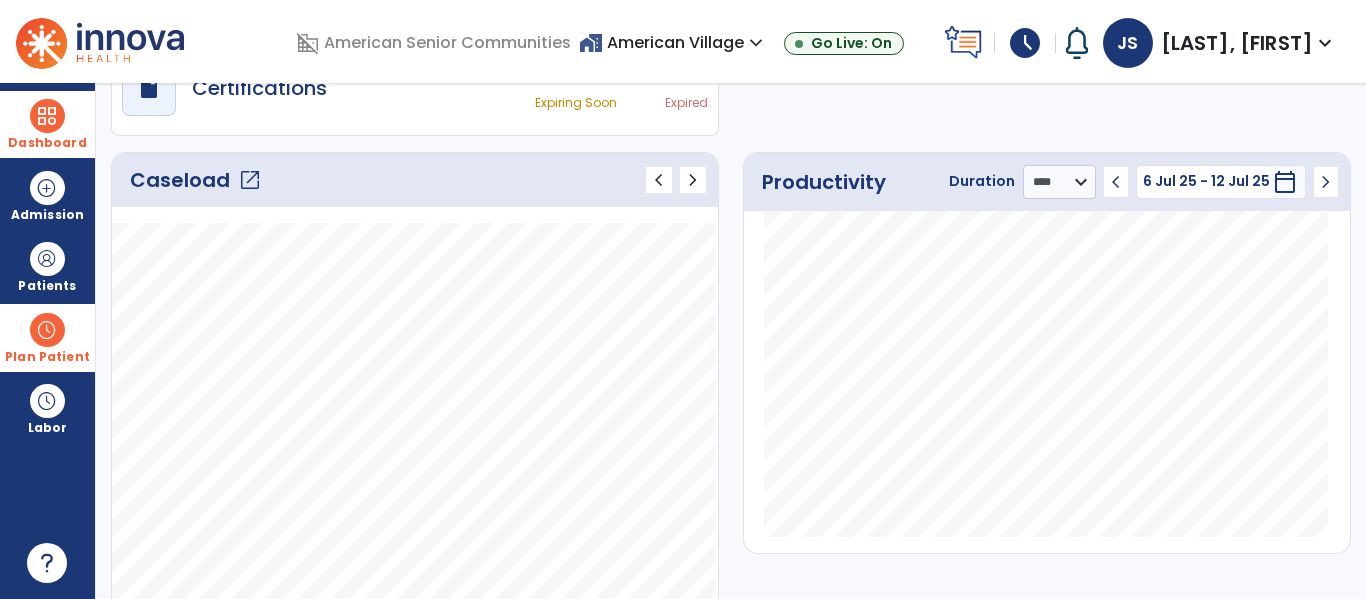 scroll, scrollTop: 206, scrollLeft: 0, axis: vertical 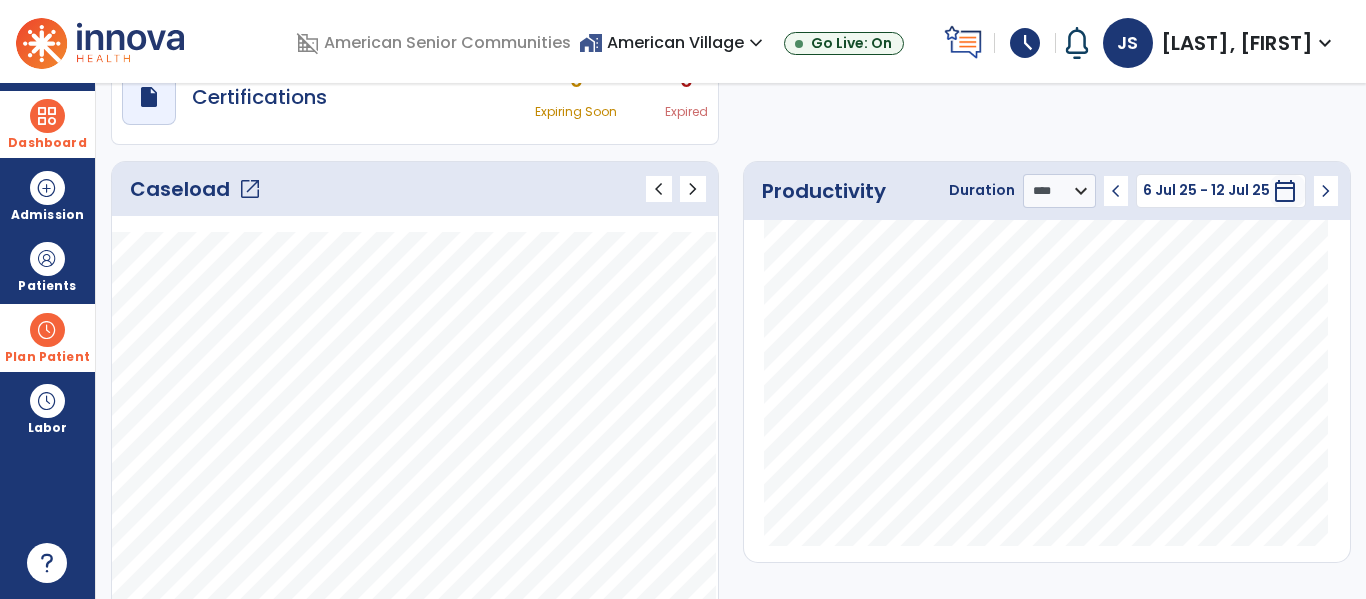 click on "open_in_new" 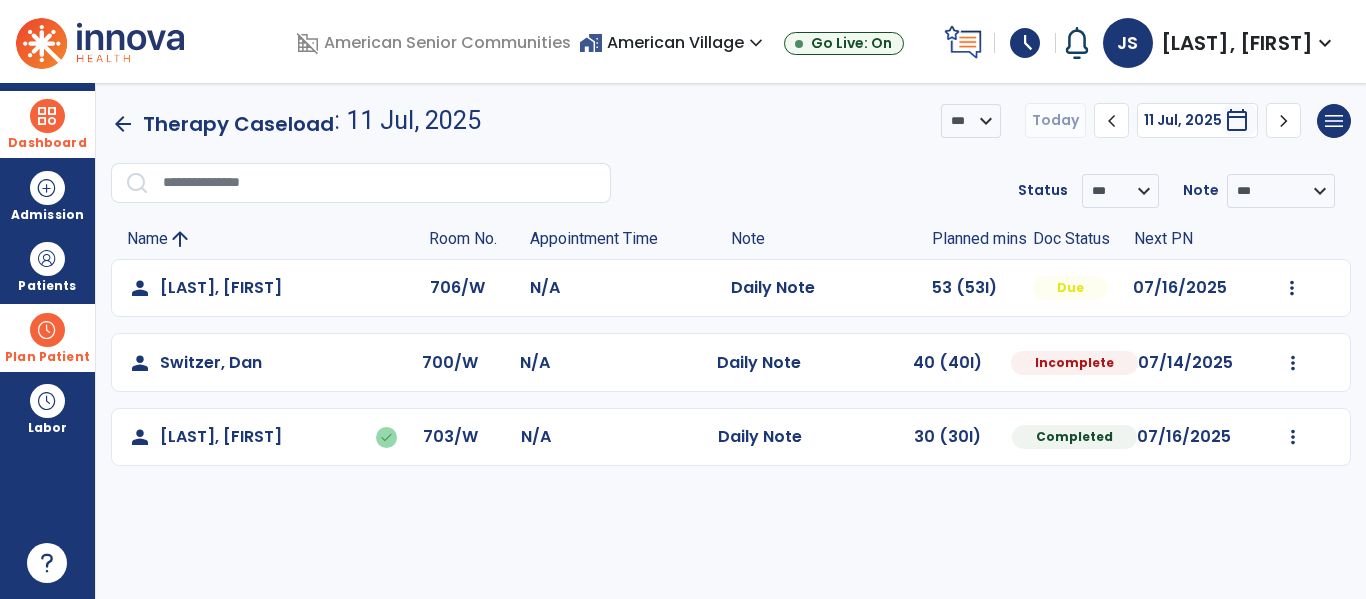 scroll, scrollTop: 0, scrollLeft: 0, axis: both 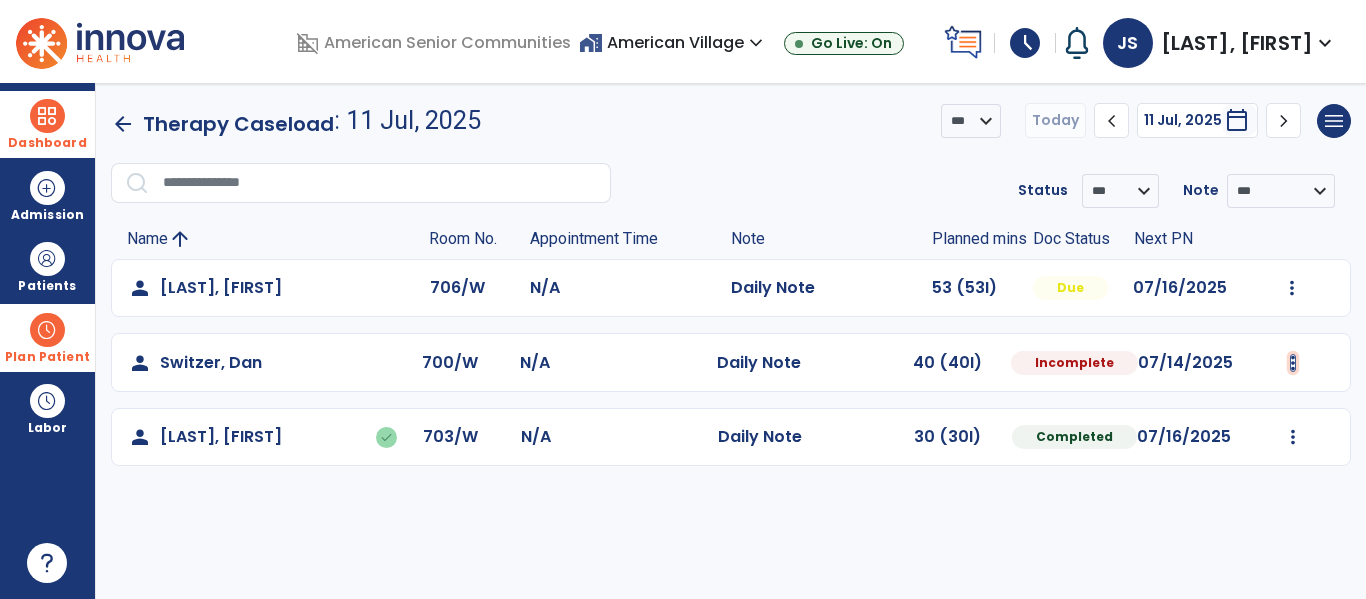 click at bounding box center (1292, 288) 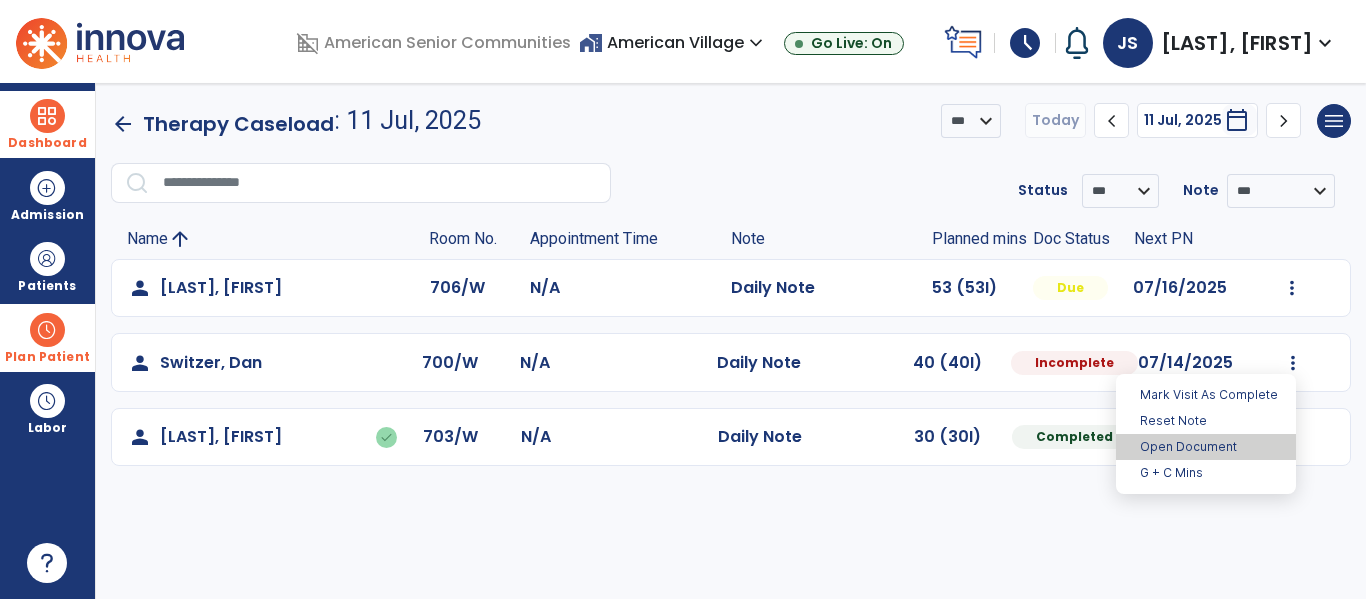 click on "Open Document" at bounding box center (1206, 447) 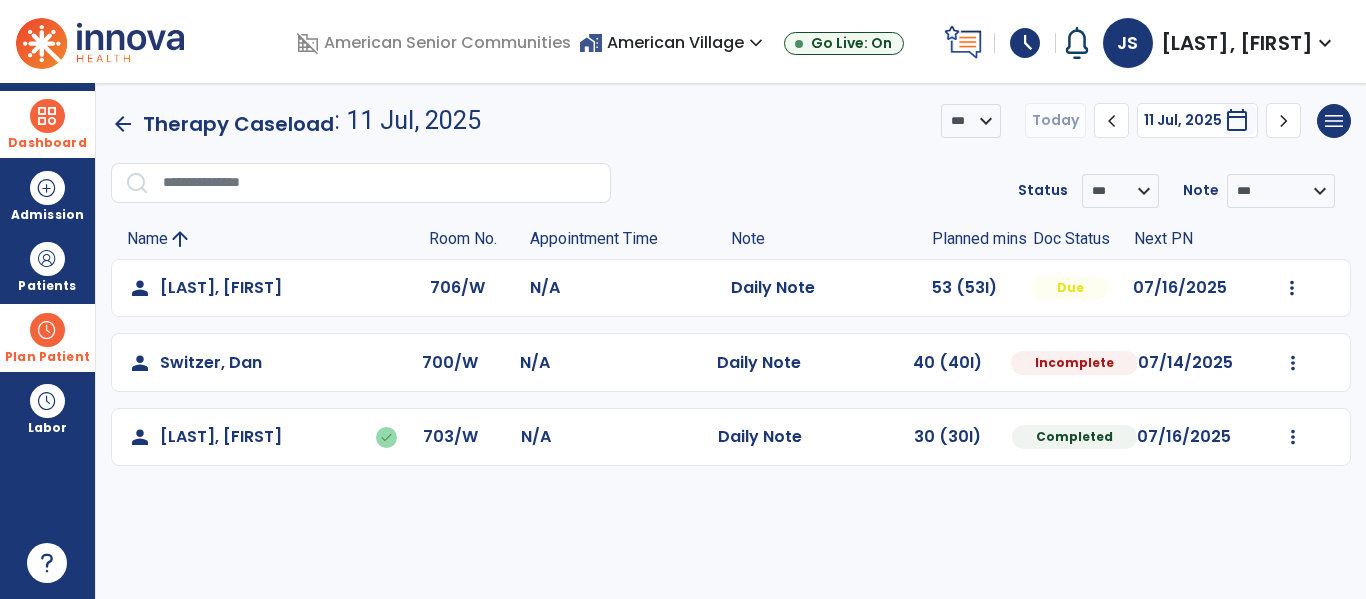 select on "*" 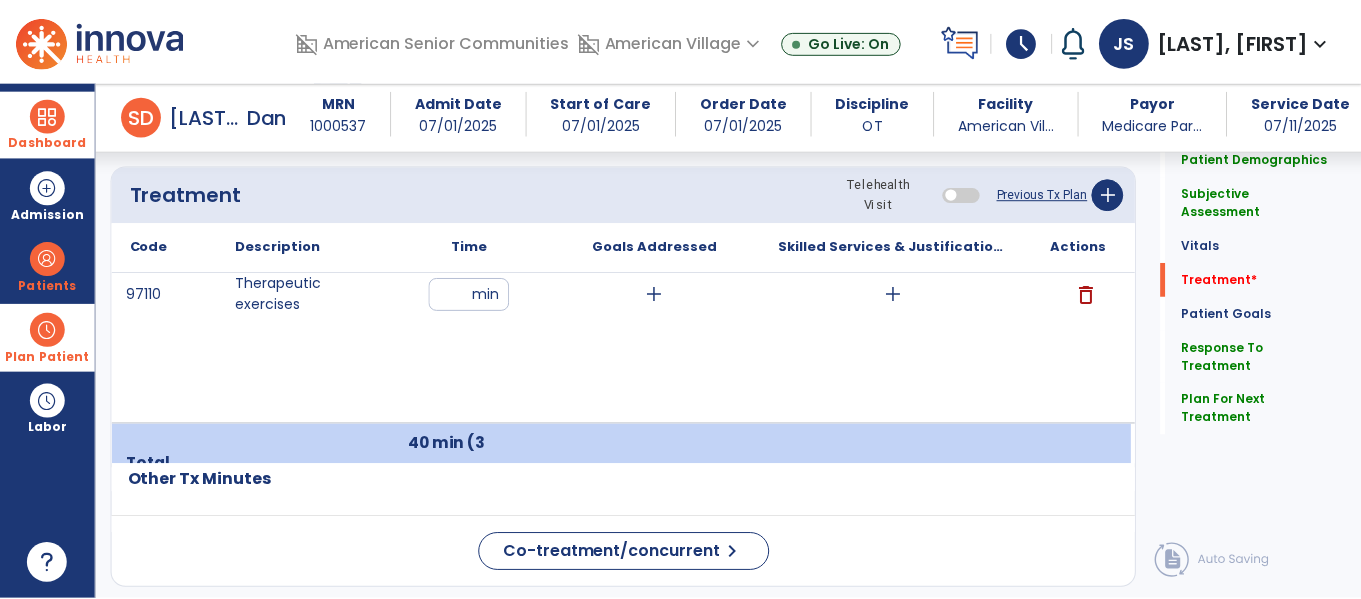 scroll, scrollTop: 1194, scrollLeft: 0, axis: vertical 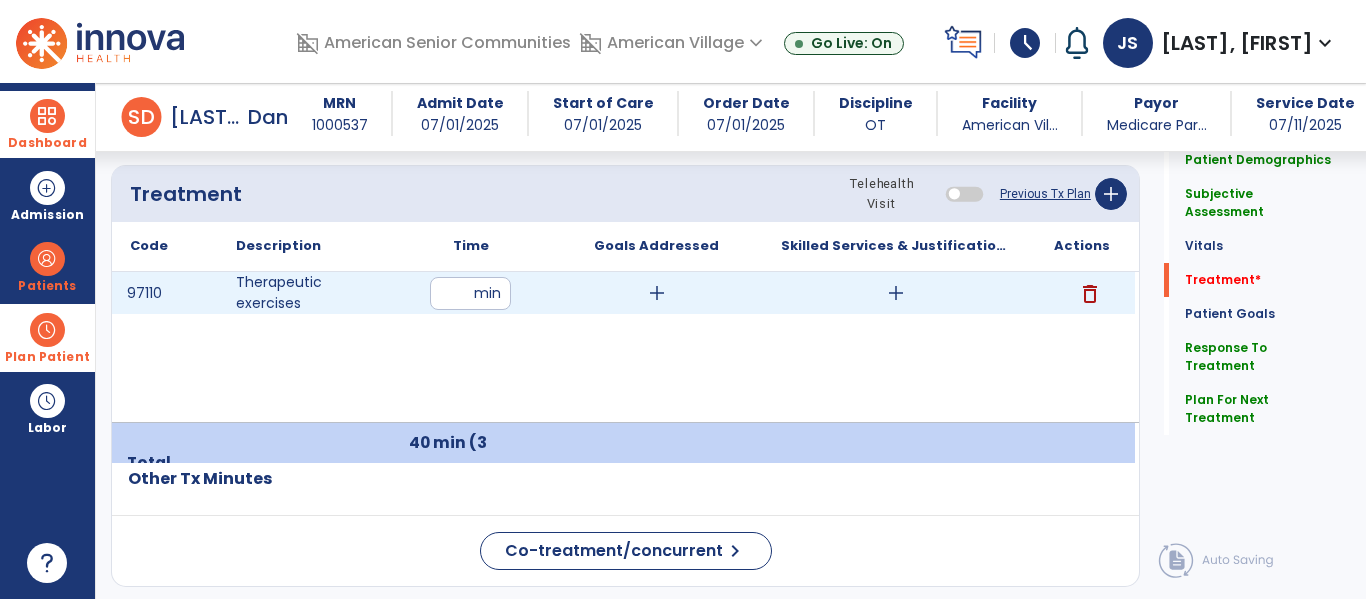 click on "add" at bounding box center [896, 293] 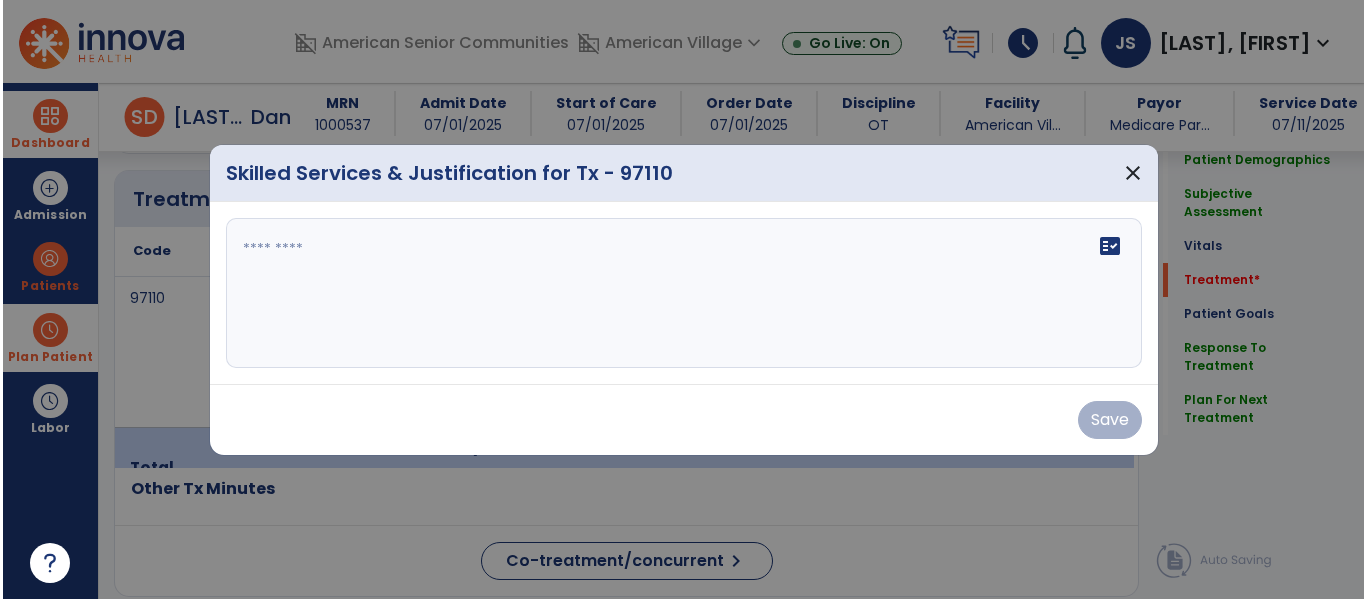 scroll, scrollTop: 1194, scrollLeft: 0, axis: vertical 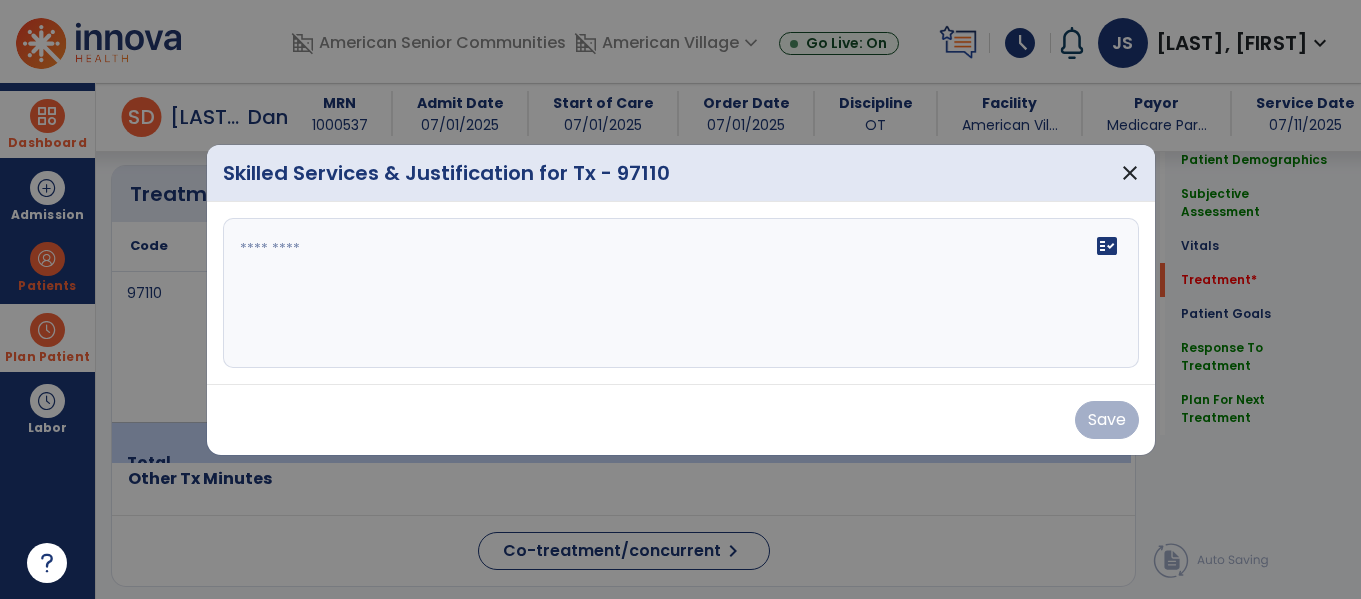 click on "fact_check" at bounding box center (681, 293) 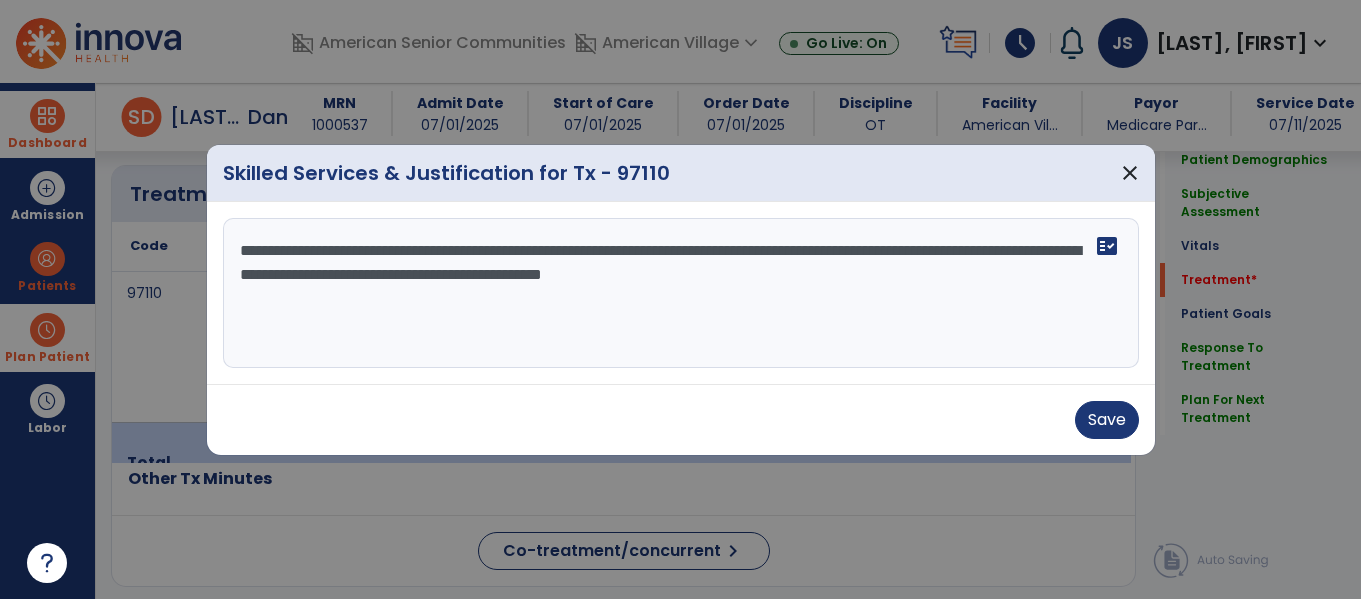 click on "**********" at bounding box center (681, 293) 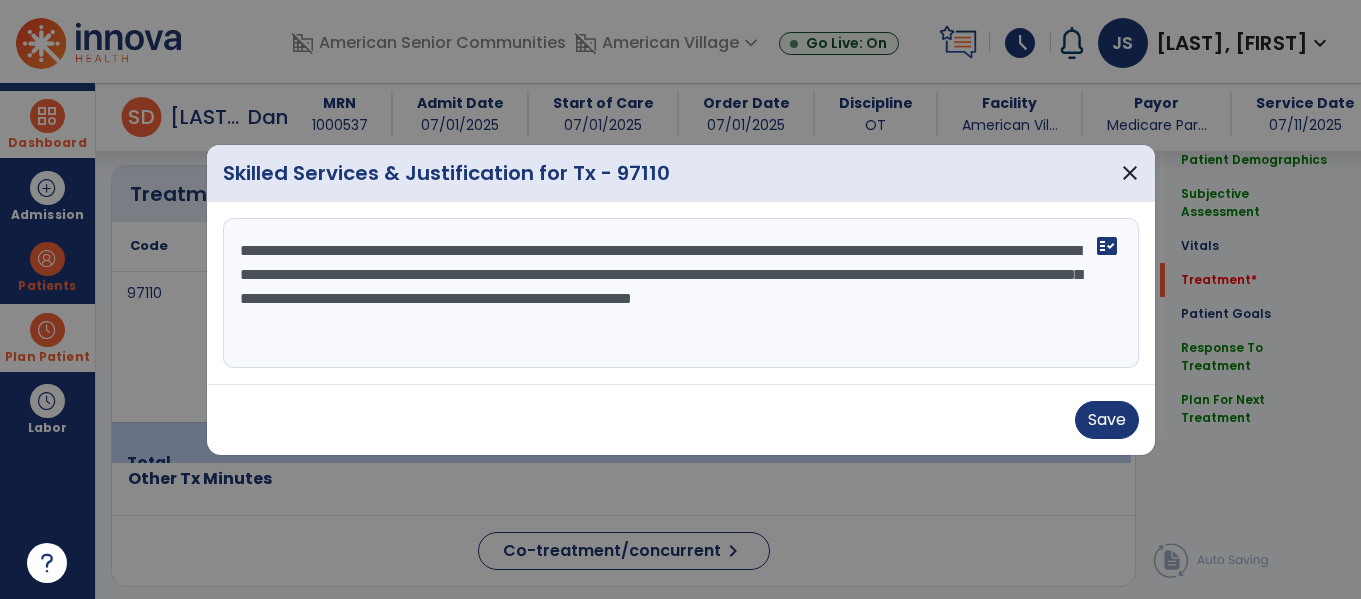 click on "**********" at bounding box center [681, 293] 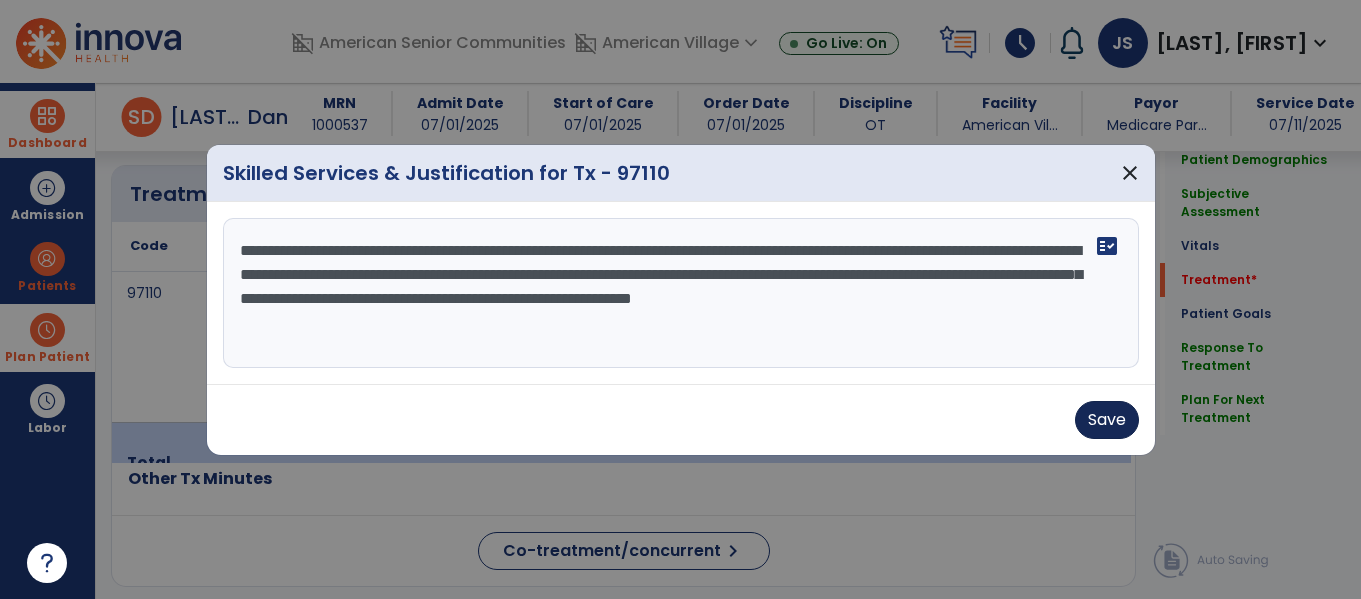 type on "**********" 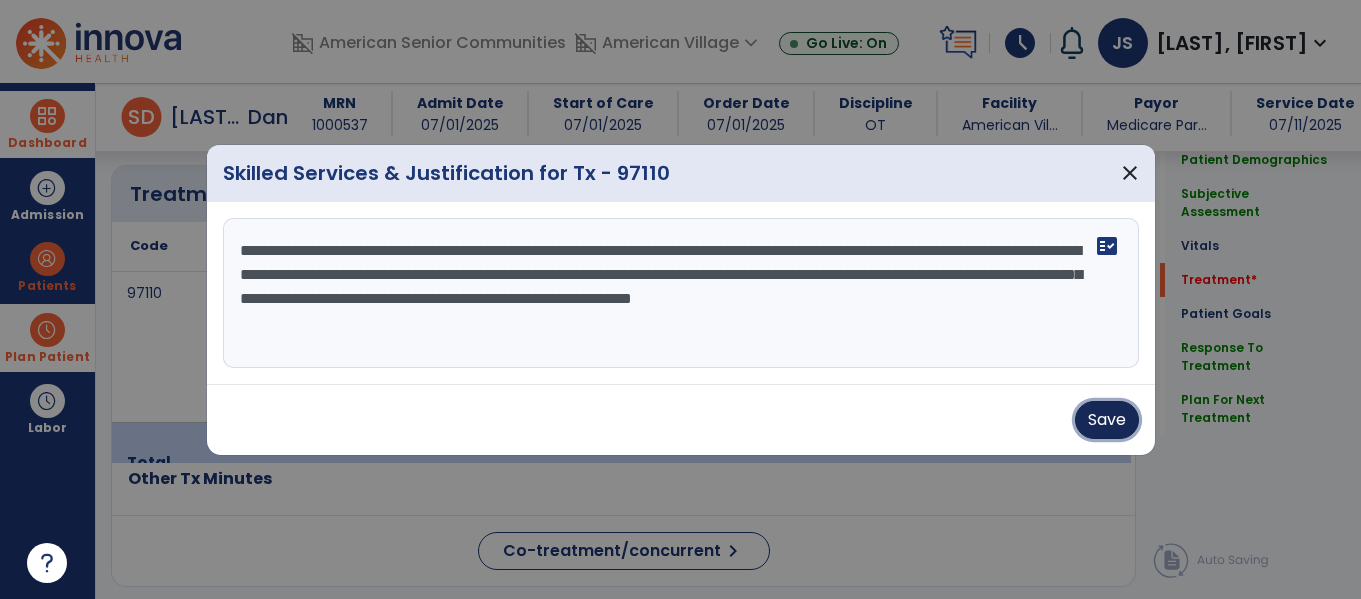 click on "Save" at bounding box center [1107, 420] 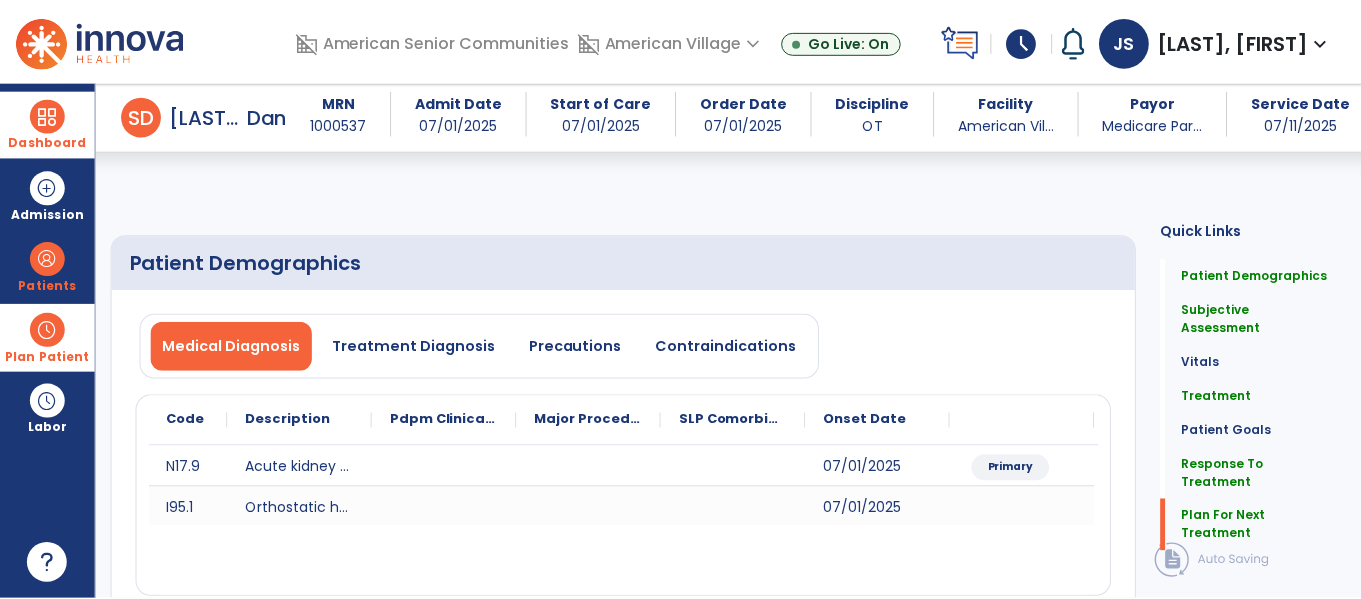 scroll, scrollTop: 2998, scrollLeft: 0, axis: vertical 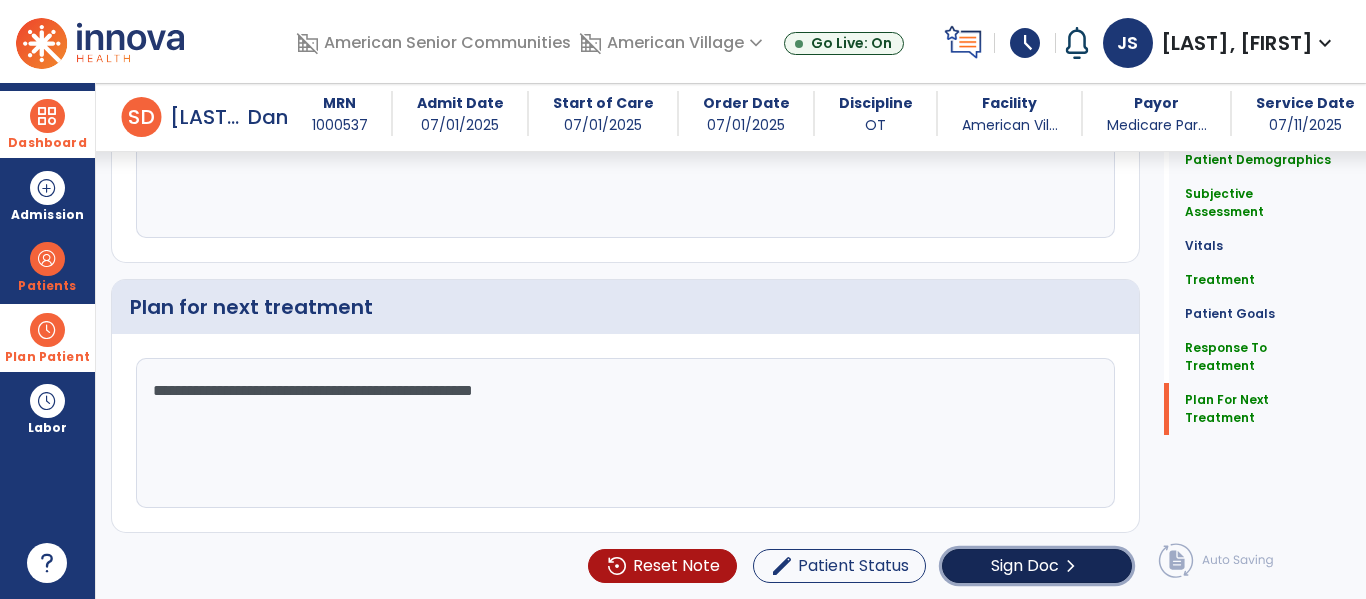 click on "chevron_right" 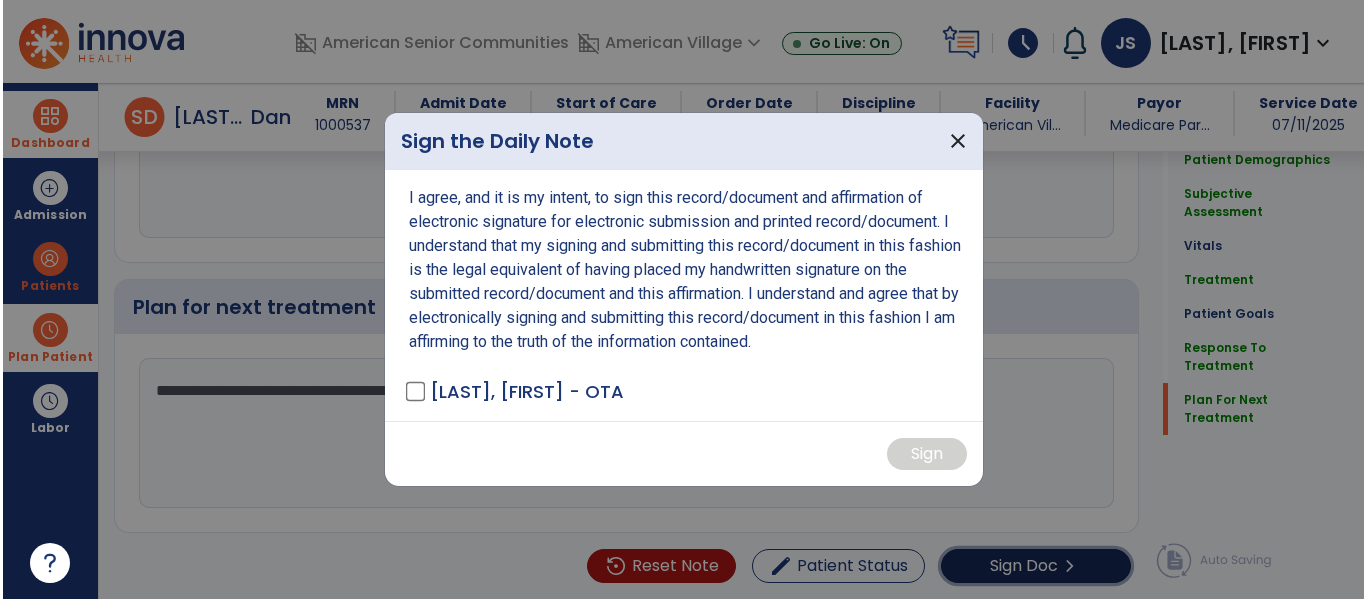 scroll, scrollTop: 2998, scrollLeft: 0, axis: vertical 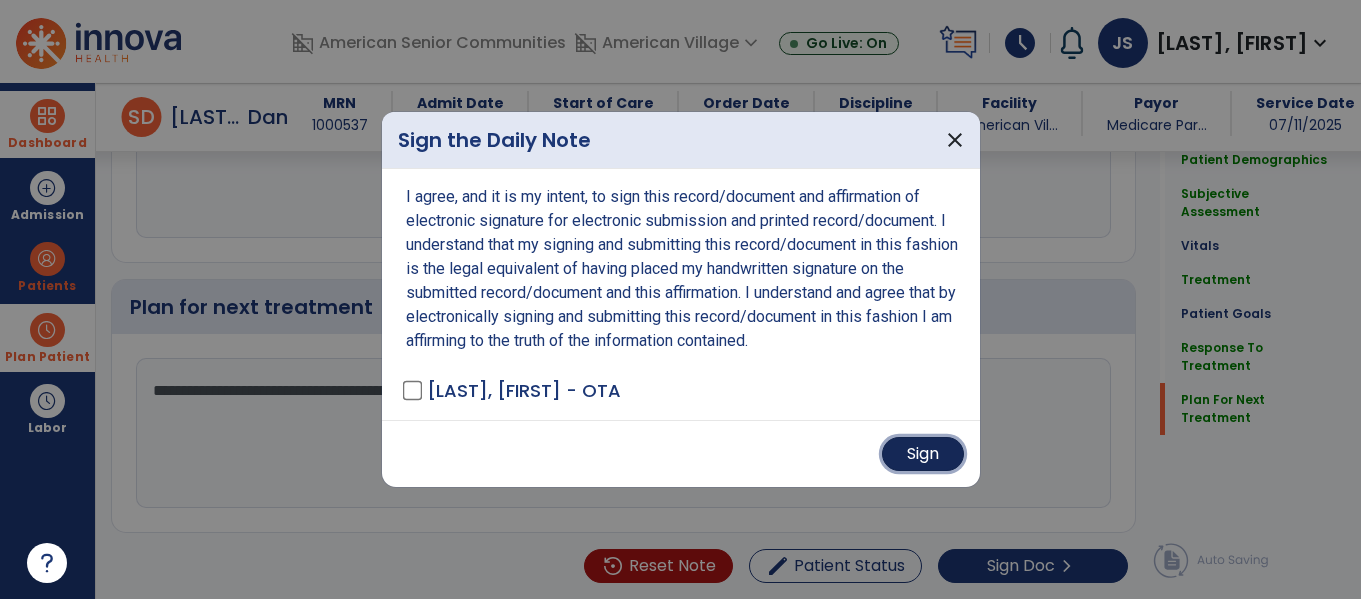 click on "Sign" at bounding box center (923, 454) 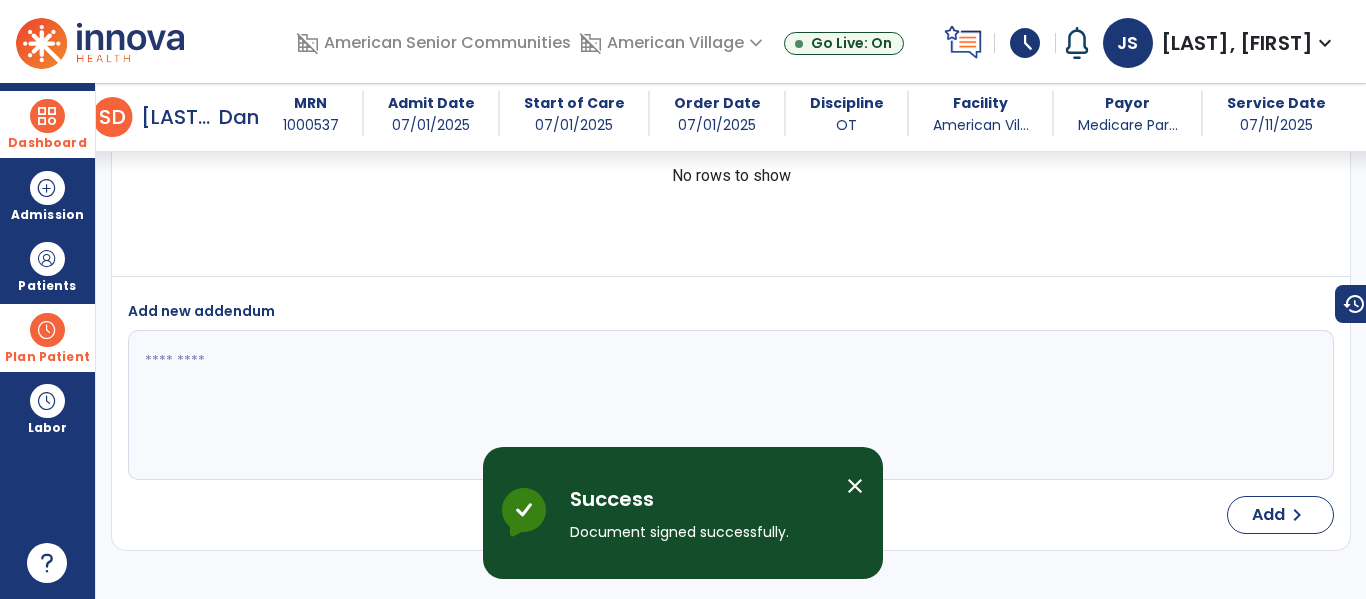 scroll, scrollTop: 3955, scrollLeft: 0, axis: vertical 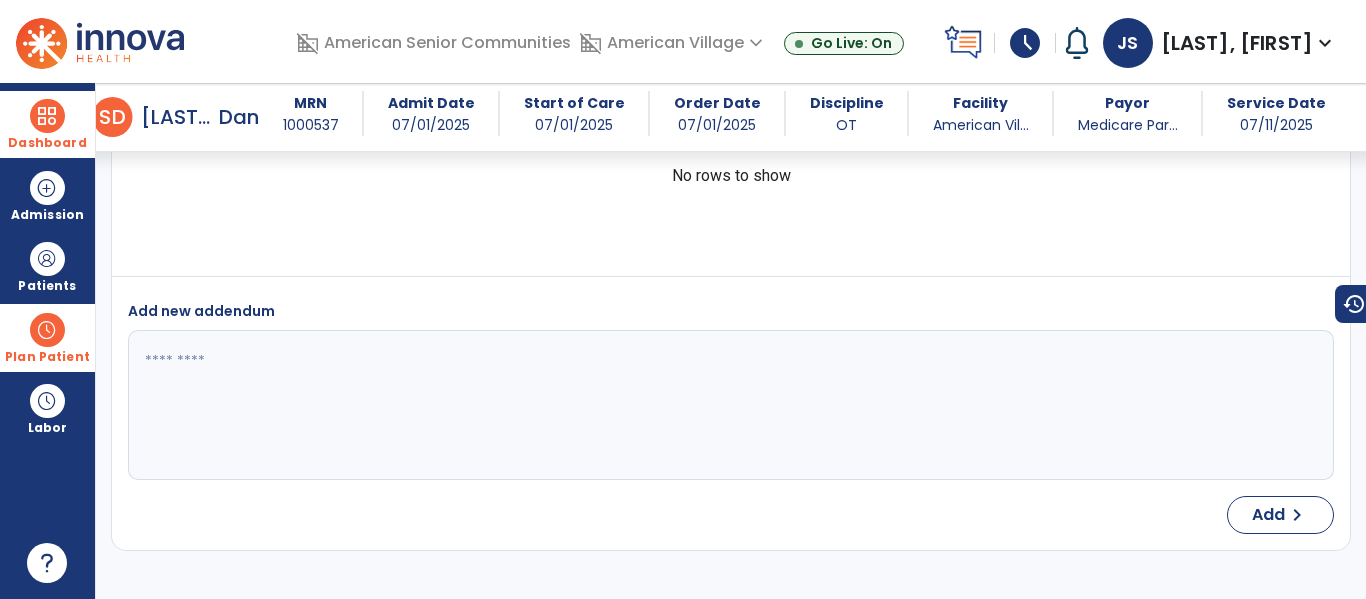click on "Dashboard" at bounding box center (47, 124) 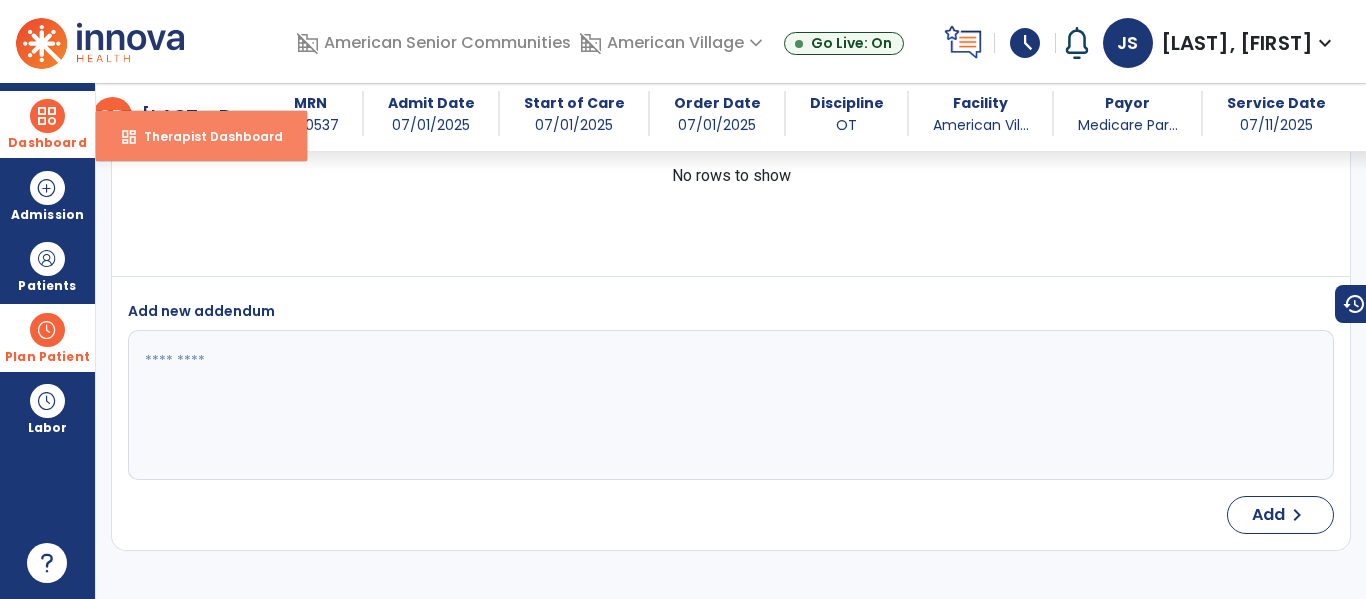 click on "dashboard  Therapist Dashboard" at bounding box center (201, 136) 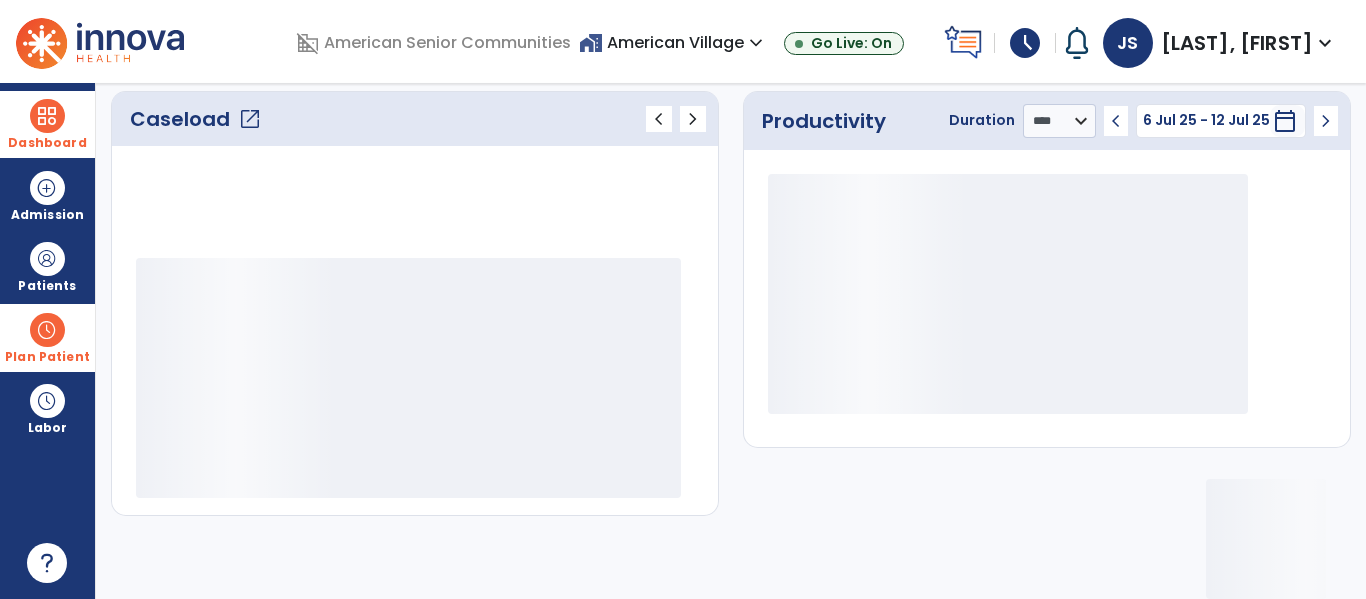 scroll, scrollTop: 276, scrollLeft: 0, axis: vertical 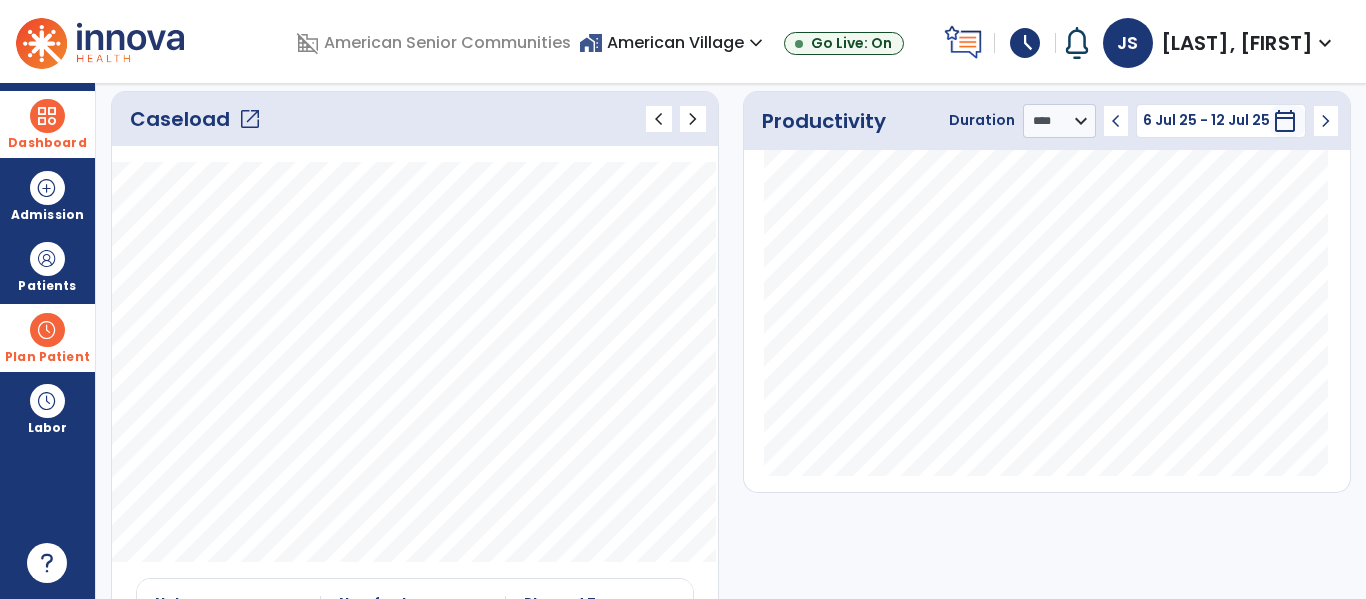 click on "open_in_new" 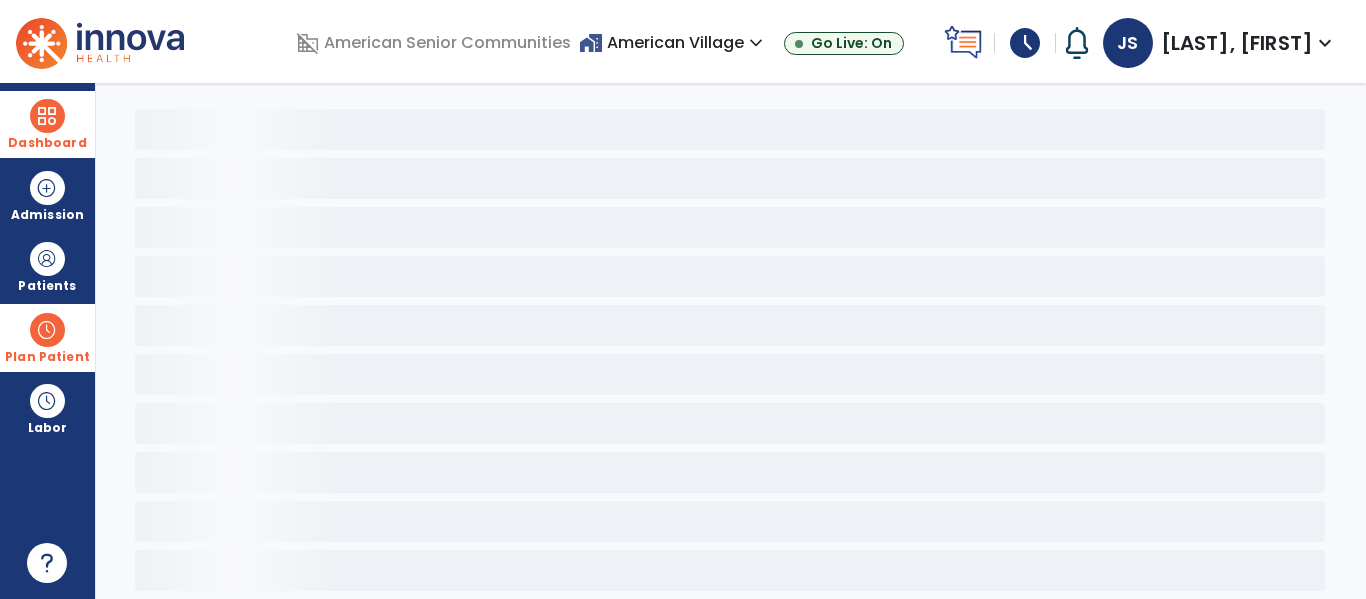 scroll, scrollTop: 0, scrollLeft: 0, axis: both 